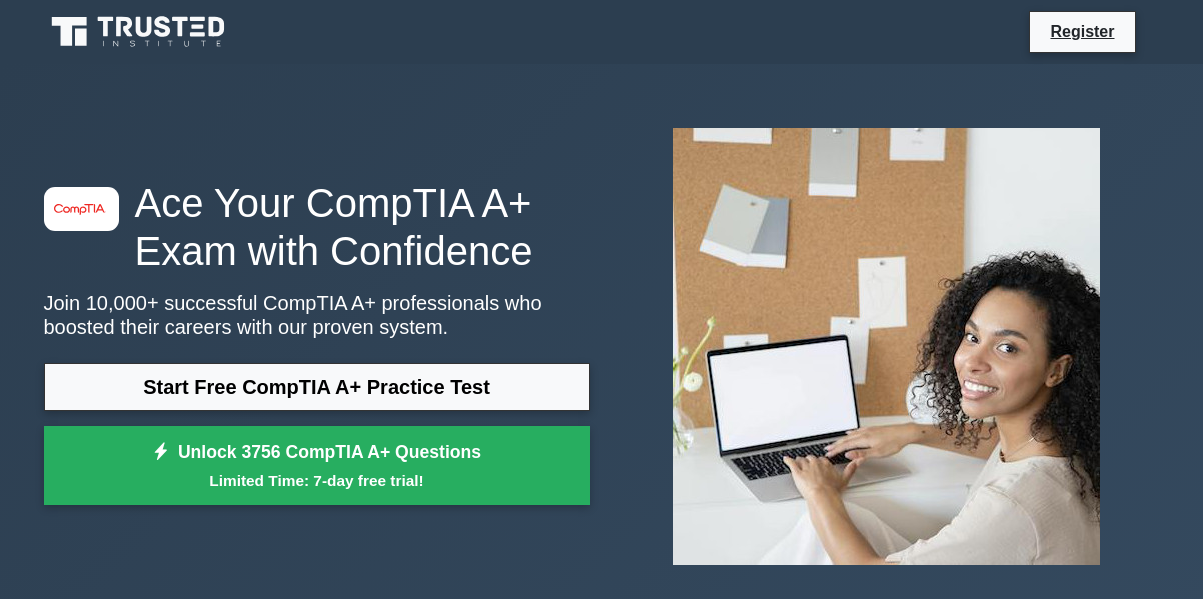 scroll, scrollTop: 0, scrollLeft: 0, axis: both 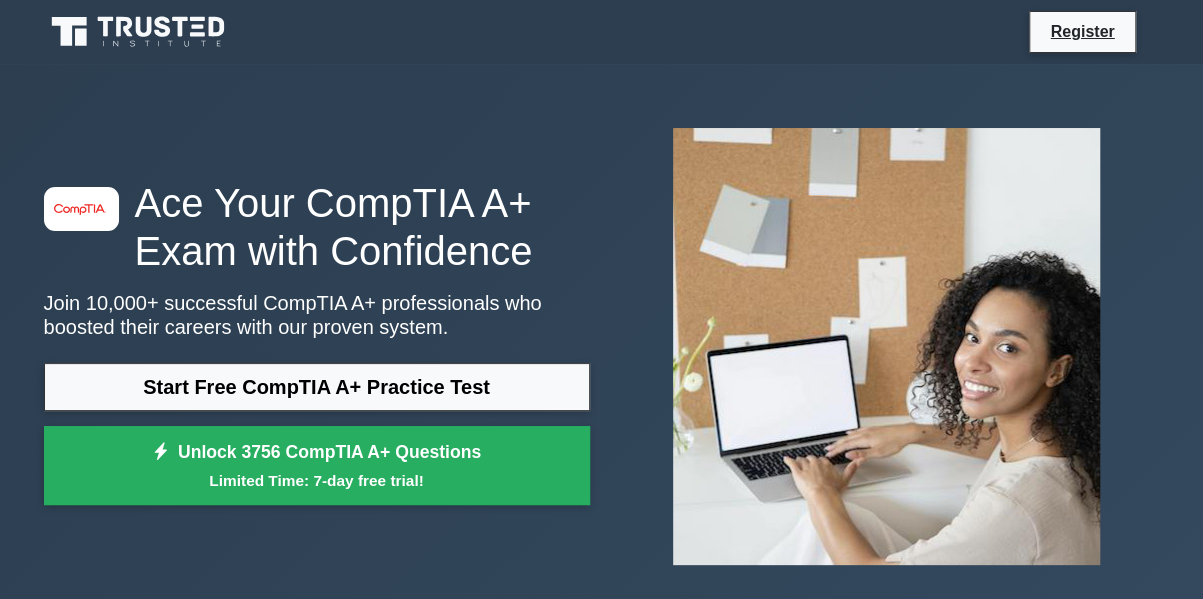 click on "Start Free CompTIA A+ Practice Test" at bounding box center [317, 387] 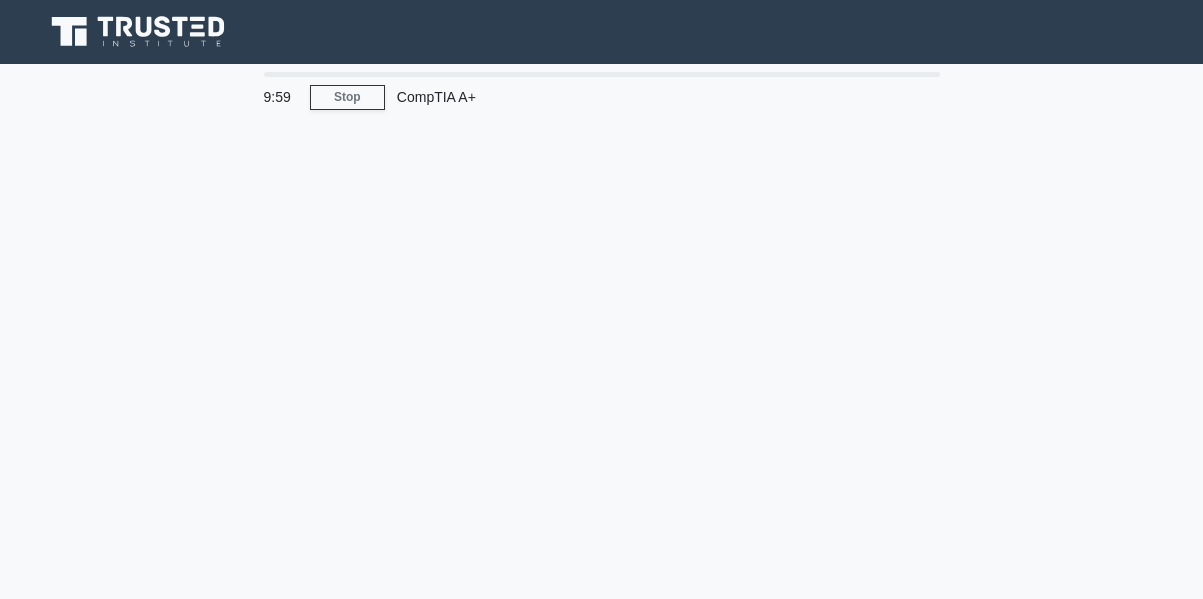 scroll, scrollTop: 0, scrollLeft: 0, axis: both 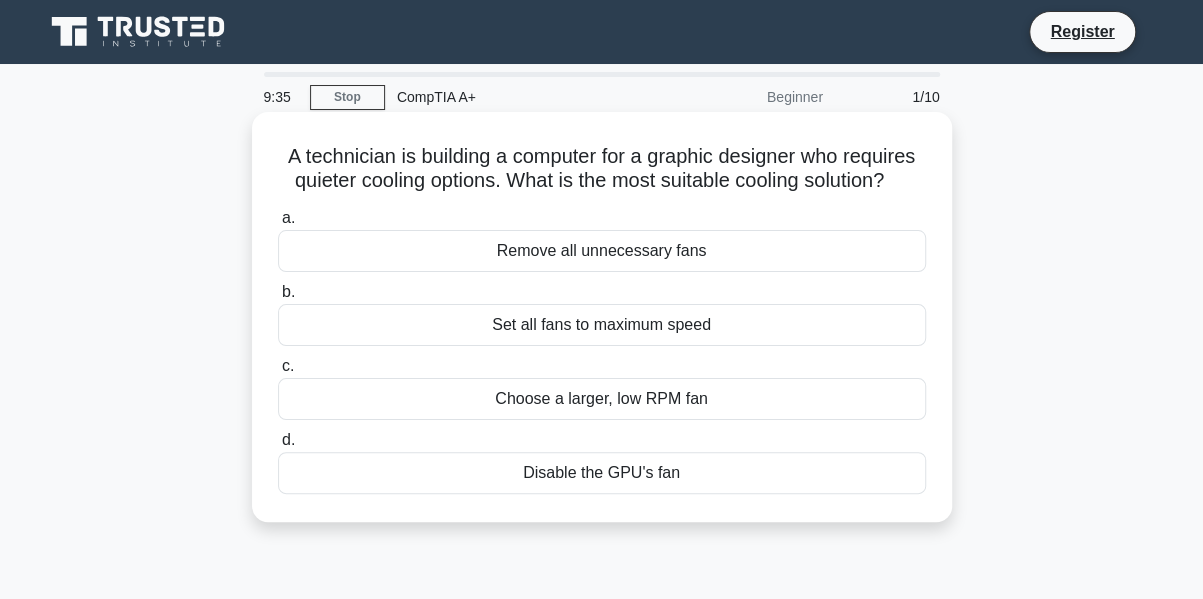 click on "Set all fans to maximum speed" at bounding box center [602, 325] 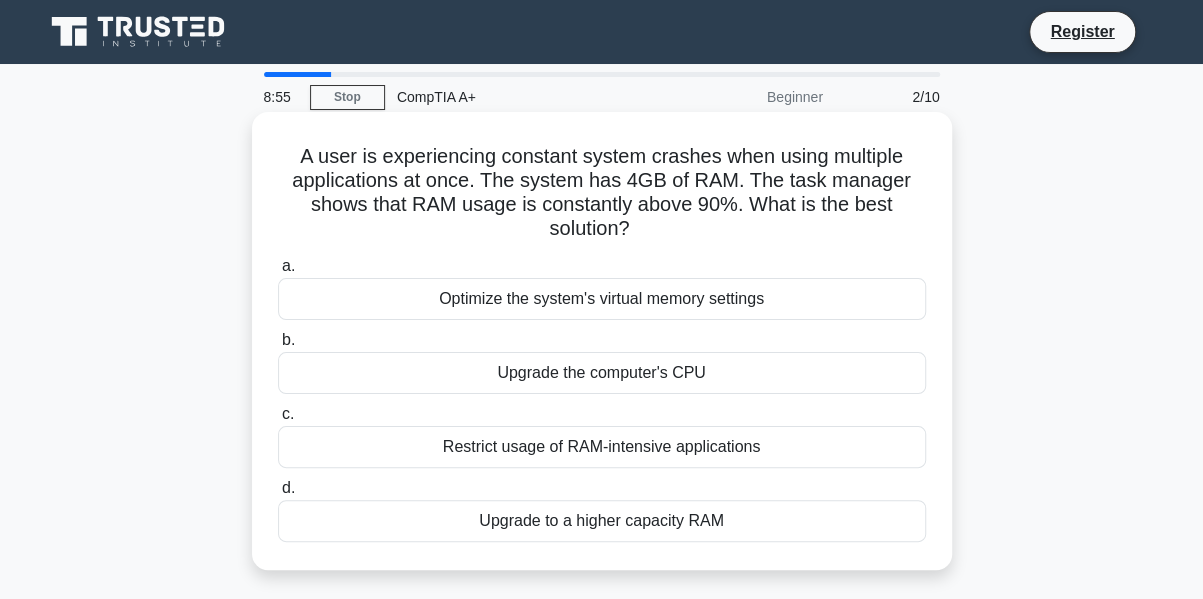 click on "Upgrade to a higher capacity RAM" at bounding box center [602, 521] 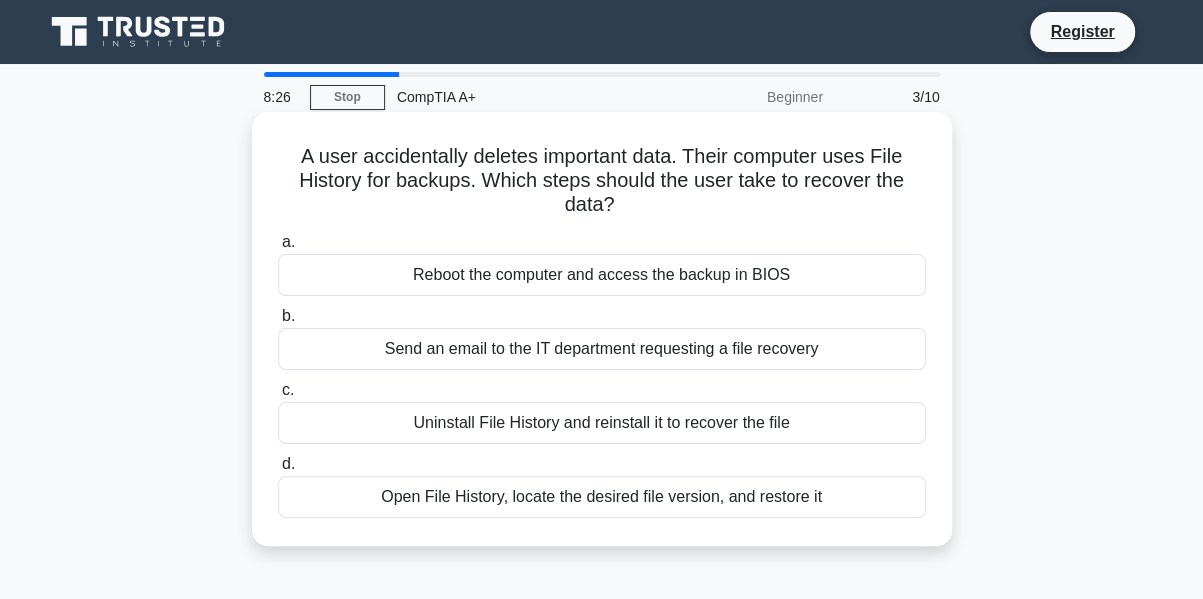 click on "Open File History, locate the desired file version, and restore it" at bounding box center [602, 497] 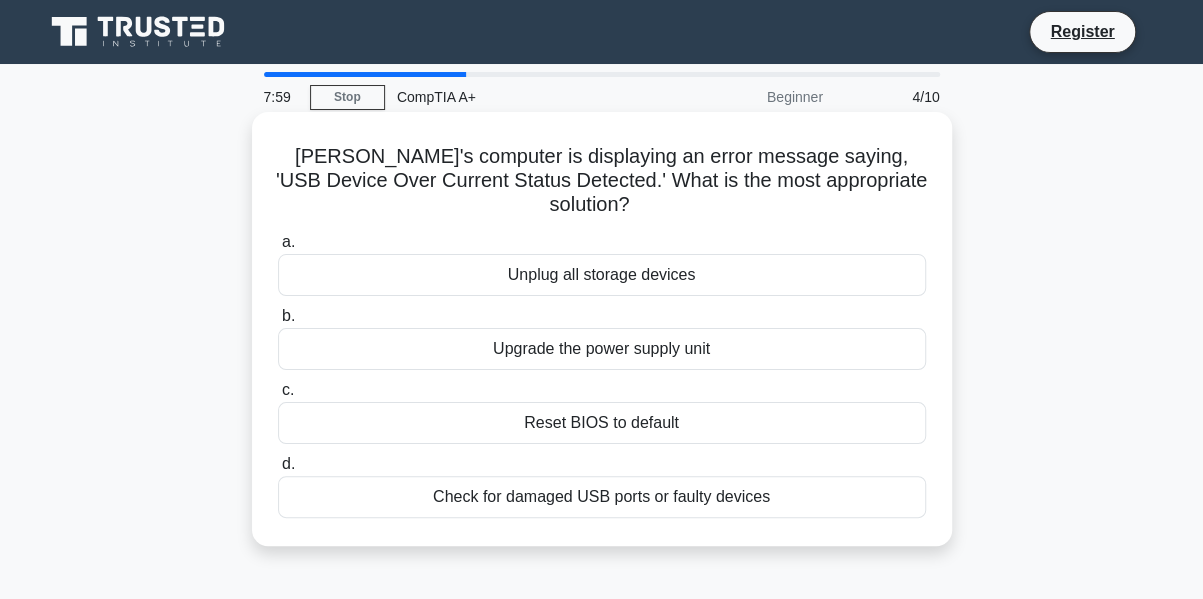 click on "Check for damaged USB ports or faulty devices" at bounding box center [602, 497] 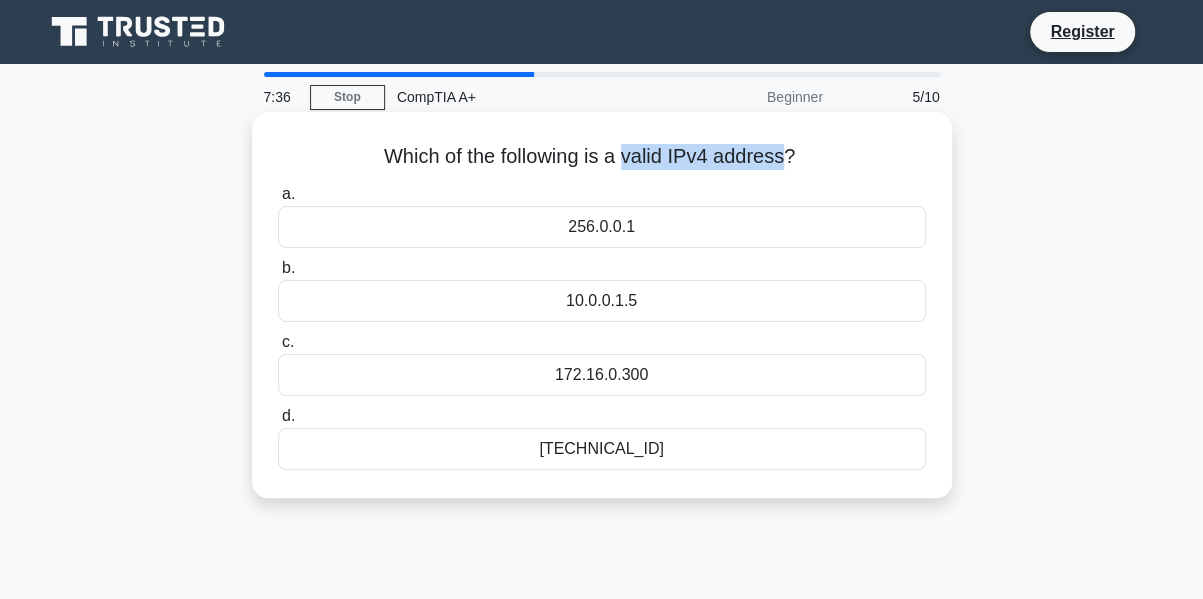drag, startPoint x: 786, startPoint y: 159, endPoint x: 629, endPoint y: 161, distance: 157.01274 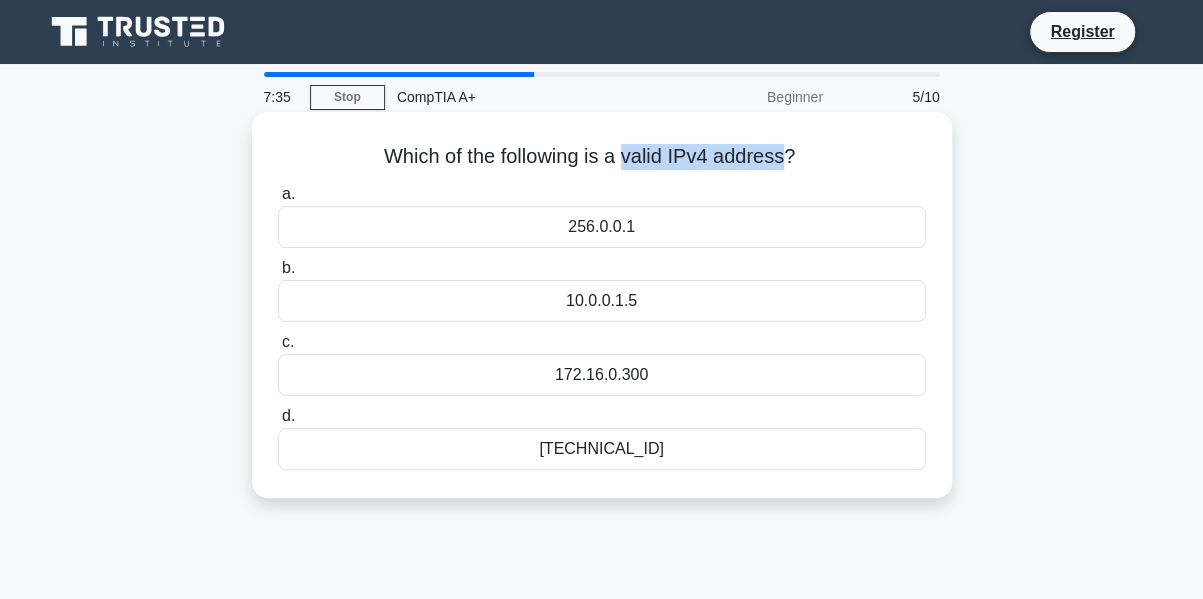 copy on "valid IPv4 address" 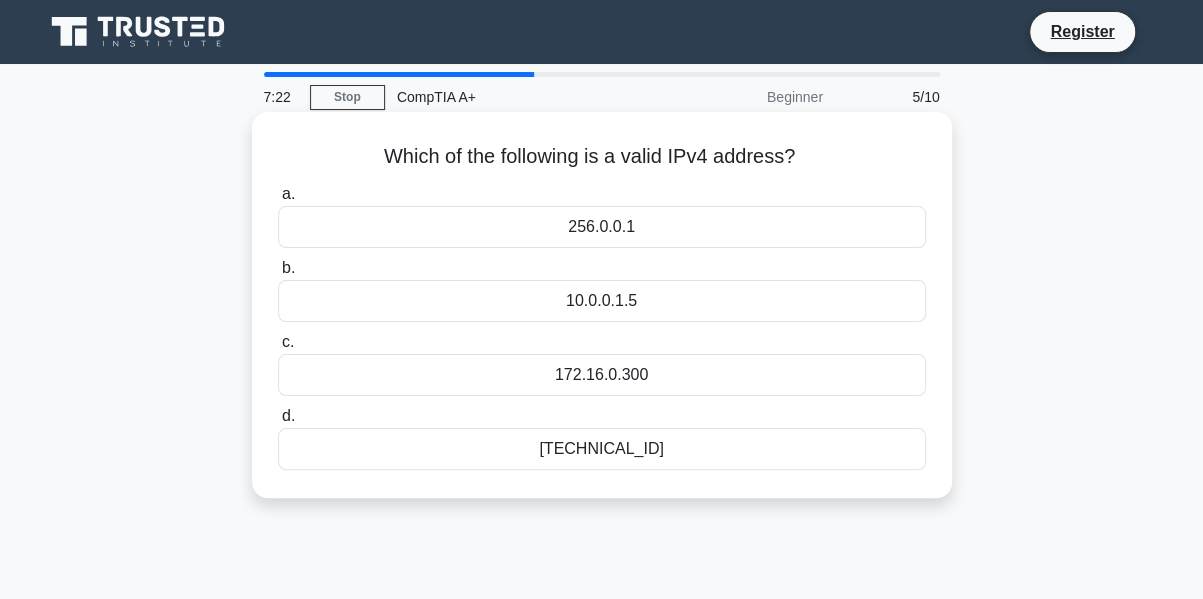 click on "192.168.0.1" at bounding box center [602, 449] 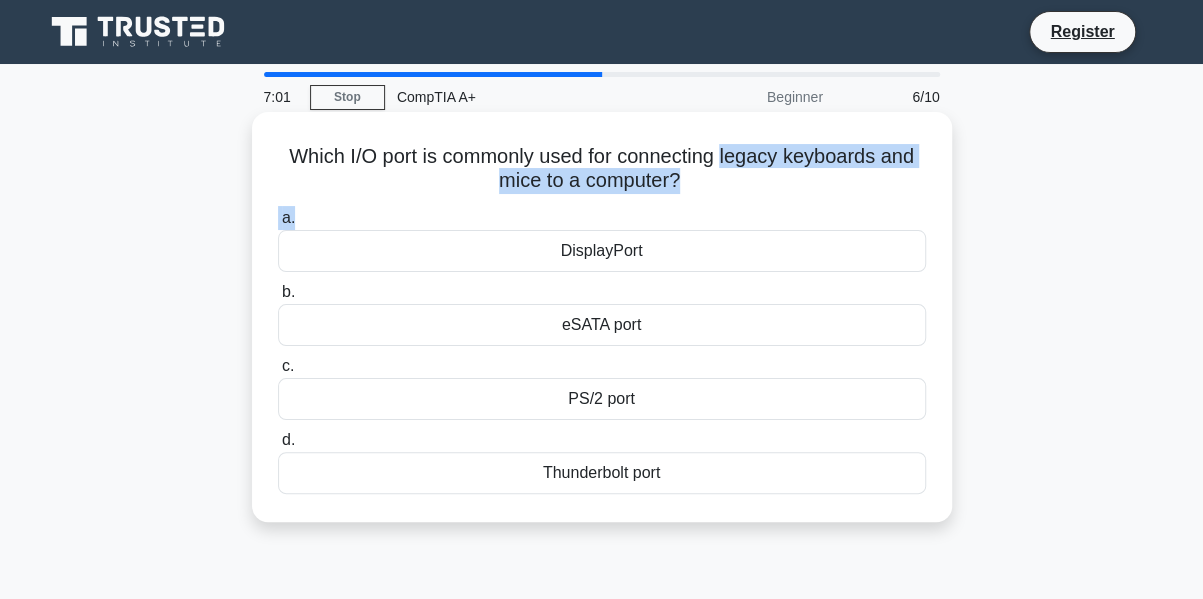 drag, startPoint x: 728, startPoint y: 159, endPoint x: 756, endPoint y: 203, distance: 52.153618 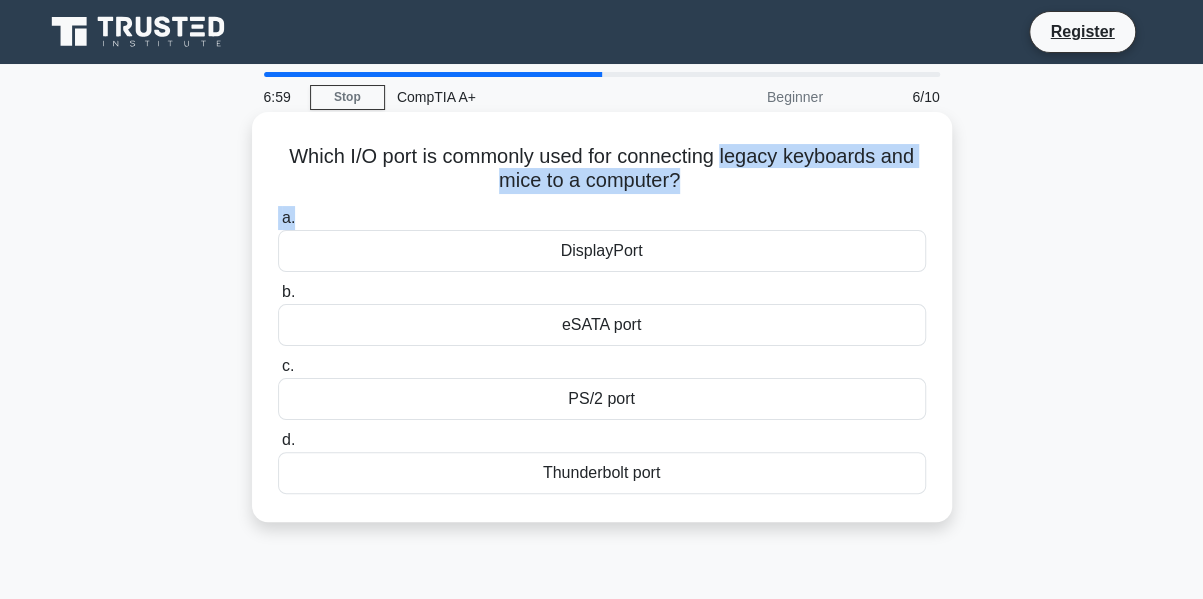 copy on "legacy keyboards and mice to a computer?
.spinner_0XTQ{transform-origin:center;animation:spinner_y6GP .75s linear infinite}@keyframes spinner_y6GP{100%{transform:rotate(360deg)}}
a." 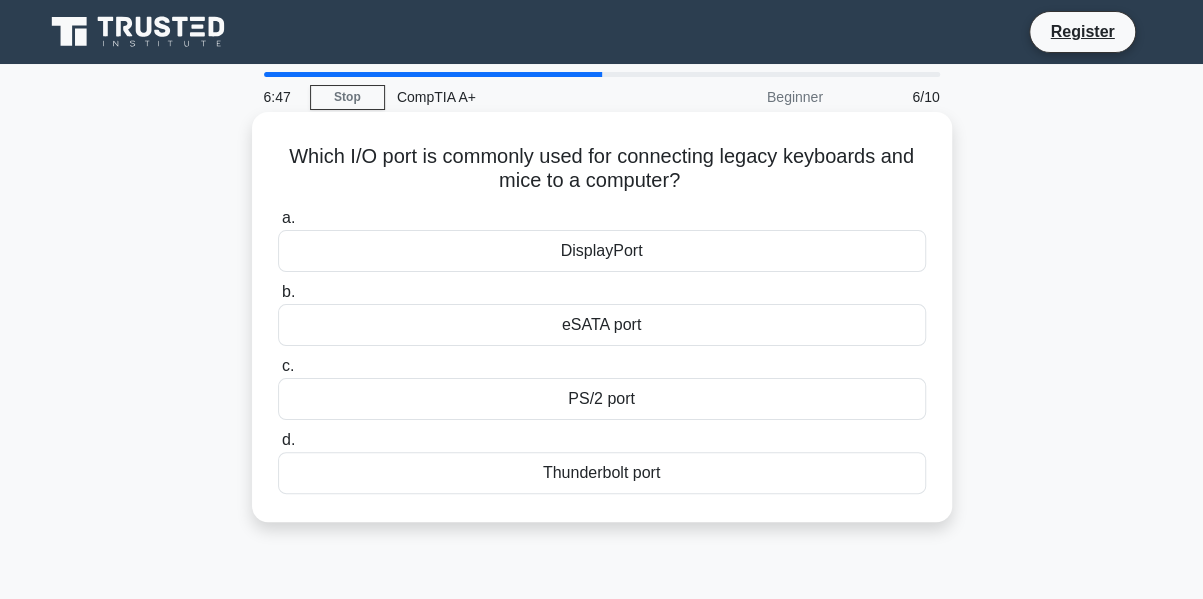 click on "PS/2 port" at bounding box center (602, 399) 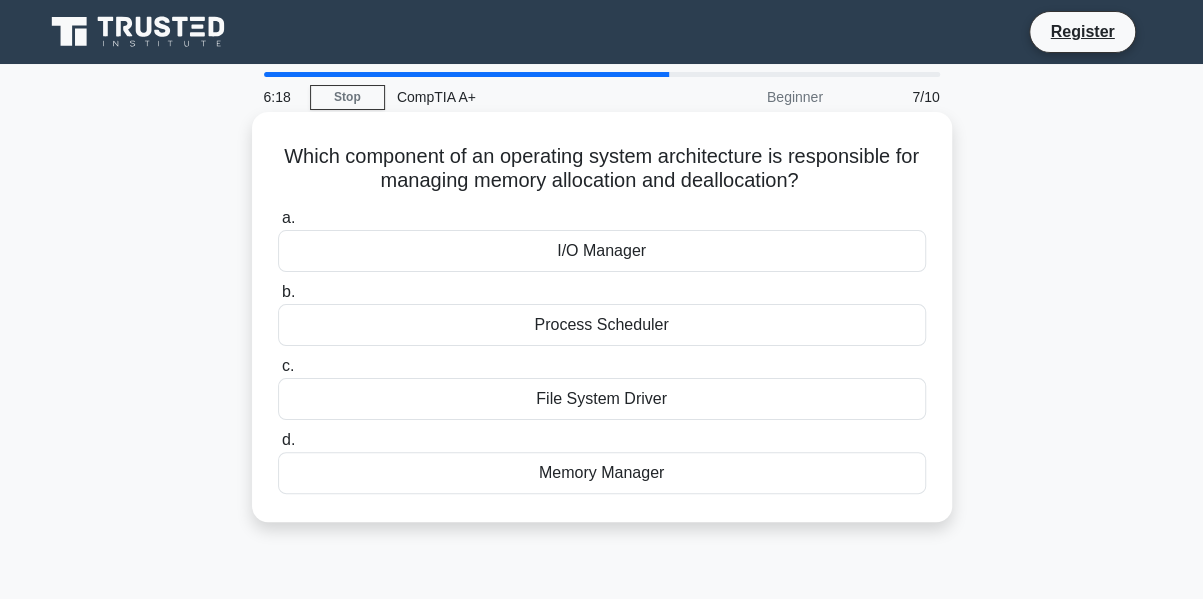 click on "Memory Manager" at bounding box center (602, 473) 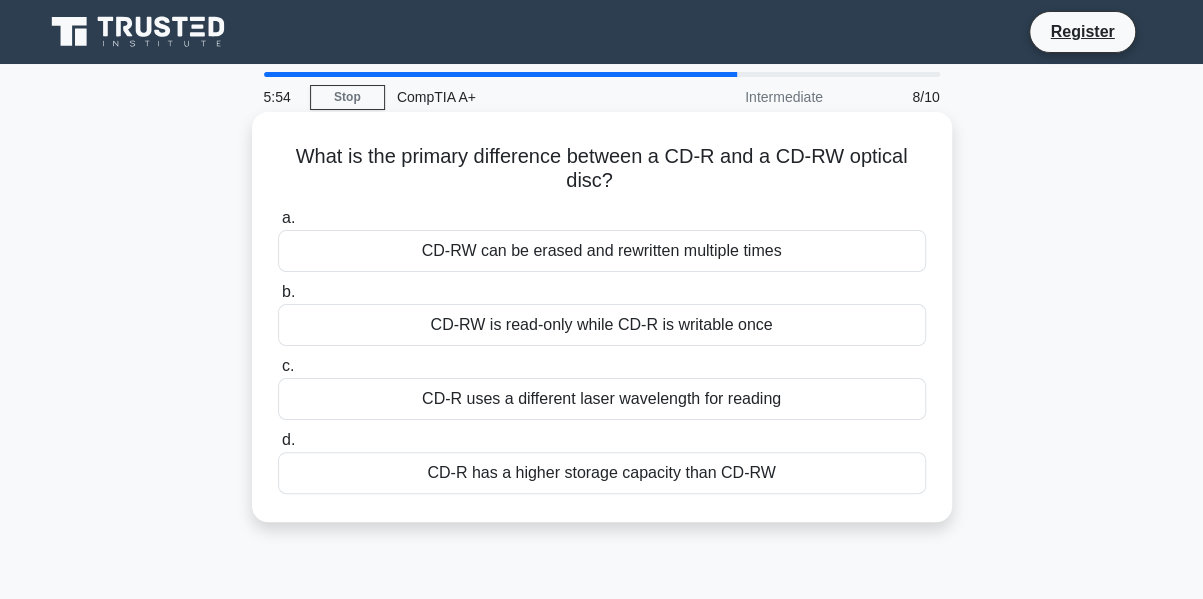 drag, startPoint x: 322, startPoint y: 159, endPoint x: 751, endPoint y: 177, distance: 429.37744 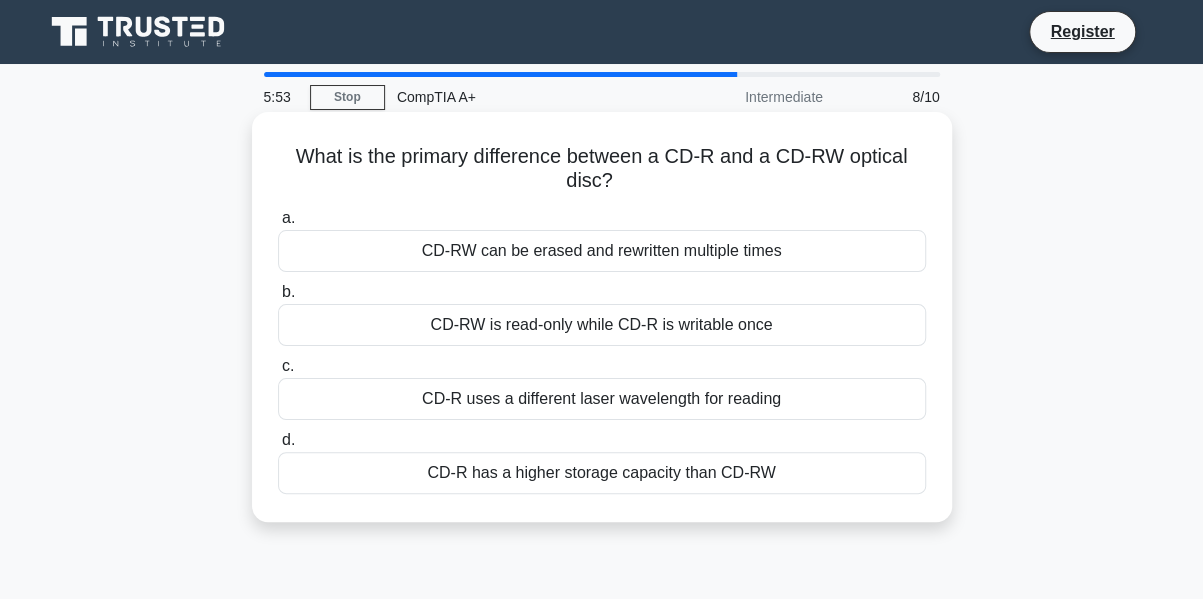 copy on "What is the primary difference between a CD-R and a CD-RW optical disc?" 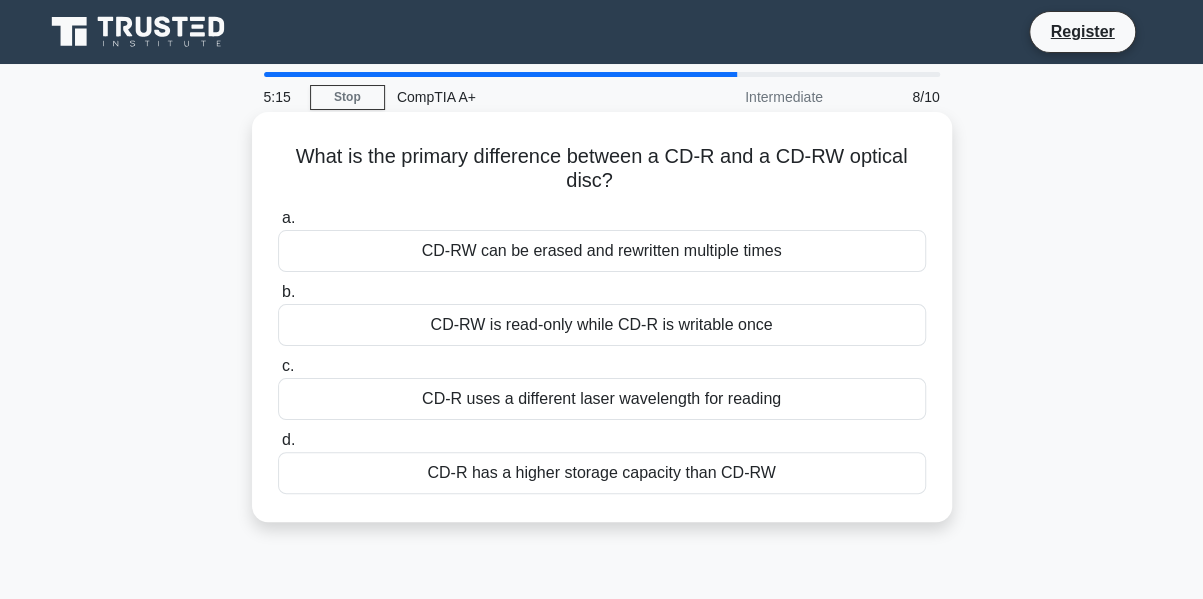 click on "CD-RW can be erased and rewritten multiple times" at bounding box center (602, 251) 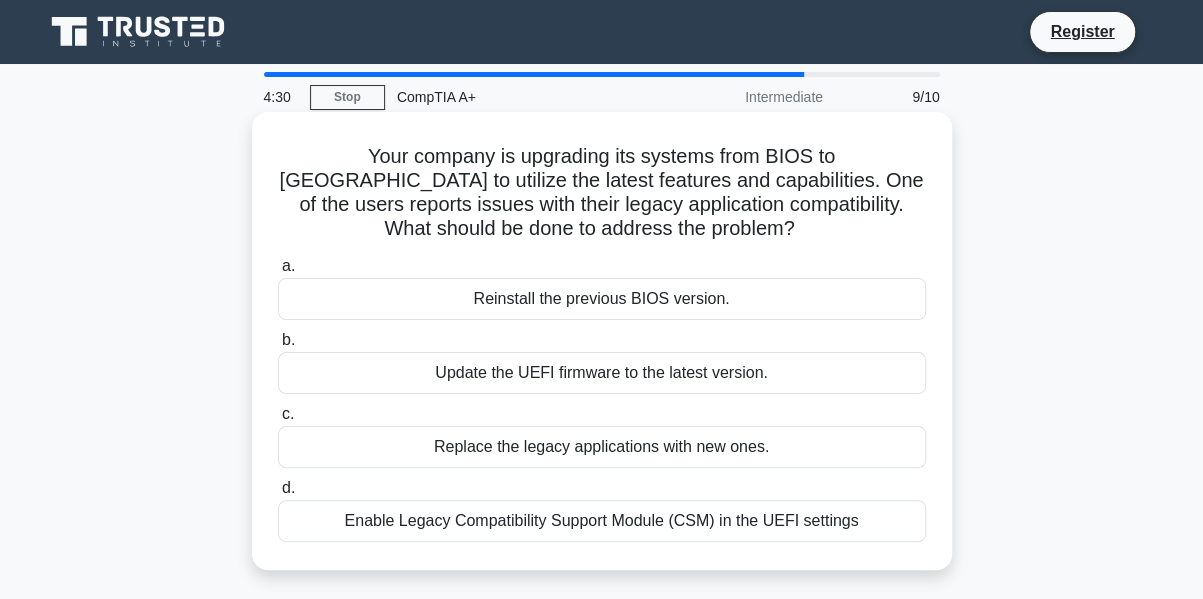 click on "Enable Legacy Compatibility Support Module (CSM) in the UEFI settings" at bounding box center [602, 521] 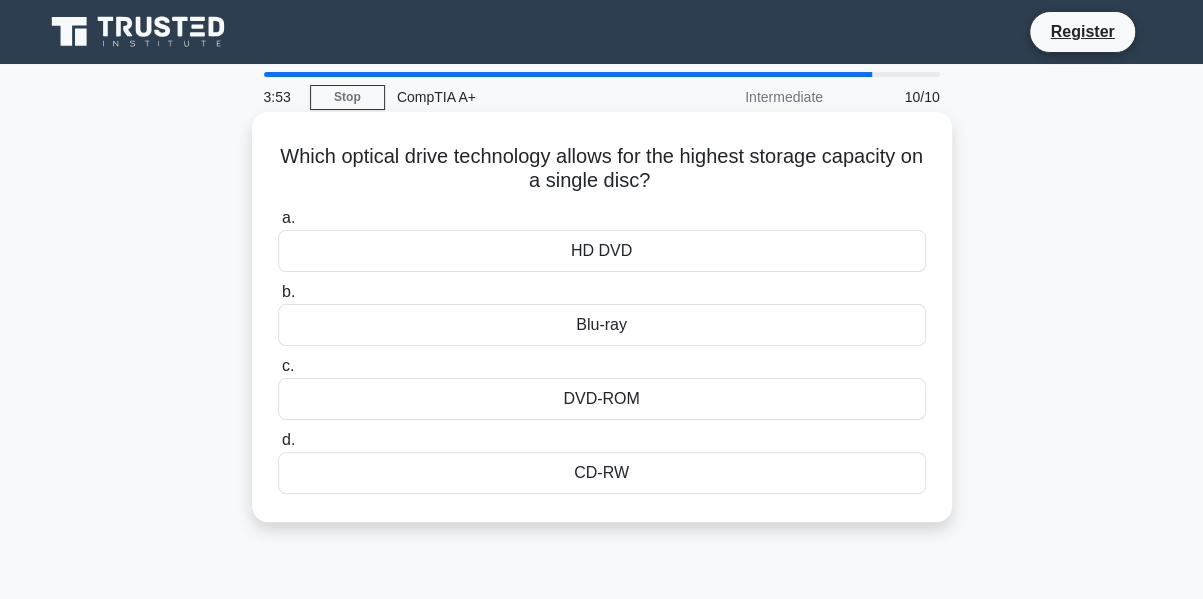 click on "DVD-ROM" at bounding box center [602, 399] 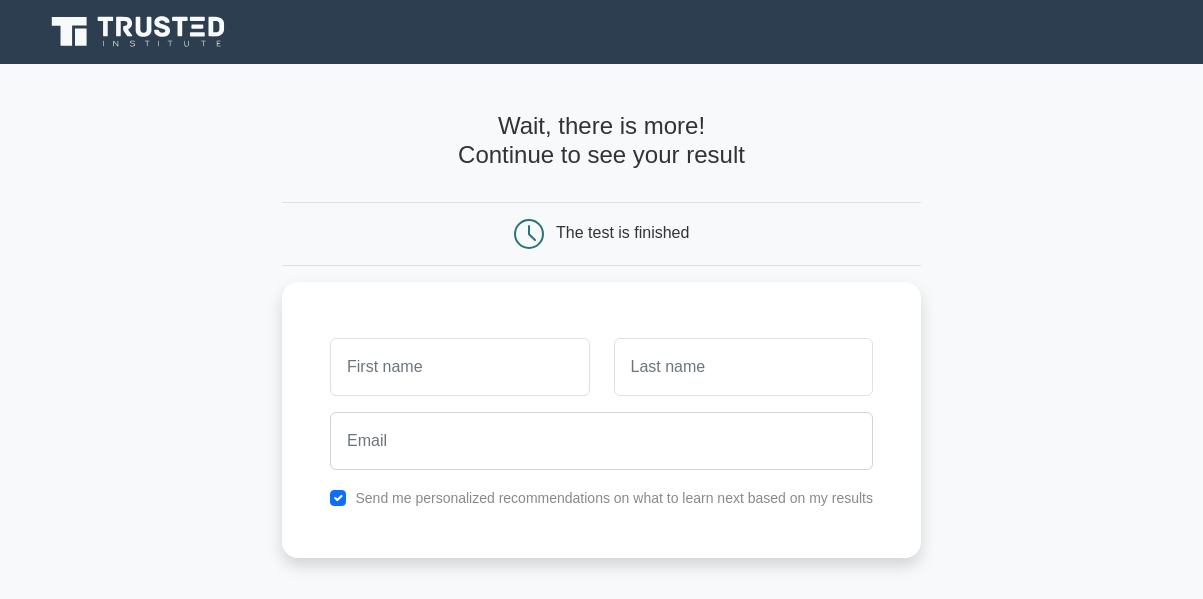 scroll, scrollTop: 0, scrollLeft: 0, axis: both 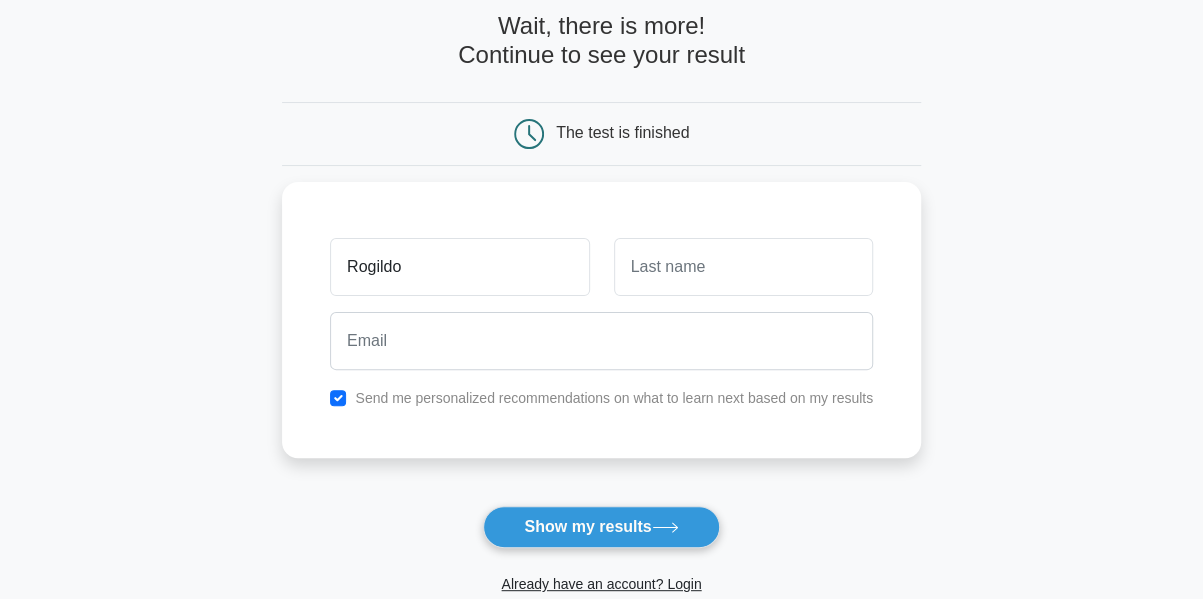 type on "Rogildo" 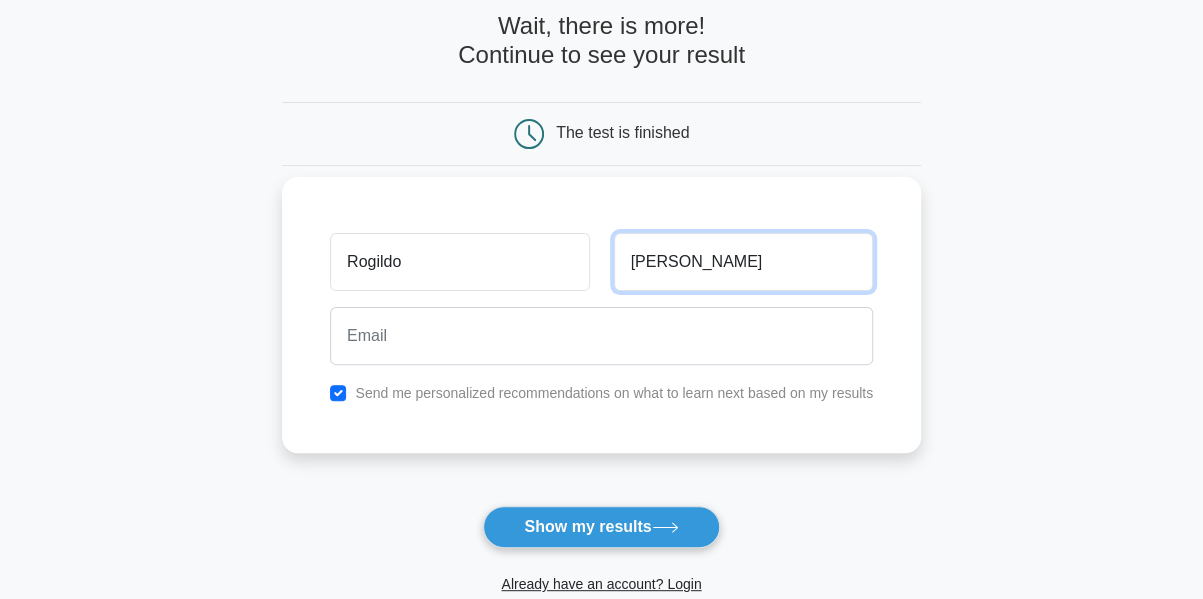 type on "Abuan" 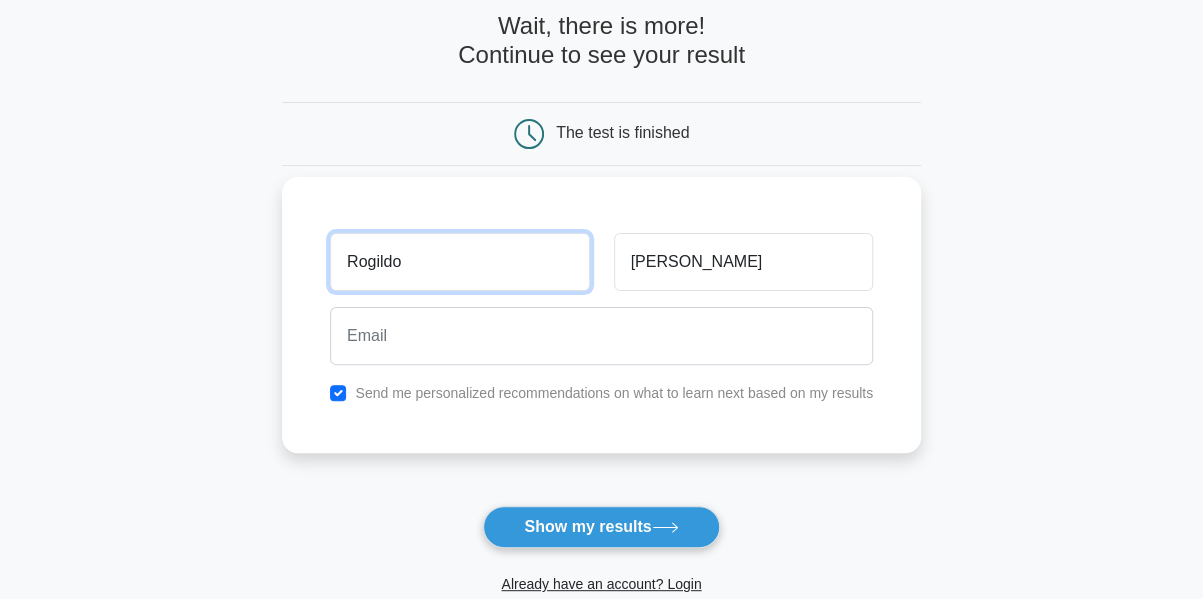 click on "Rogildo" at bounding box center [459, 262] 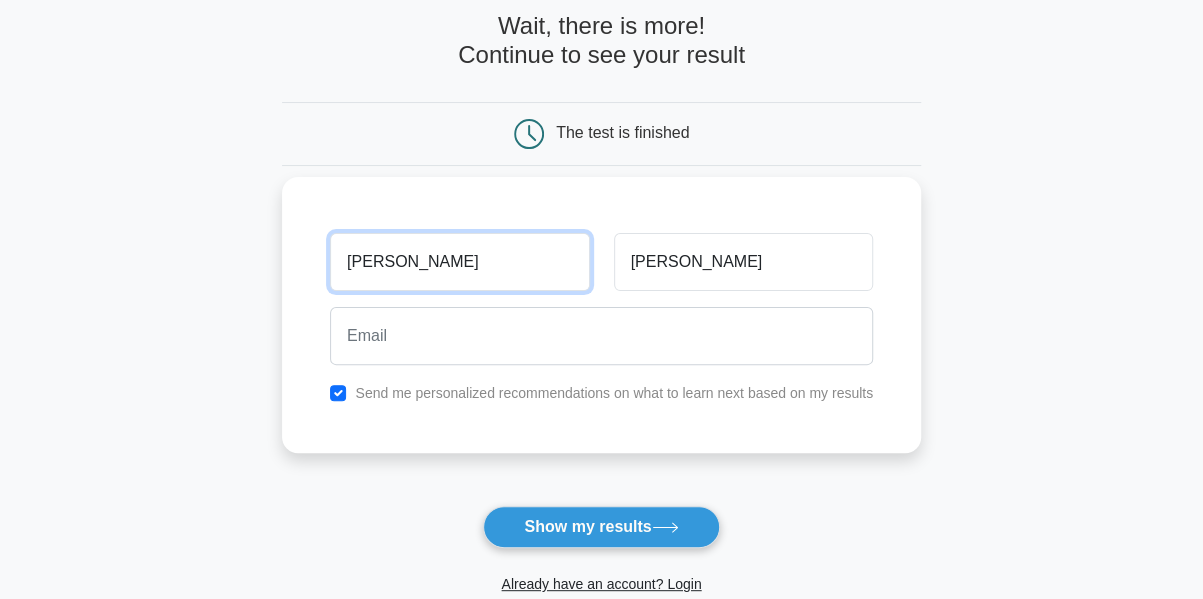 type on "Rogildo Jr" 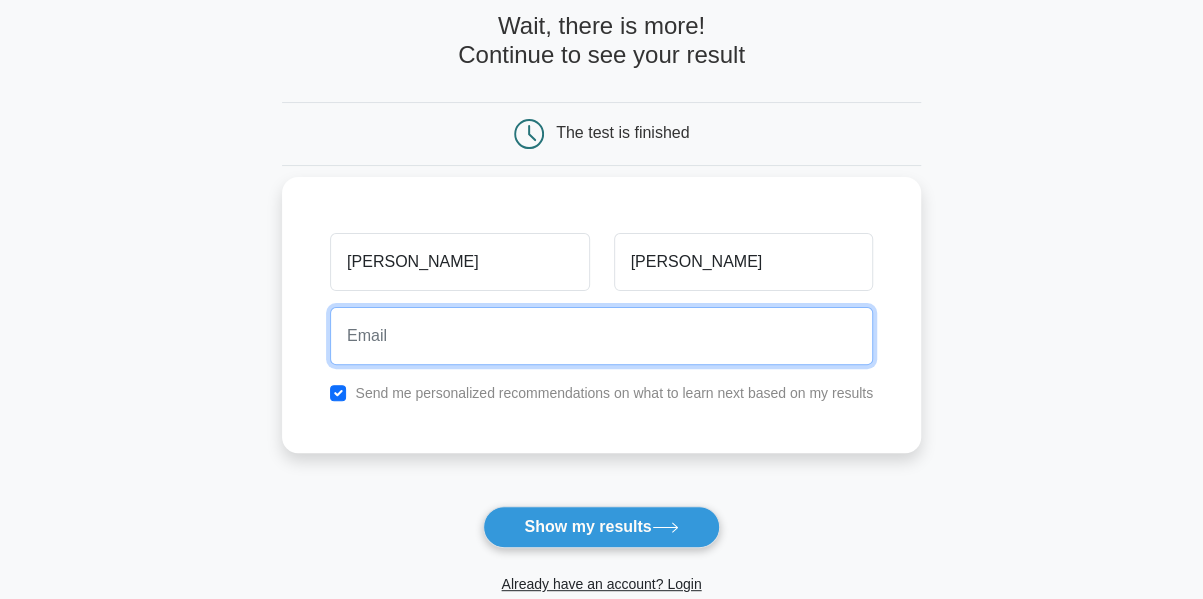 click at bounding box center (601, 336) 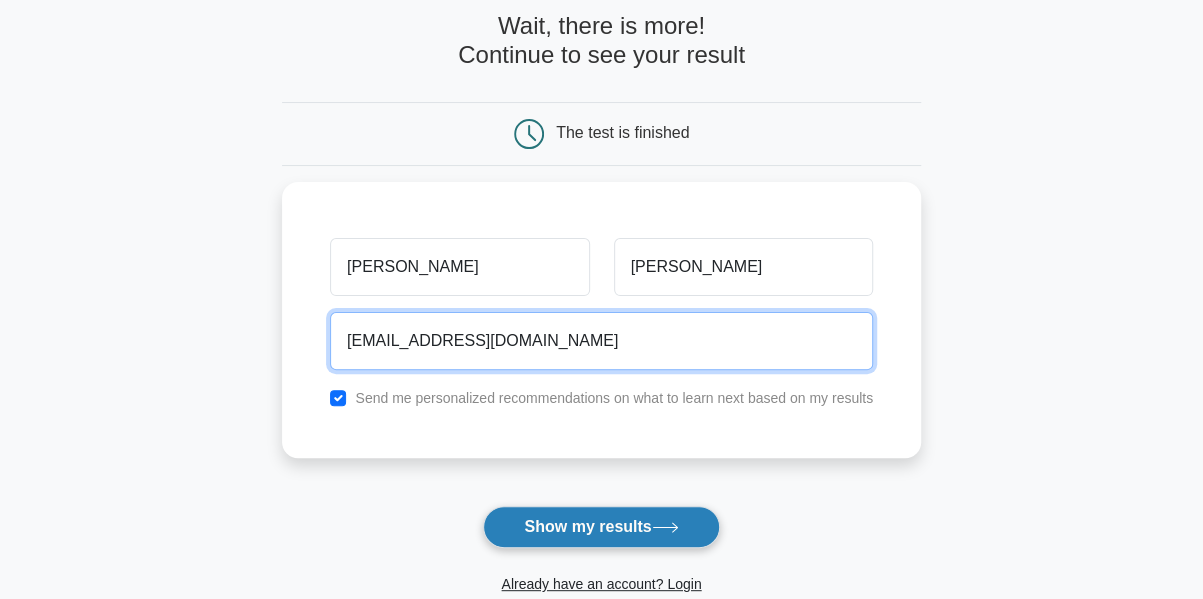 scroll, scrollTop: 300, scrollLeft: 0, axis: vertical 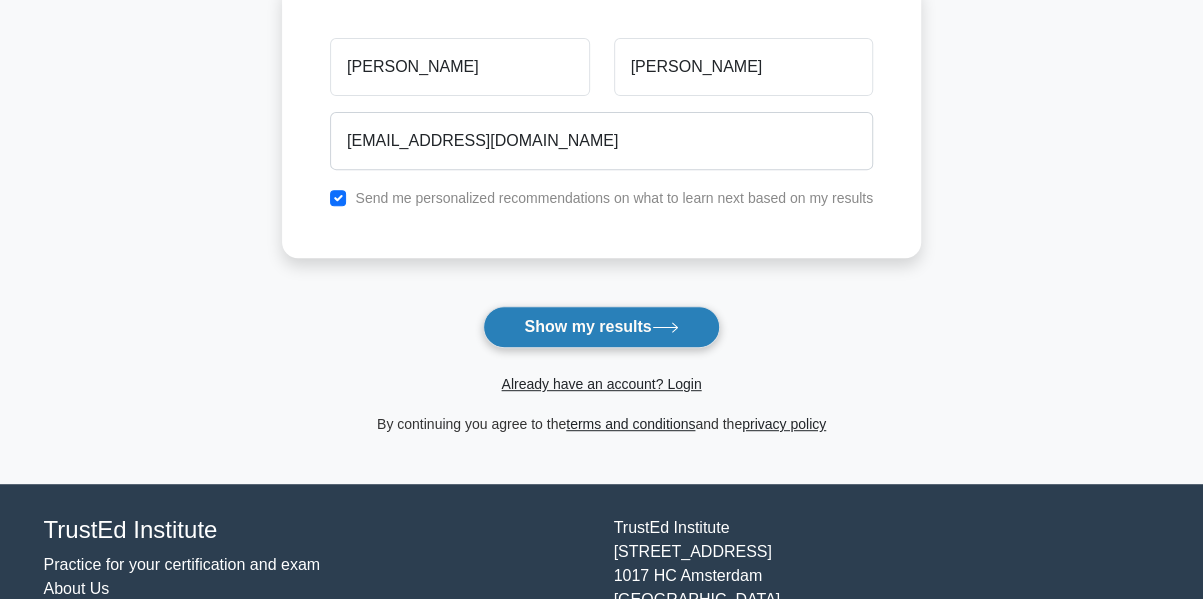 click on "Show my results" at bounding box center [601, 327] 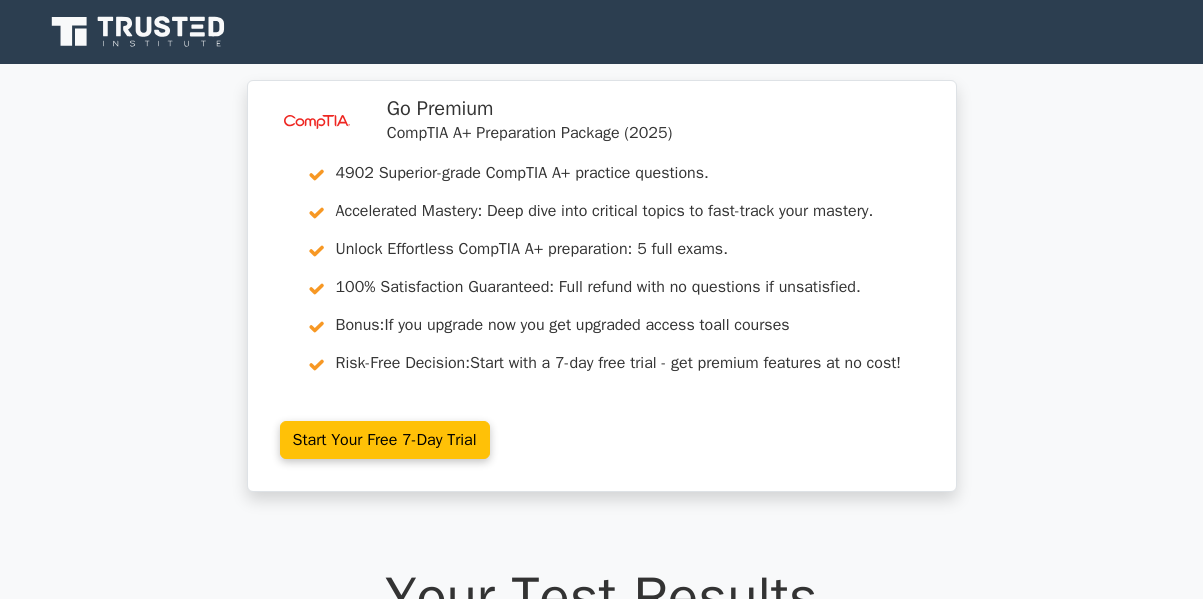 scroll, scrollTop: 0, scrollLeft: 0, axis: both 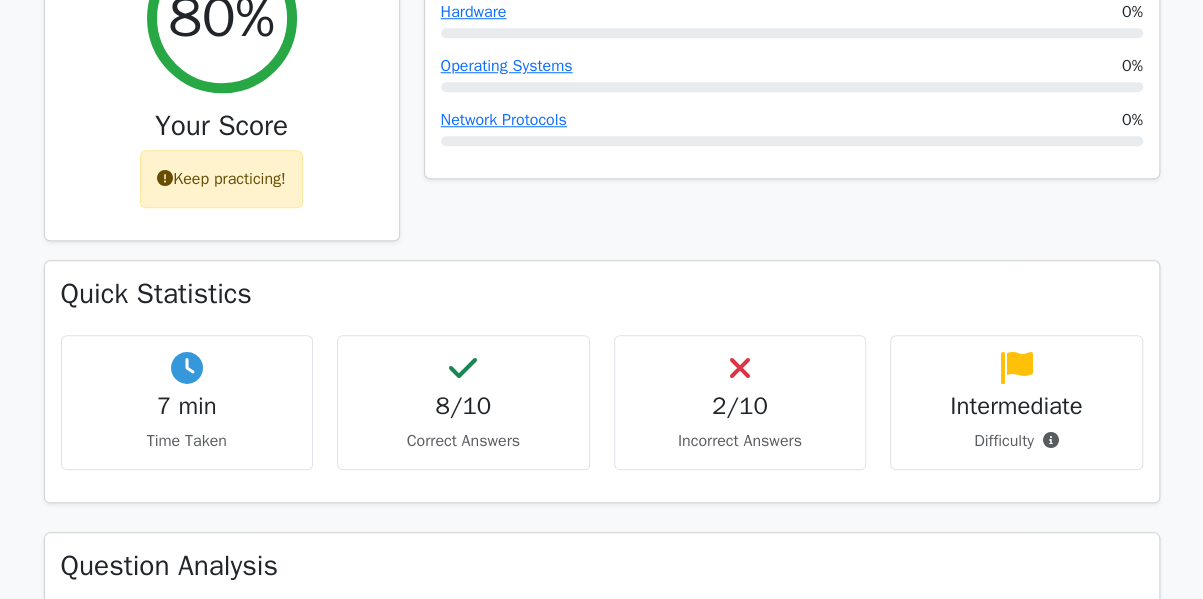 click on "2/10
Incorrect Answers" at bounding box center (740, 402) 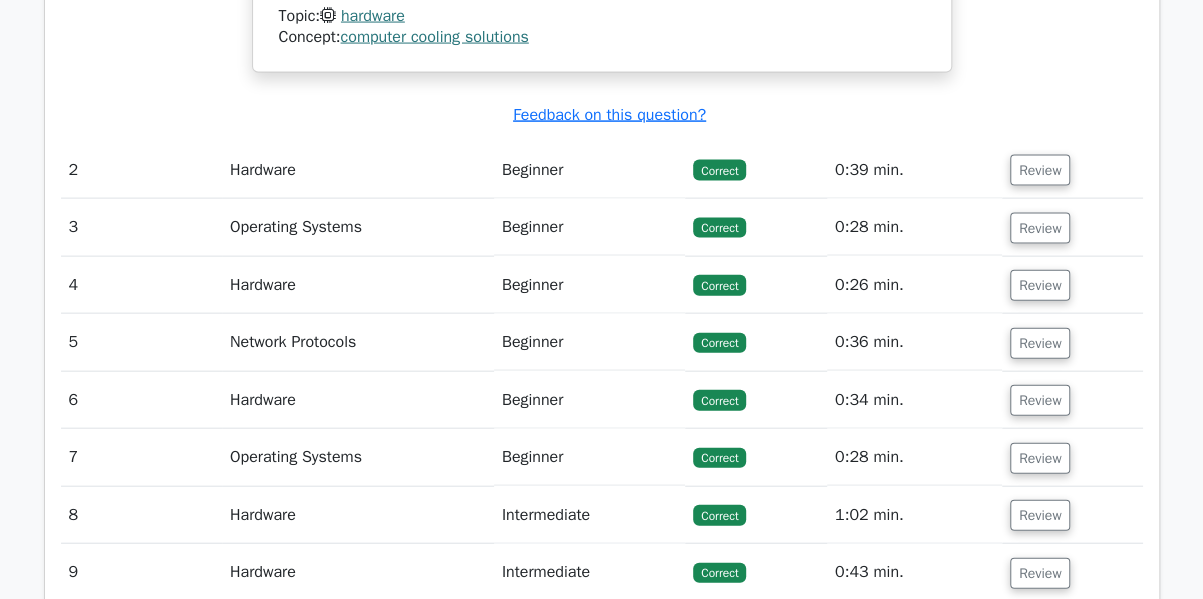 scroll, scrollTop: 2200, scrollLeft: 0, axis: vertical 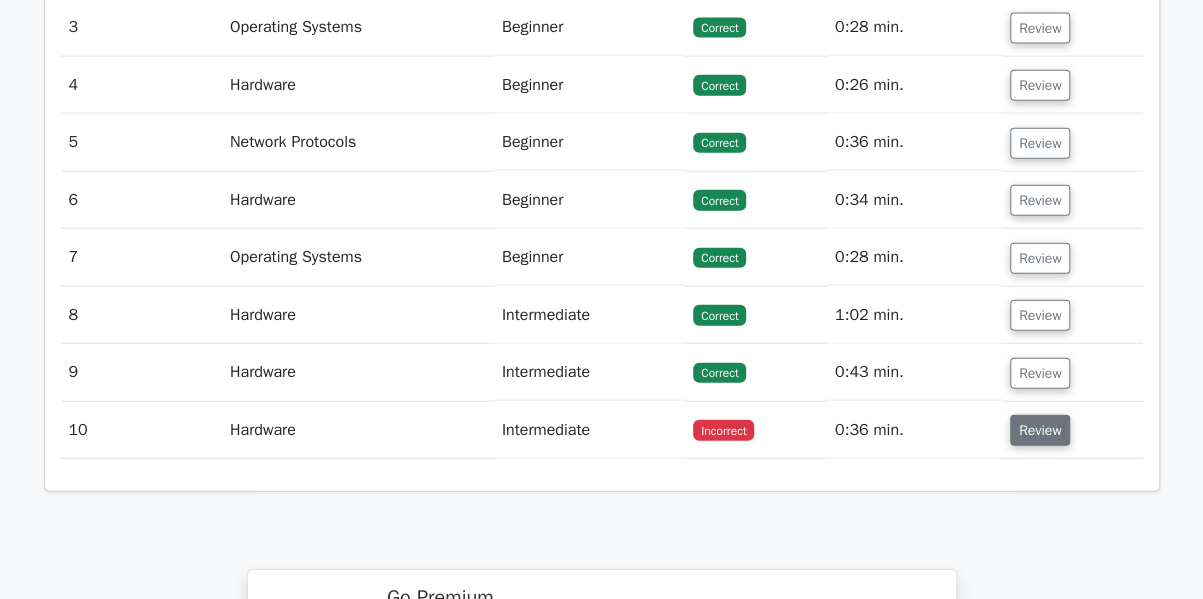 click on "Review" at bounding box center (1040, 430) 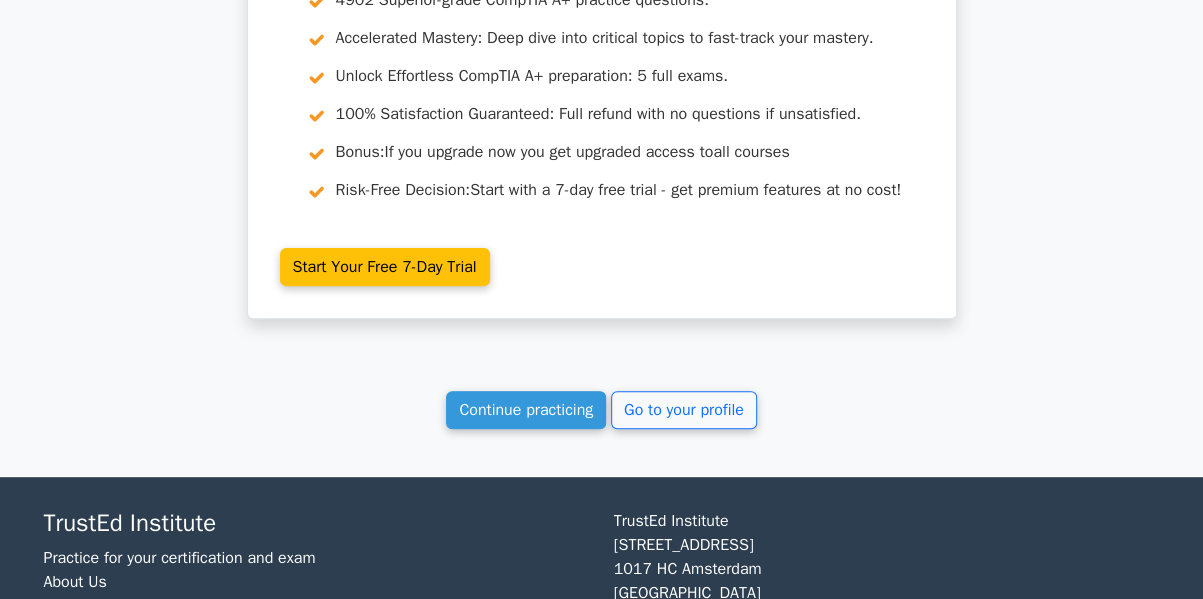 scroll, scrollTop: 3900, scrollLeft: 0, axis: vertical 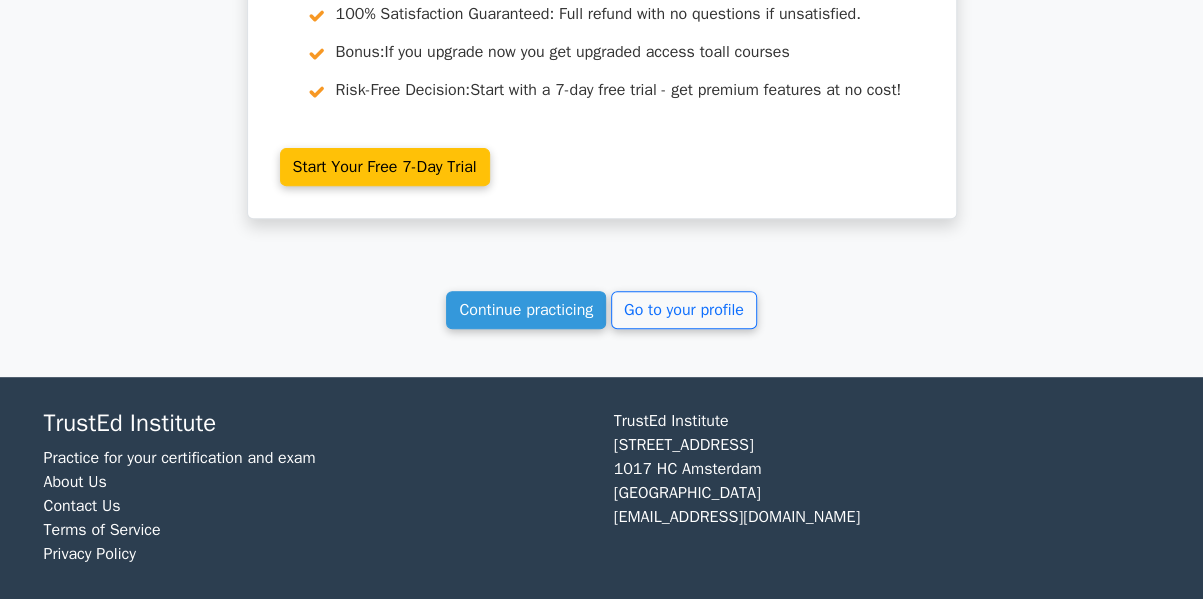 click on "Your Test Results
CompTIA A+
80%
Your Score
Keep practicing!
Performance by Topic
Hardware
0%
Operating Systems
0%
0%" at bounding box center (602, -1504) 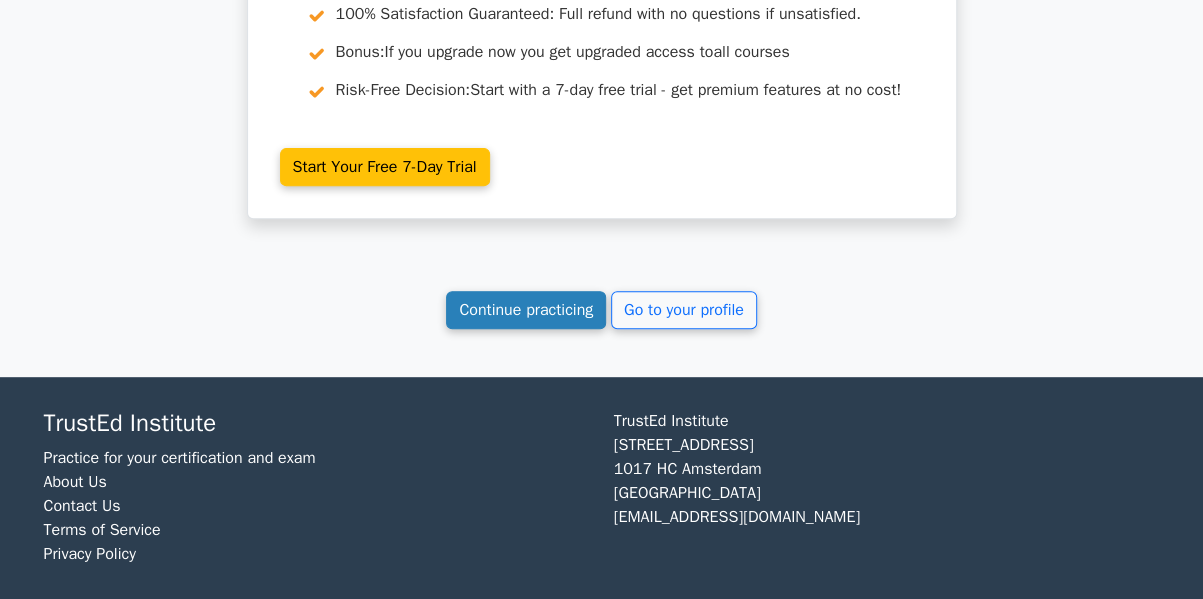 click on "Continue practicing" at bounding box center (526, 310) 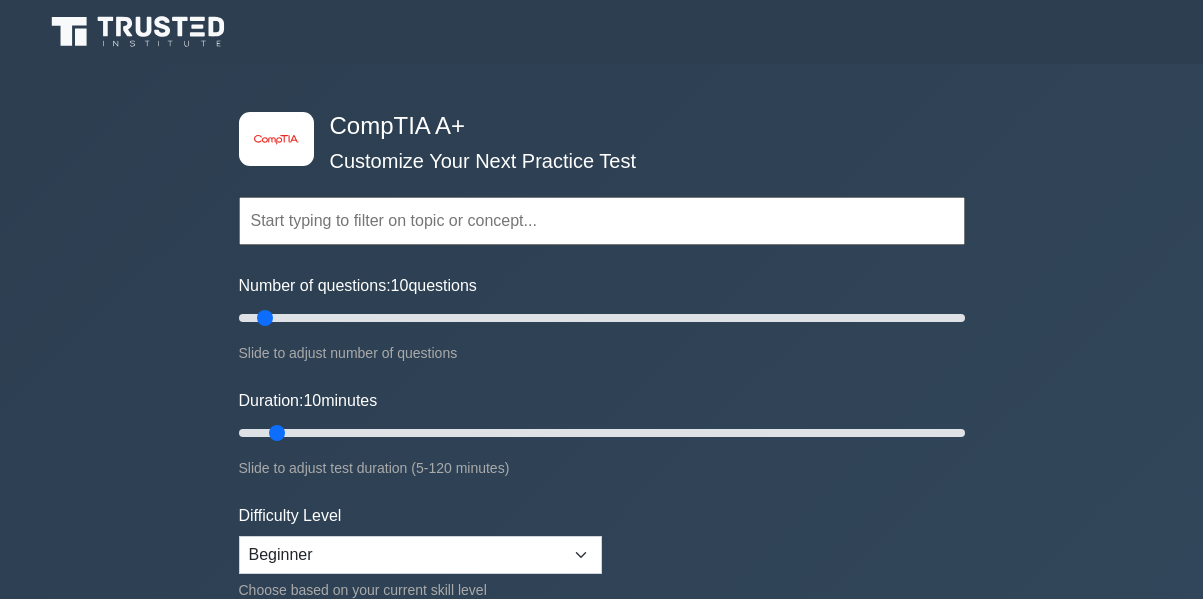scroll, scrollTop: 0, scrollLeft: 0, axis: both 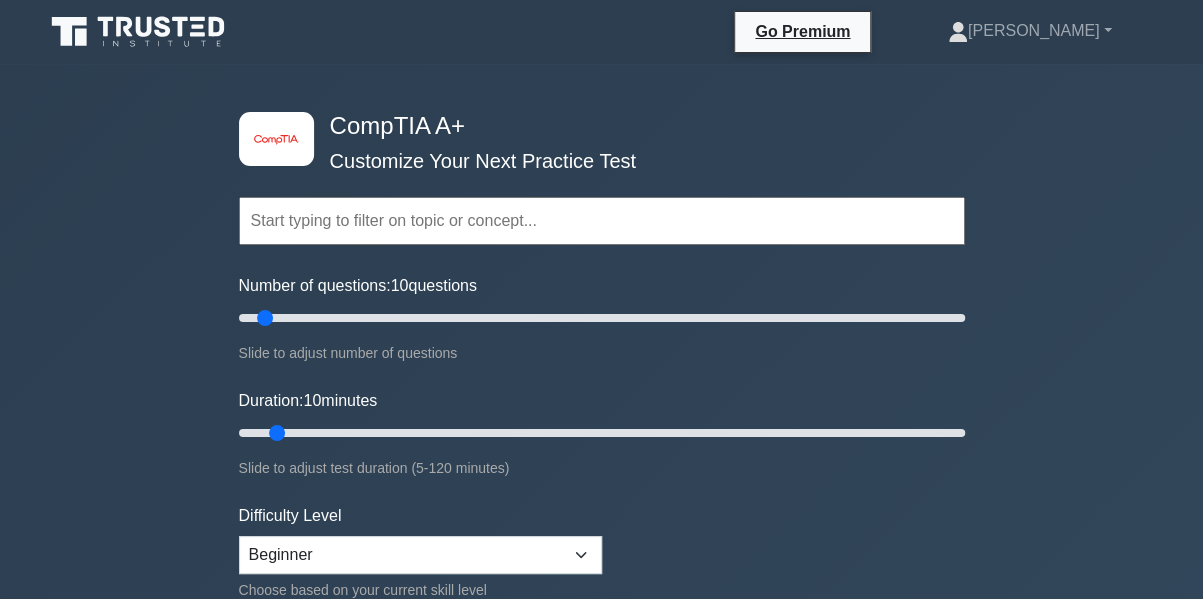 click at bounding box center [602, 221] 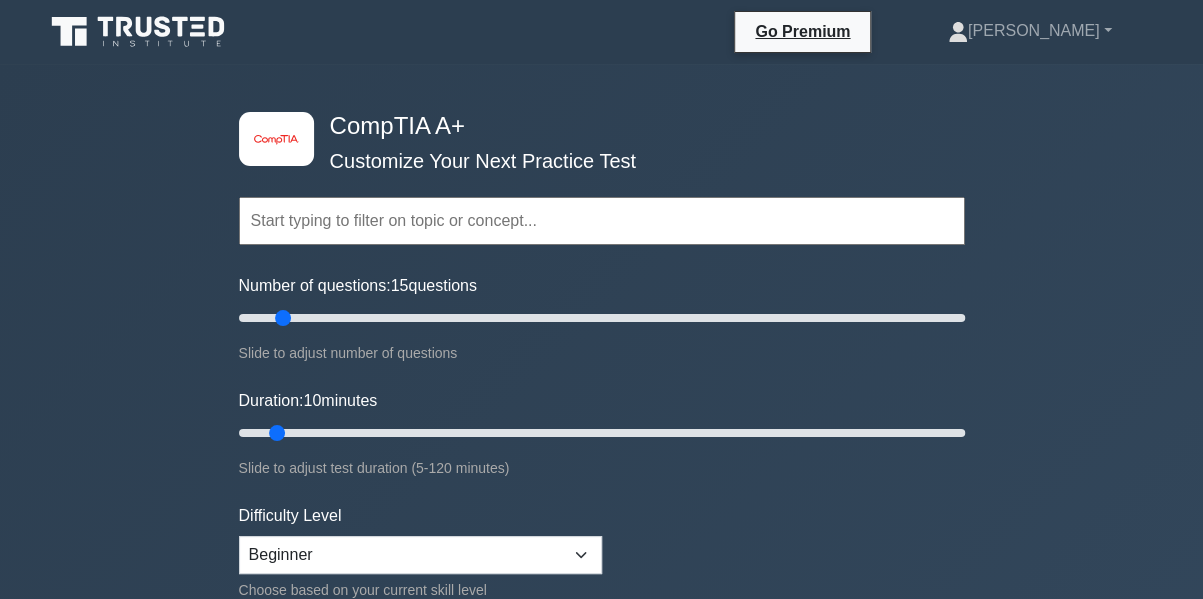 drag, startPoint x: 266, startPoint y: 319, endPoint x: 281, endPoint y: 319, distance: 15 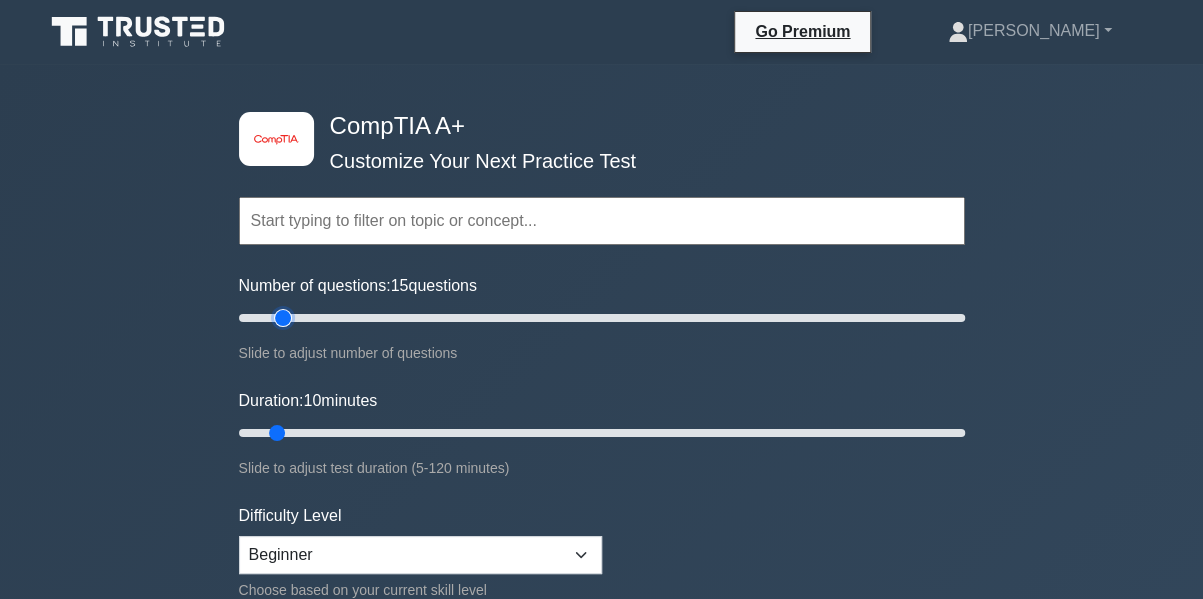 type on "15" 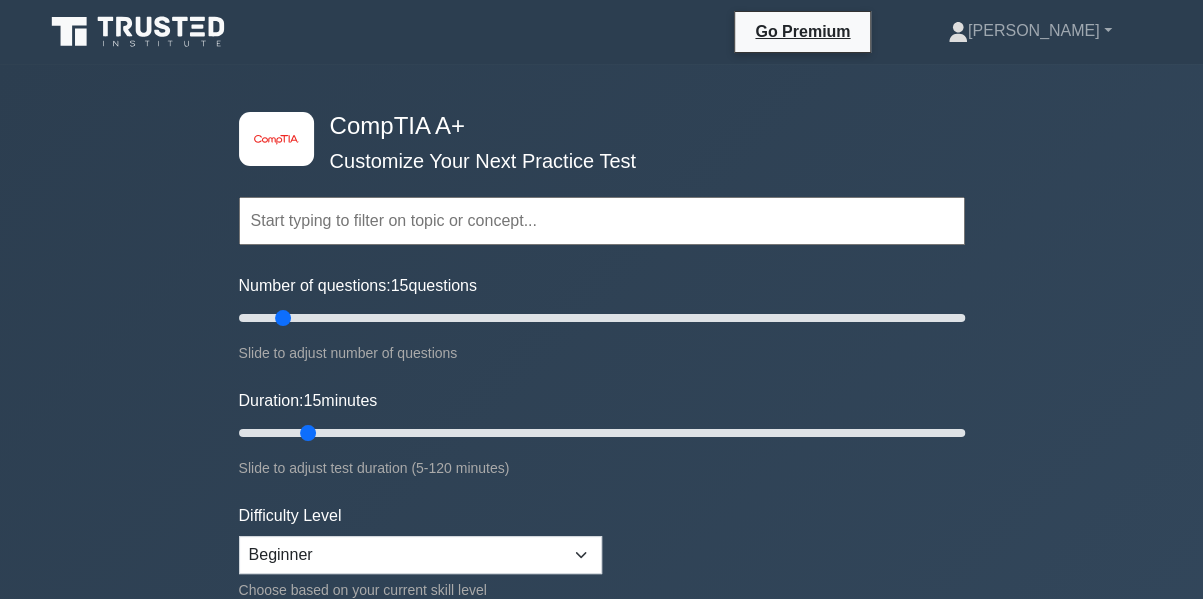 drag, startPoint x: 277, startPoint y: 432, endPoint x: 301, endPoint y: 438, distance: 24.738634 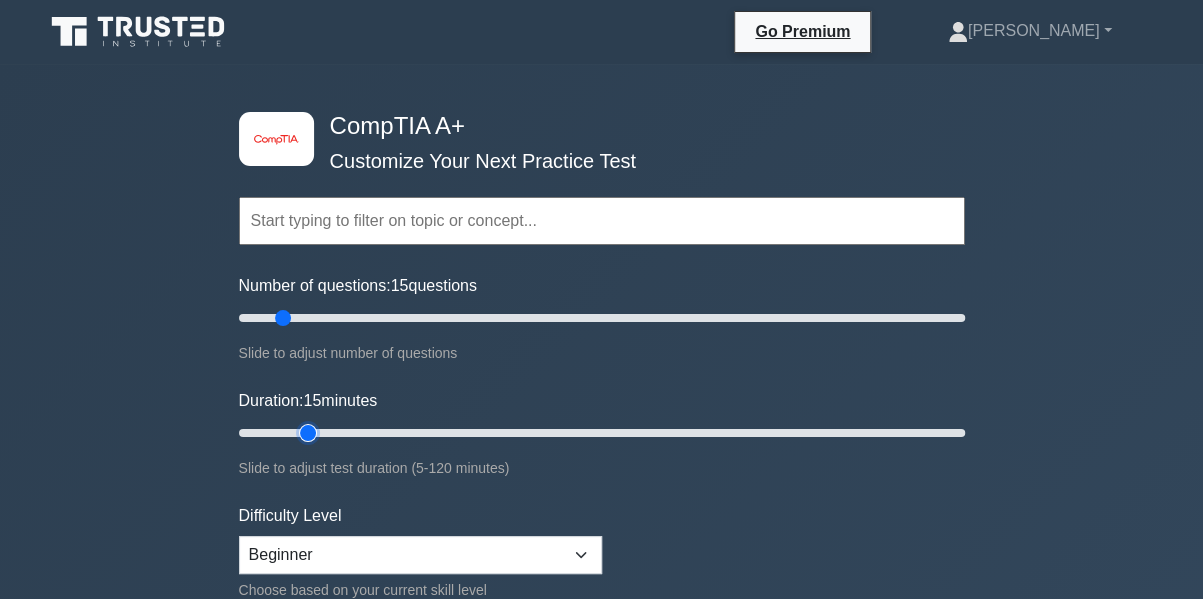 type on "15" 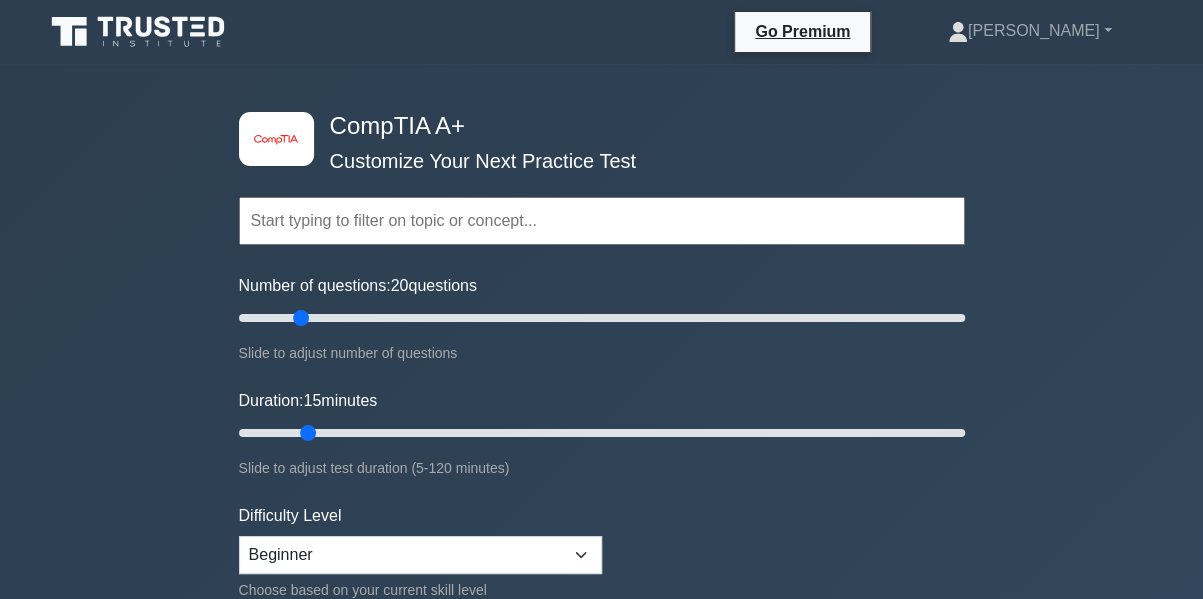 drag, startPoint x: 286, startPoint y: 320, endPoint x: 307, endPoint y: 321, distance: 21.023796 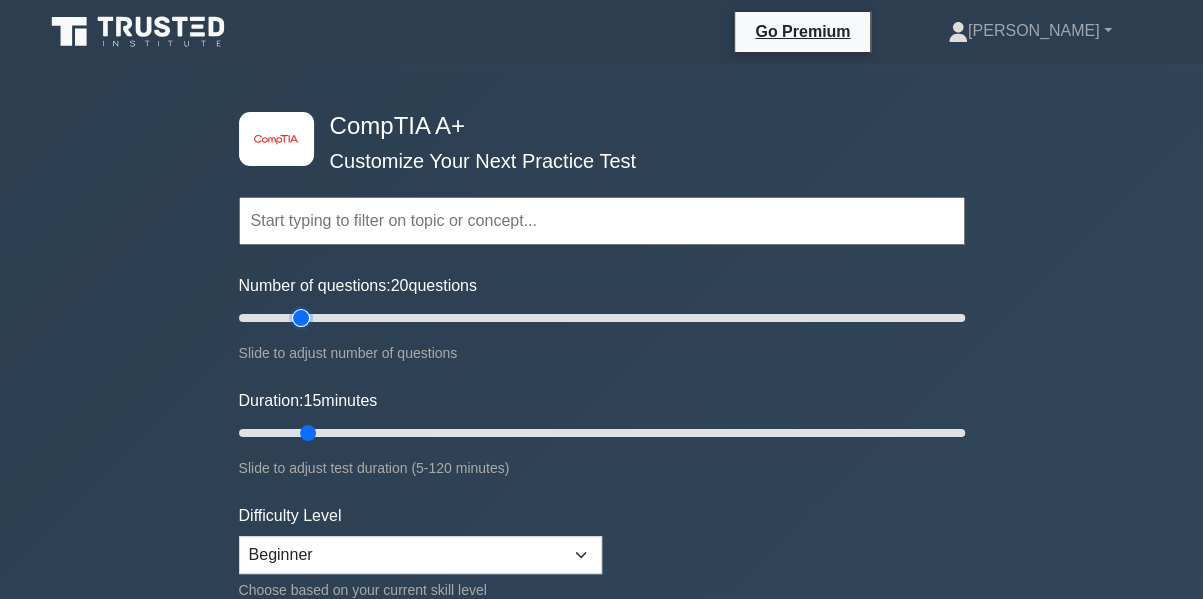 type on "20" 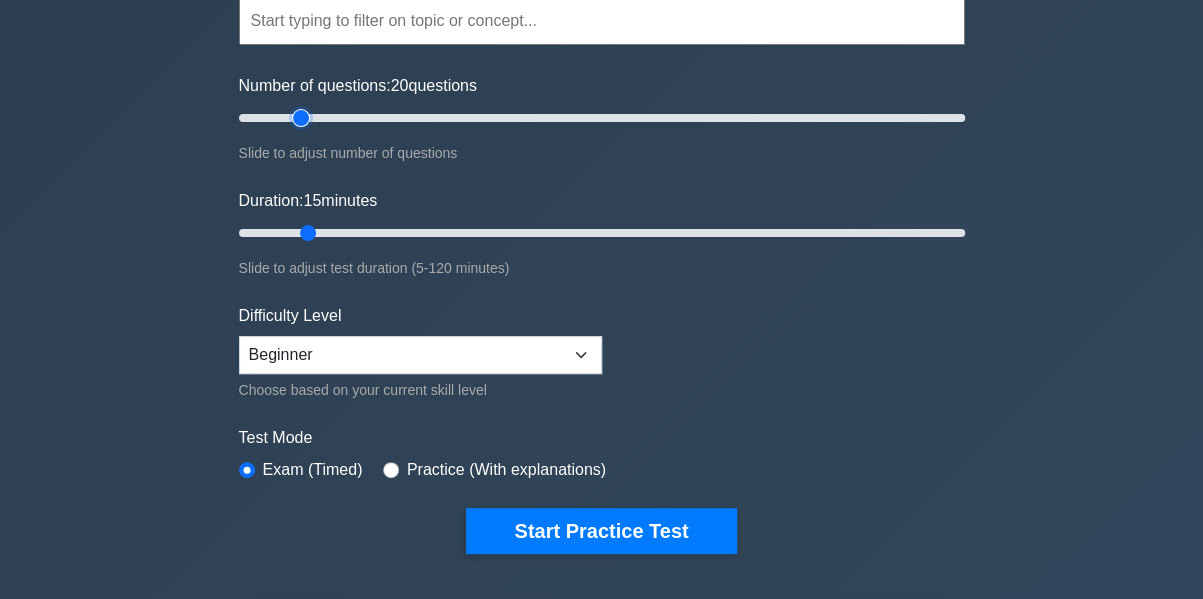 scroll, scrollTop: 300, scrollLeft: 0, axis: vertical 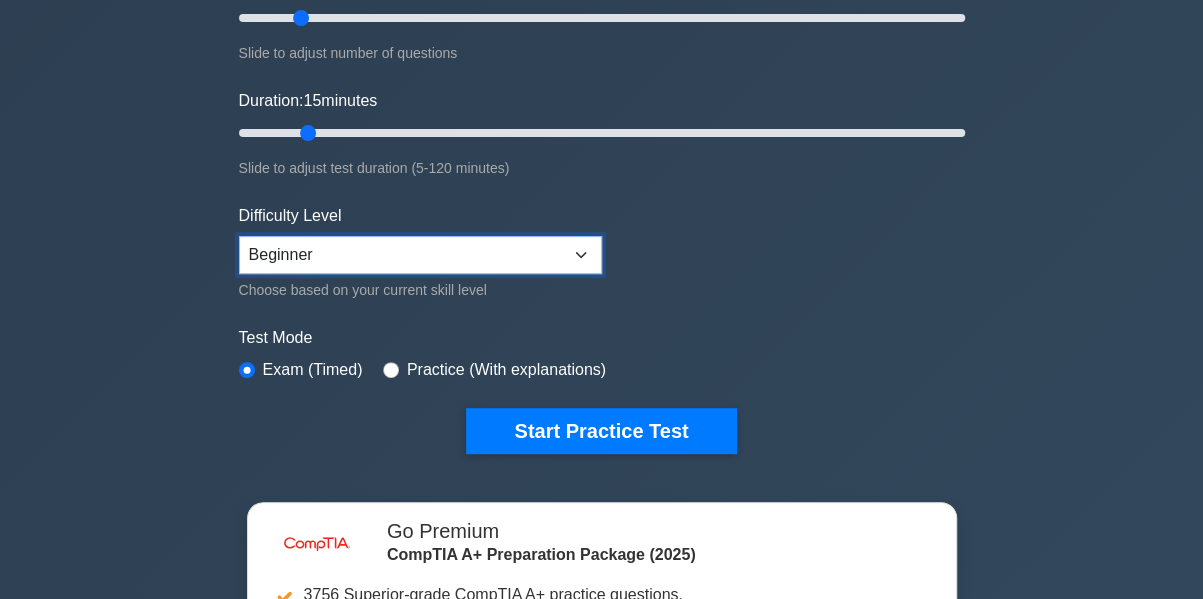 click on "Beginner
Intermediate
Expert" at bounding box center (420, 255) 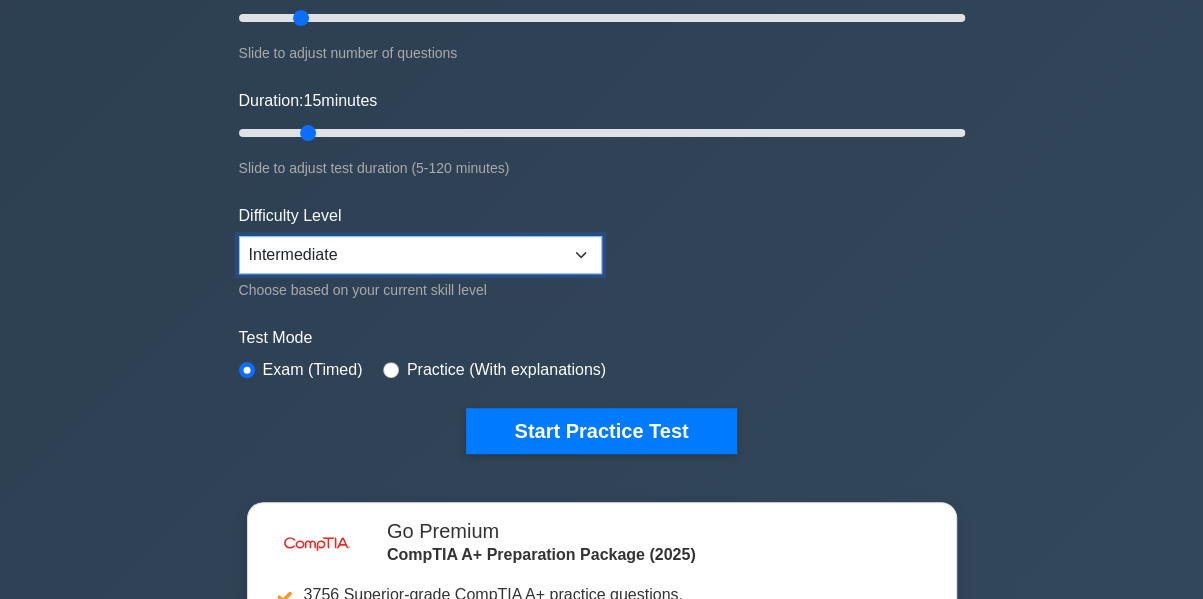 click on "Beginner
Intermediate
Expert" at bounding box center (420, 255) 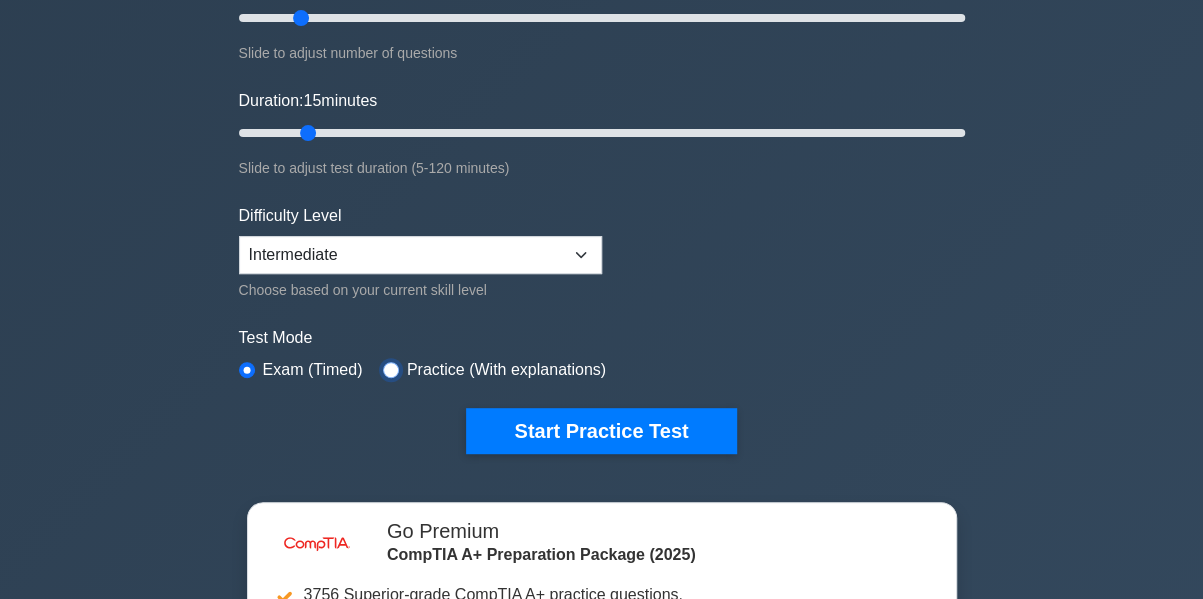 click at bounding box center (391, 370) 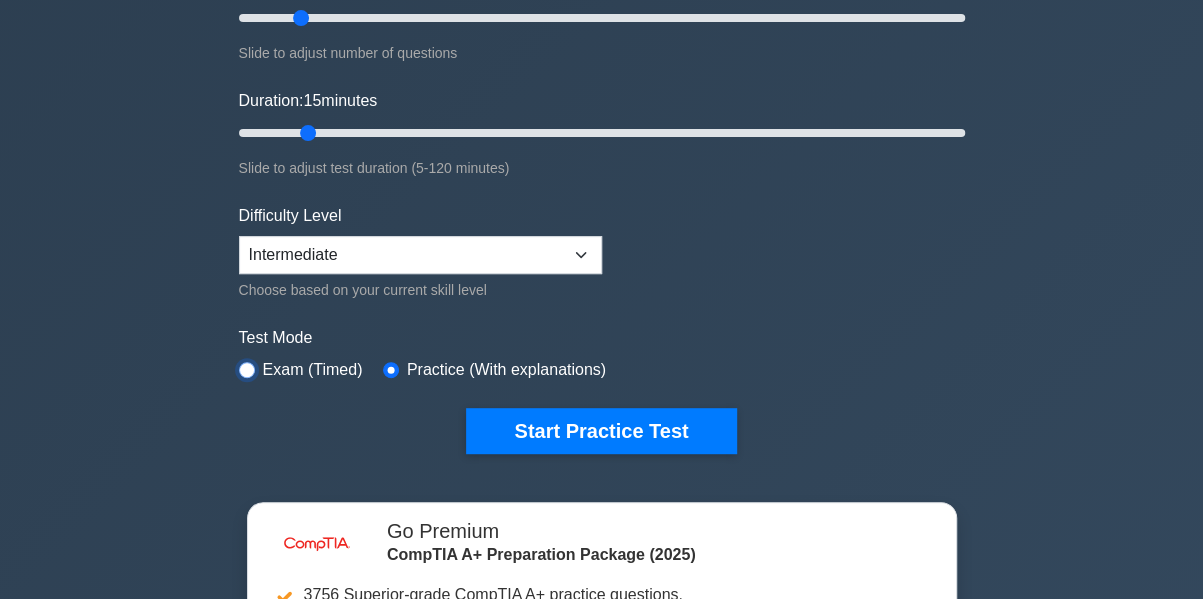 click at bounding box center (247, 370) 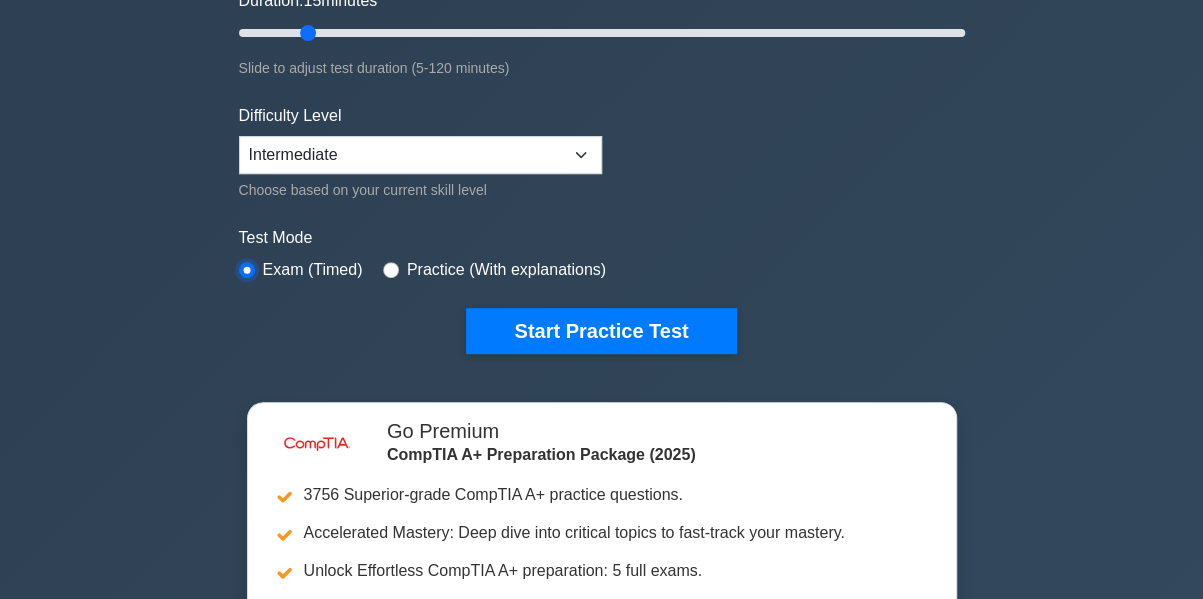 scroll, scrollTop: 600, scrollLeft: 0, axis: vertical 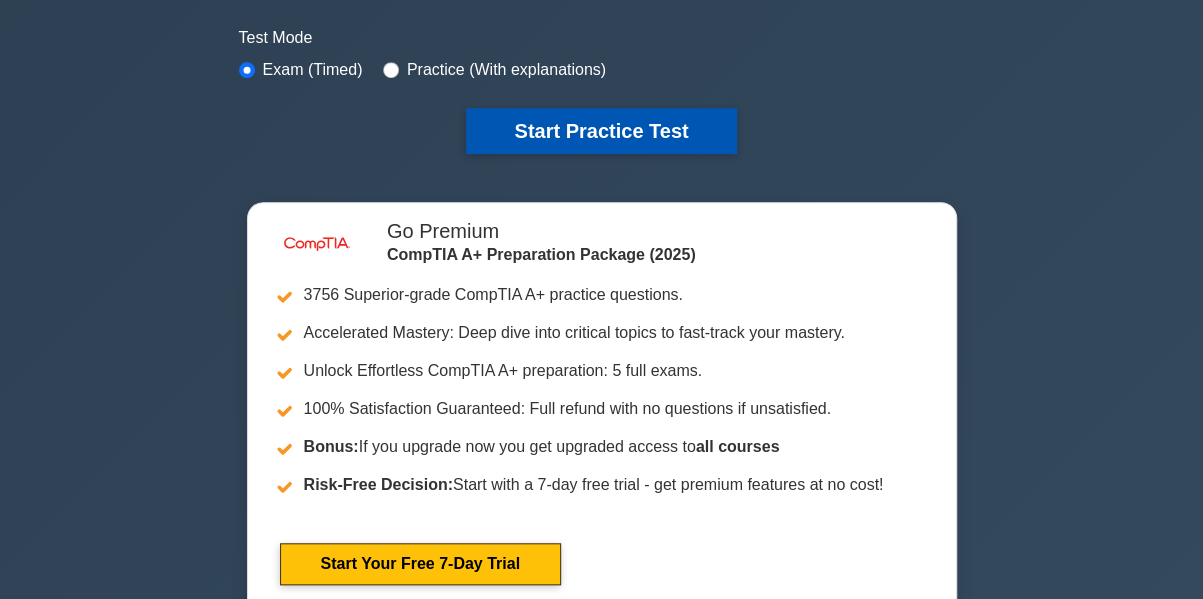 click on "Start Practice Test" at bounding box center [601, 131] 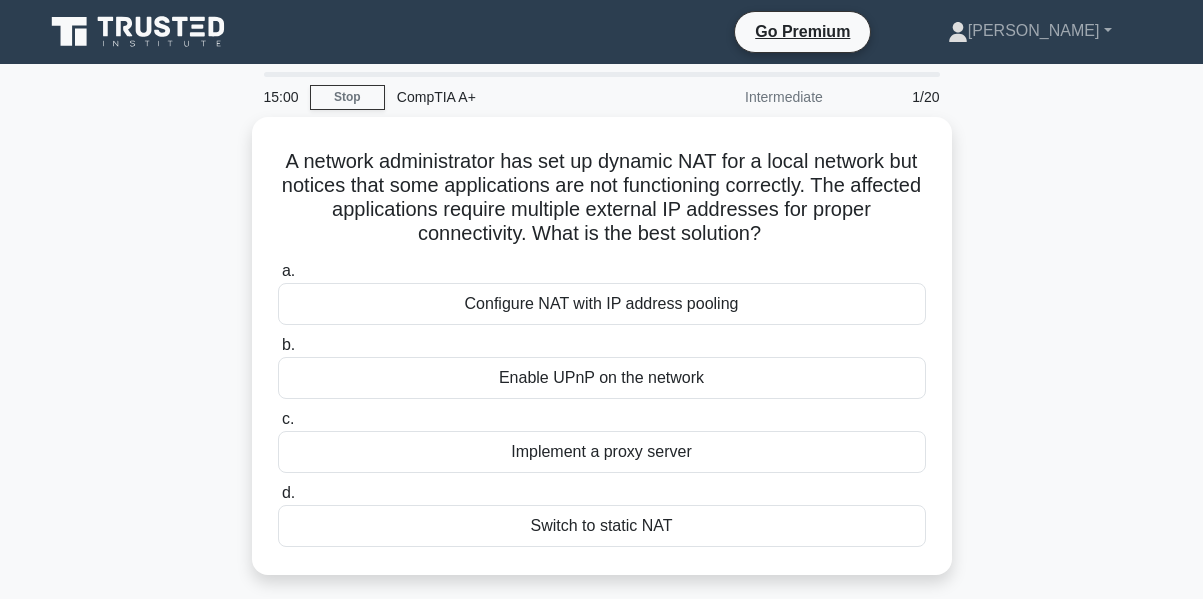 scroll, scrollTop: 0, scrollLeft: 0, axis: both 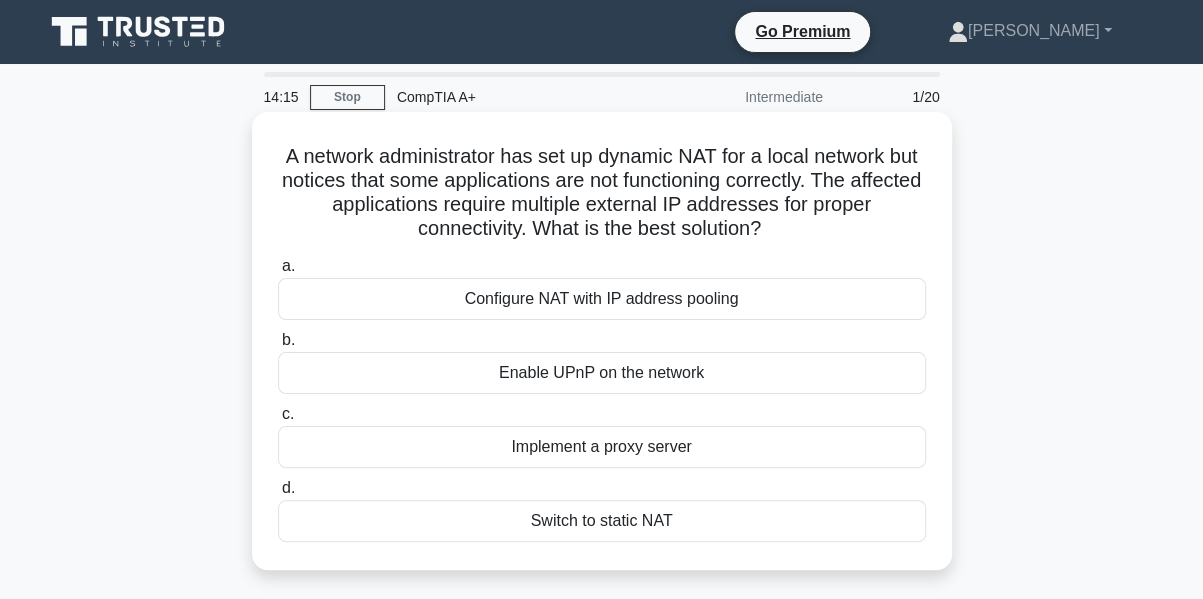 click on "Implement a proxy server" at bounding box center [602, 447] 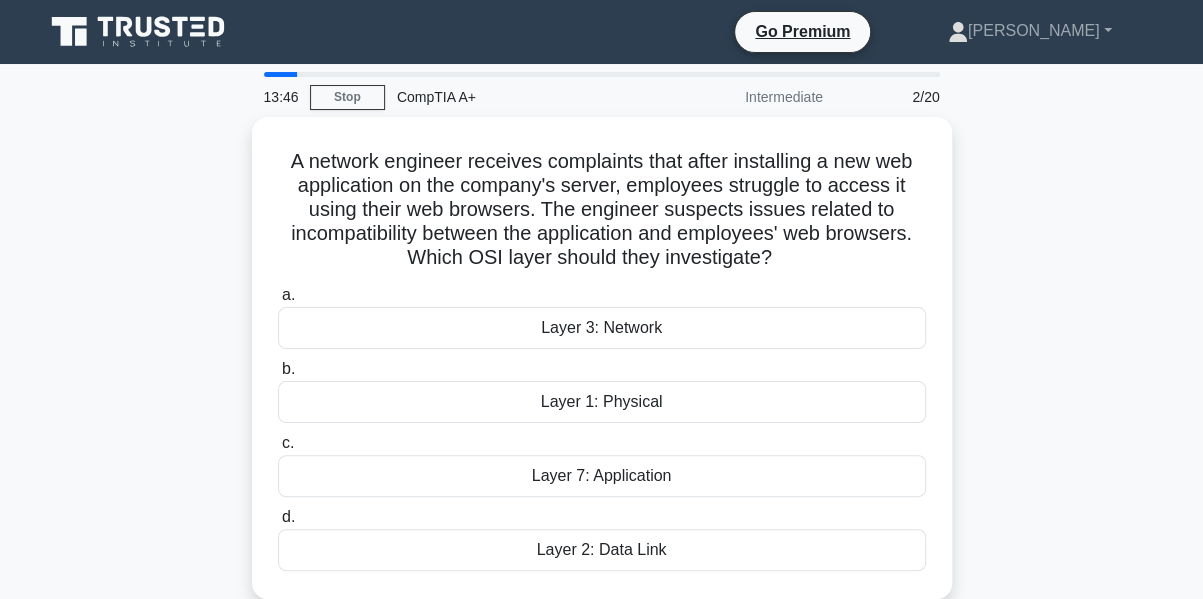 scroll, scrollTop: 100, scrollLeft: 0, axis: vertical 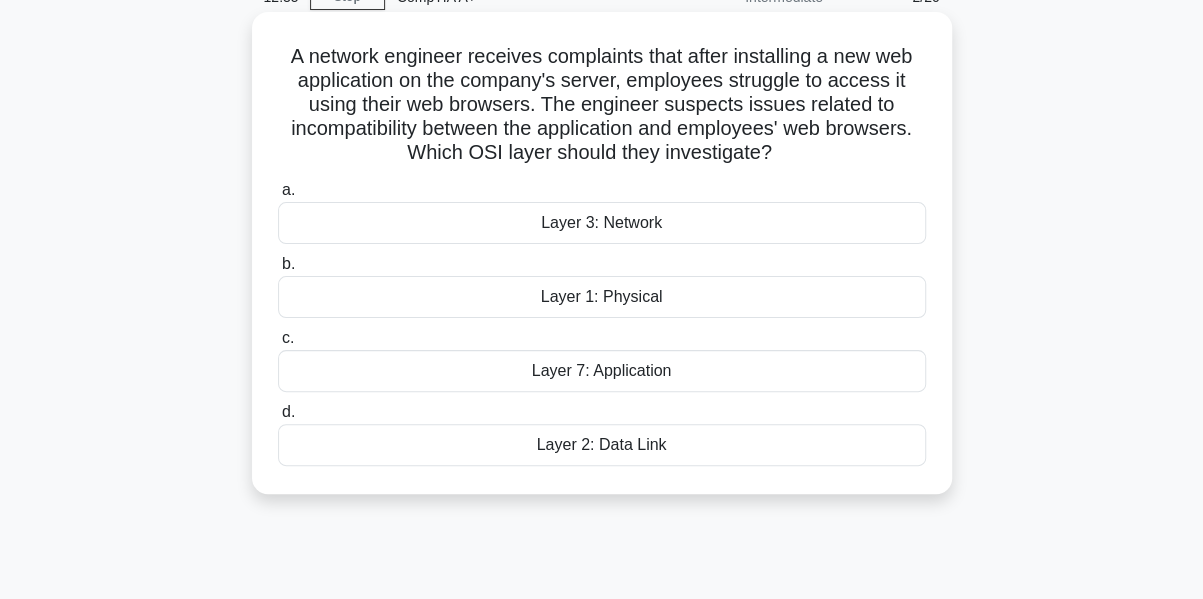 click on "Layer 3: Network" at bounding box center (602, 223) 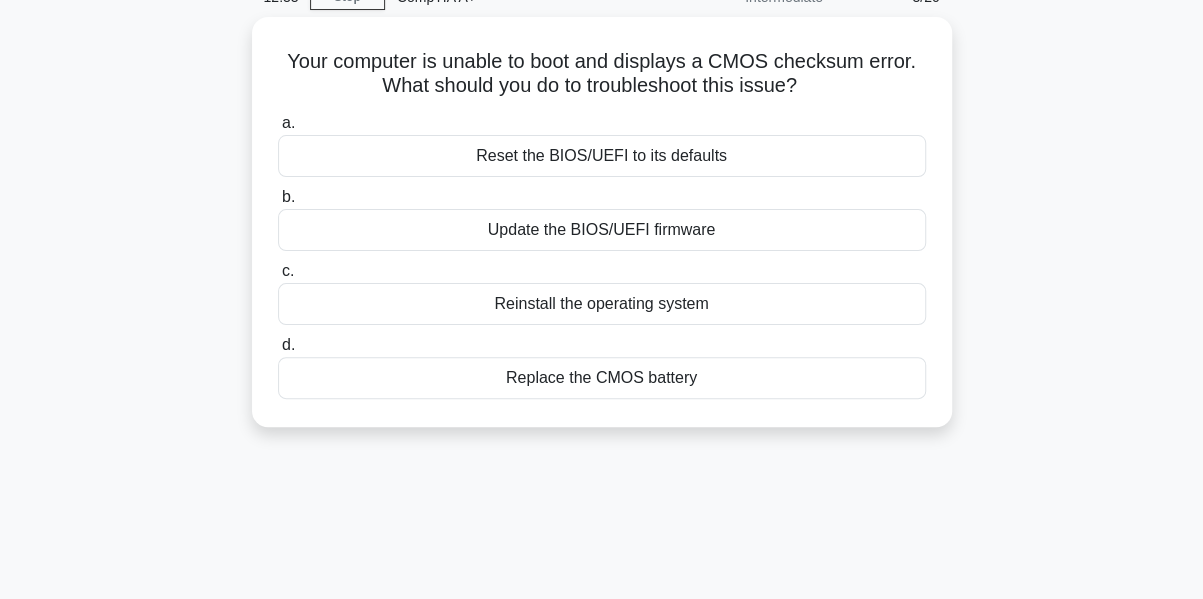 scroll, scrollTop: 0, scrollLeft: 0, axis: both 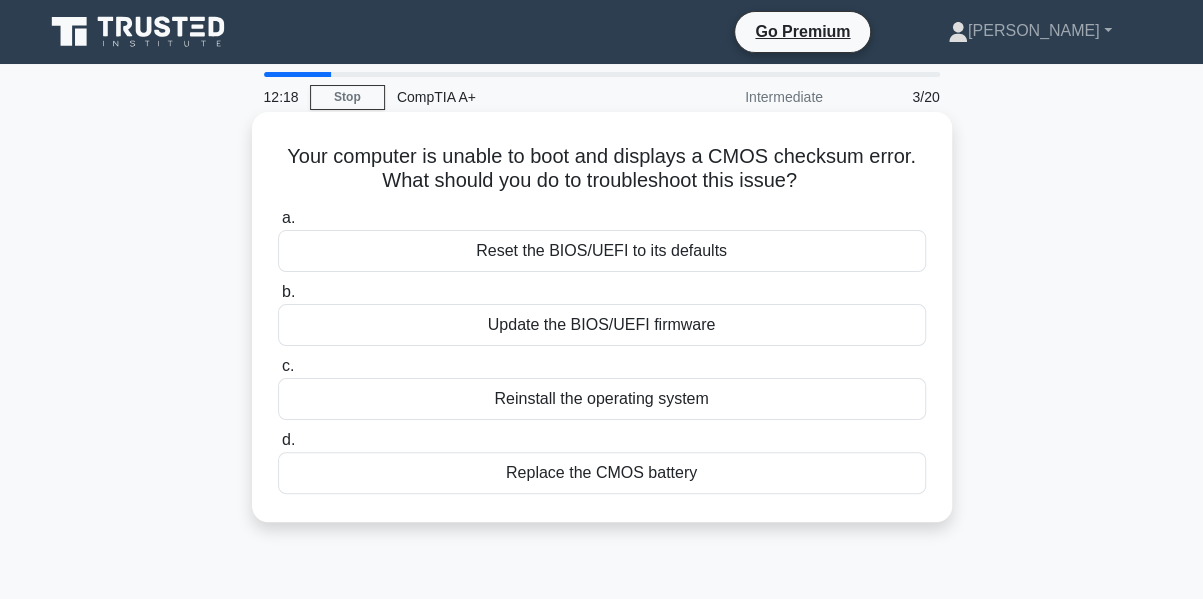 click on "Replace the CMOS battery" at bounding box center [602, 473] 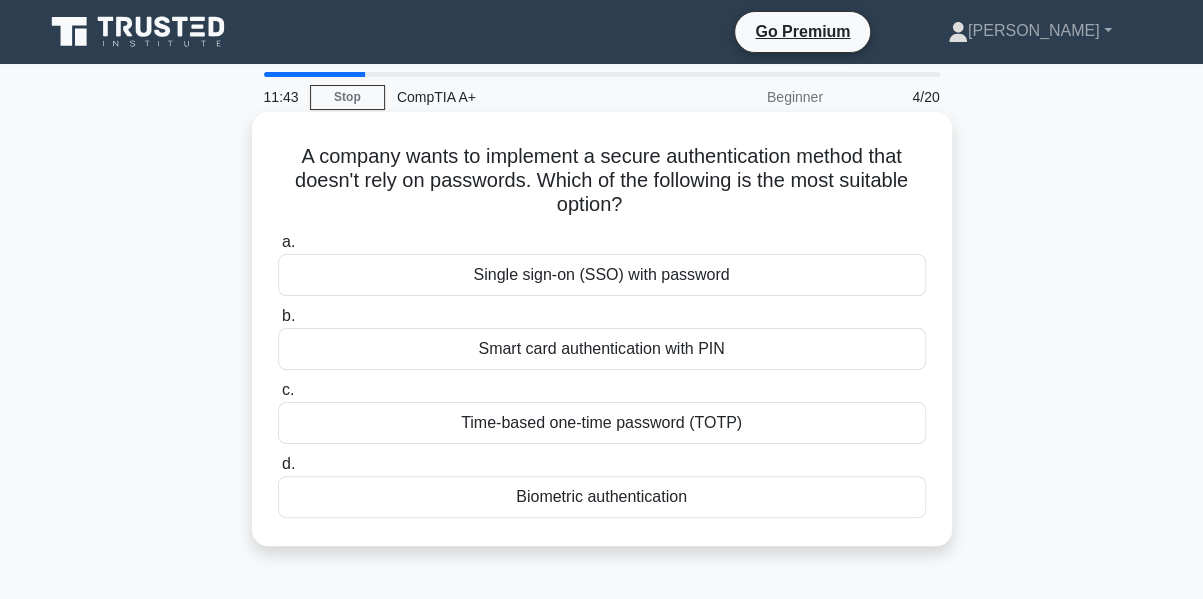click on "Biometric authentication" at bounding box center [602, 497] 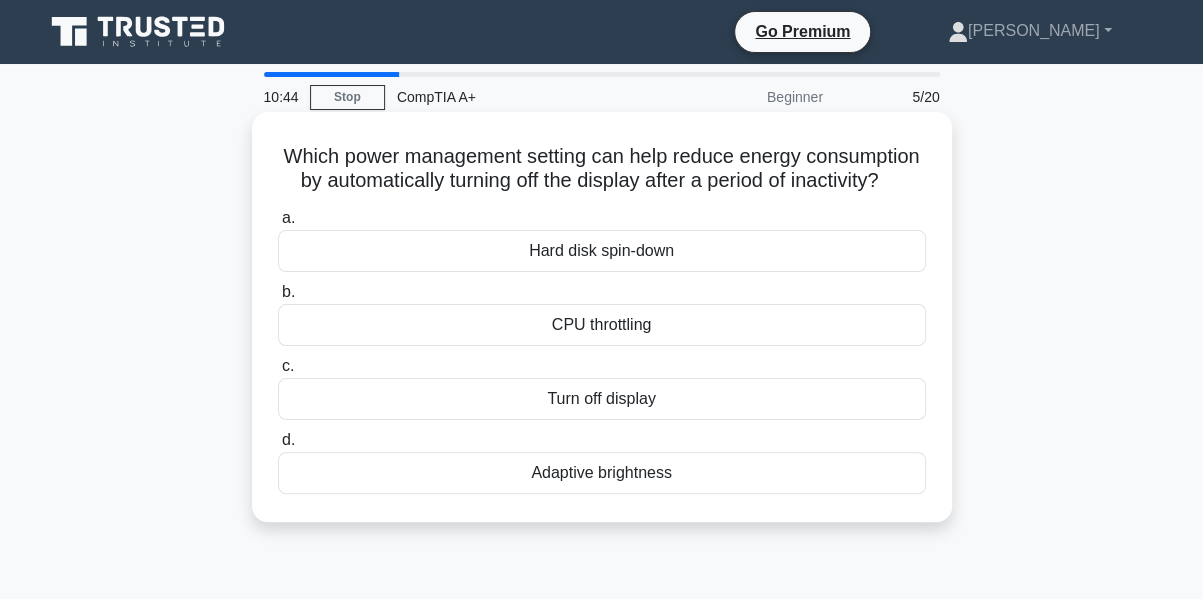 click on "Adaptive brightness" at bounding box center (602, 473) 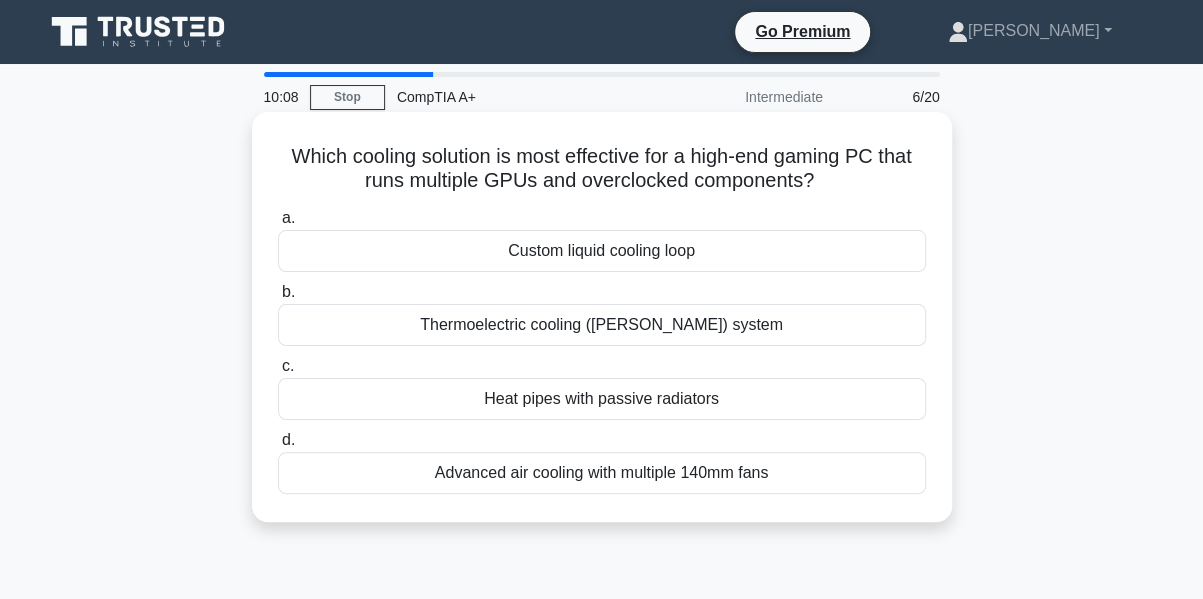 click on "Custom liquid cooling loop" at bounding box center (602, 251) 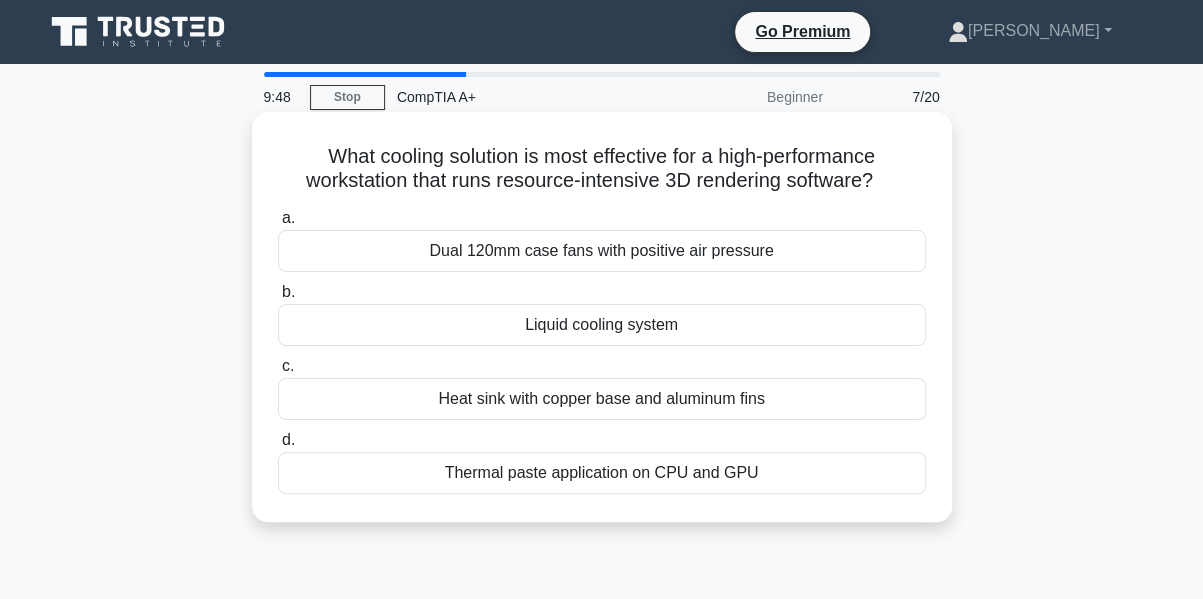 click on "Liquid cooling system" at bounding box center (602, 325) 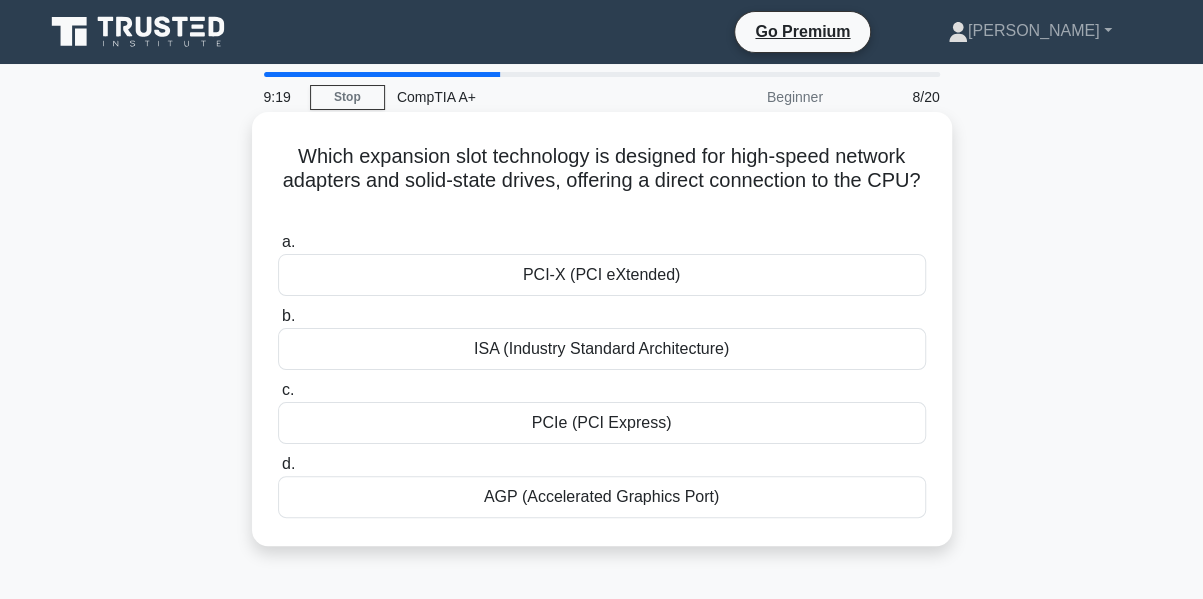 click on "PCIe (PCI Express)" at bounding box center (602, 423) 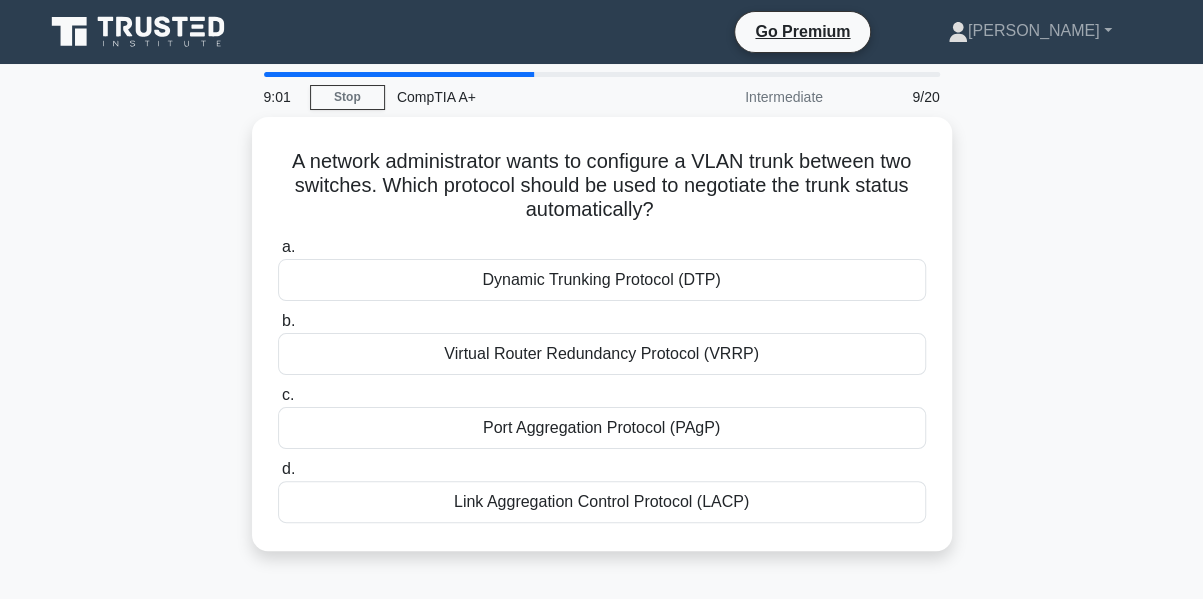 click on "A network administrator wants to configure a VLAN trunk between two switches. Which protocol should be used to negotiate the trunk status automatically?
.spinner_0XTQ{transform-origin:center;animation:spinner_y6GP .75s linear infinite}@keyframes spinner_y6GP{100%{transform:rotate(360deg)}}
a.
Dynamic Trunking Protocol (DTP)
b. c. d." at bounding box center (602, 346) 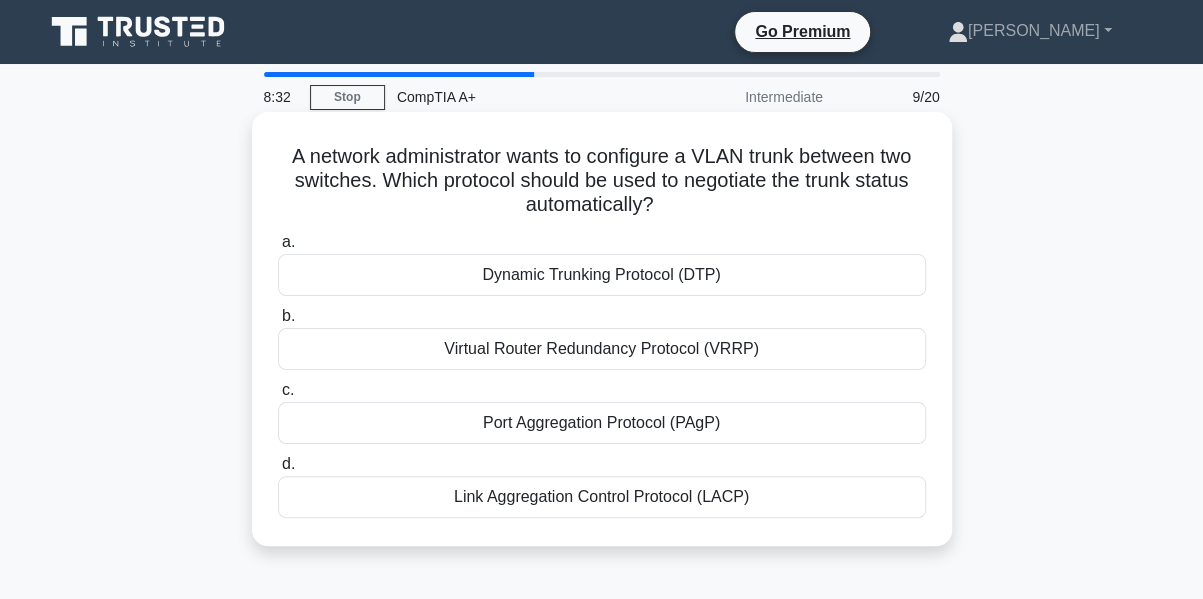 click on "Dynamic Trunking Protocol (DTP)" at bounding box center [602, 275] 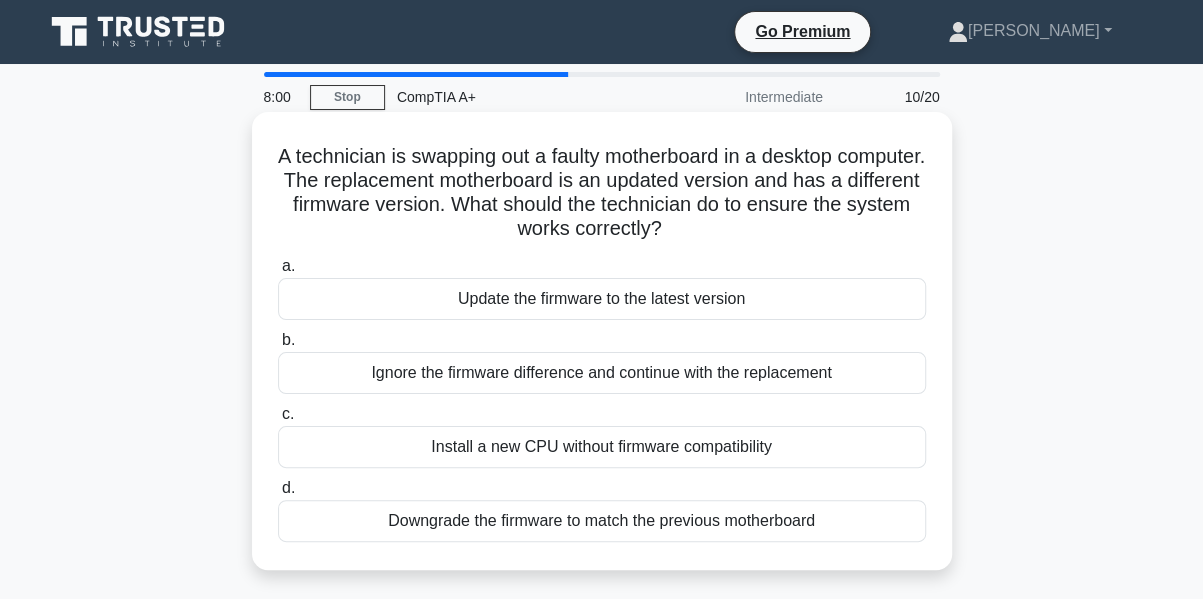 click on "Downgrade the firmware to match the previous motherboard" at bounding box center [602, 521] 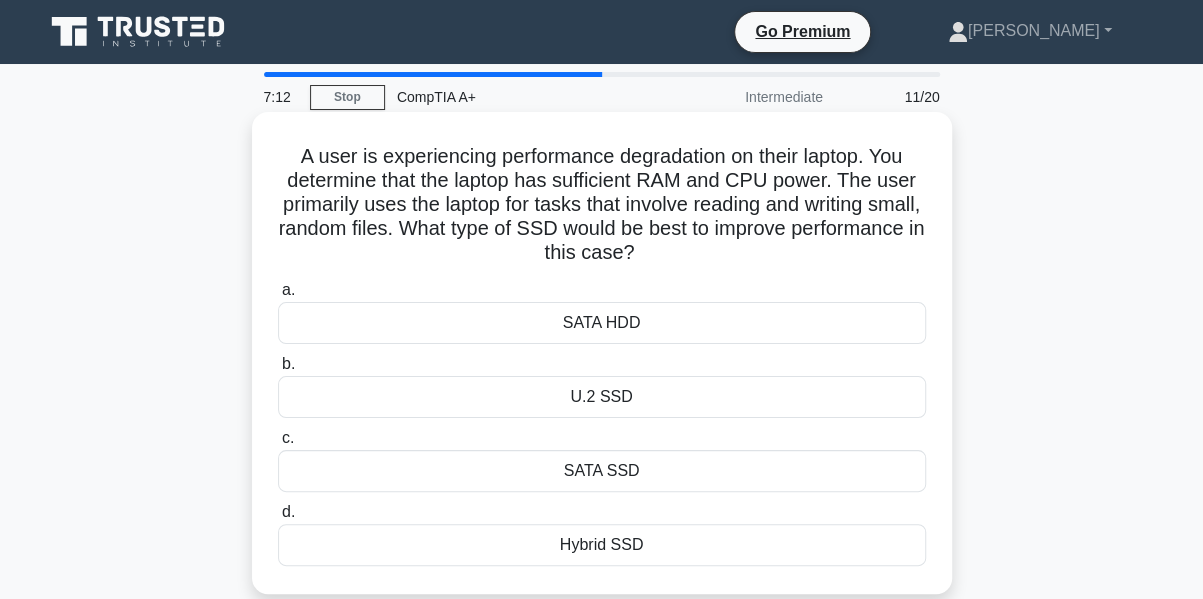 scroll, scrollTop: 100, scrollLeft: 0, axis: vertical 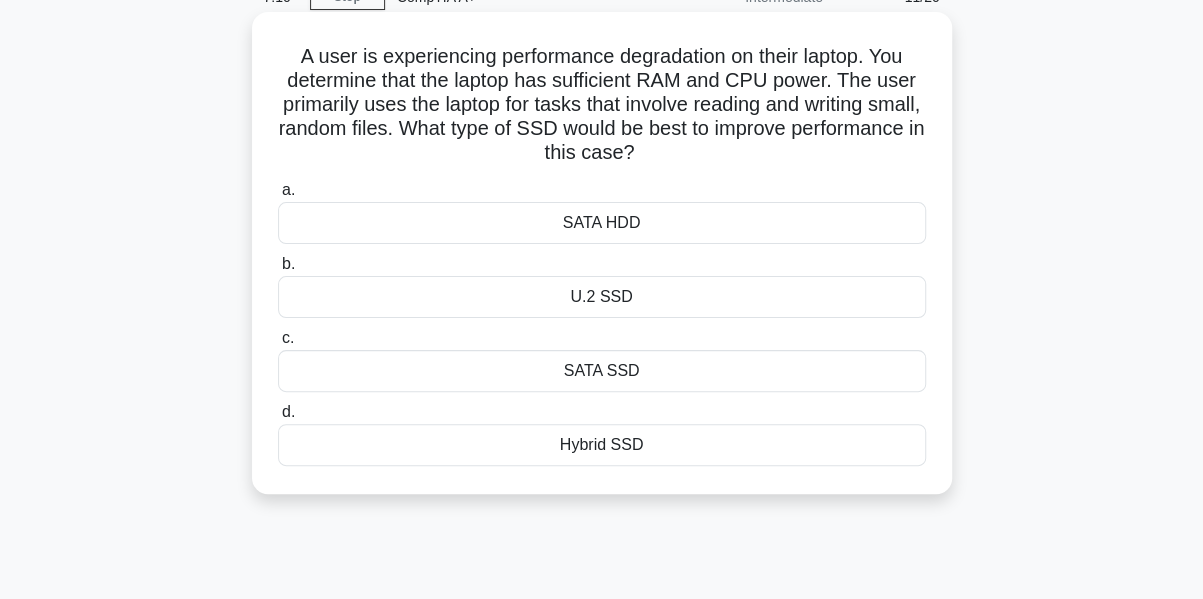 click on "SATA SSD" at bounding box center (602, 371) 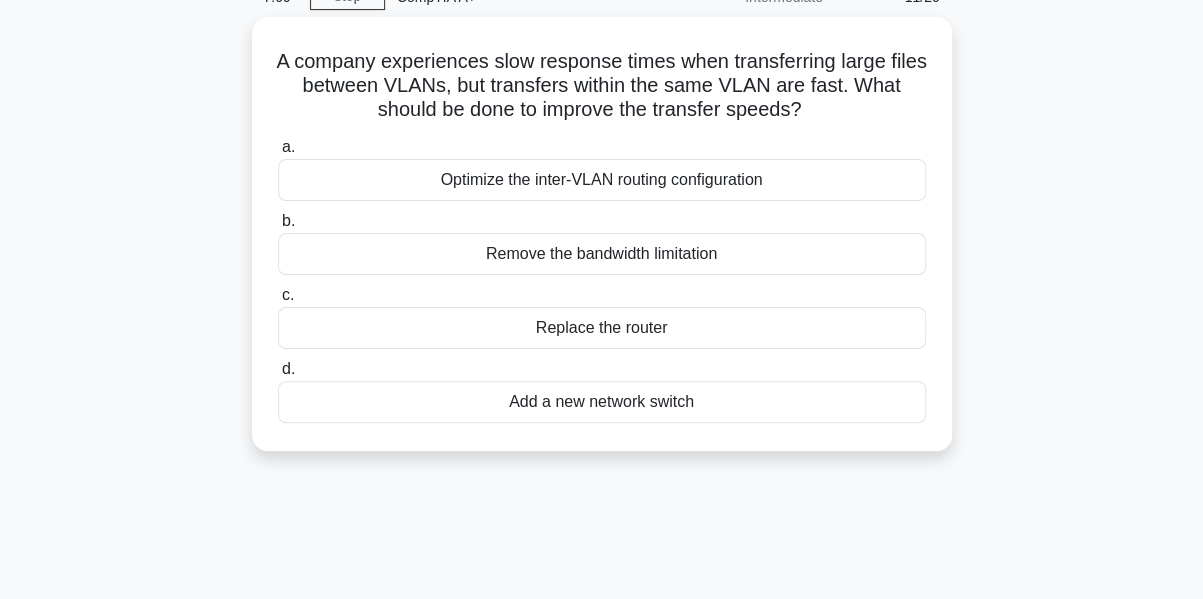 scroll, scrollTop: 0, scrollLeft: 0, axis: both 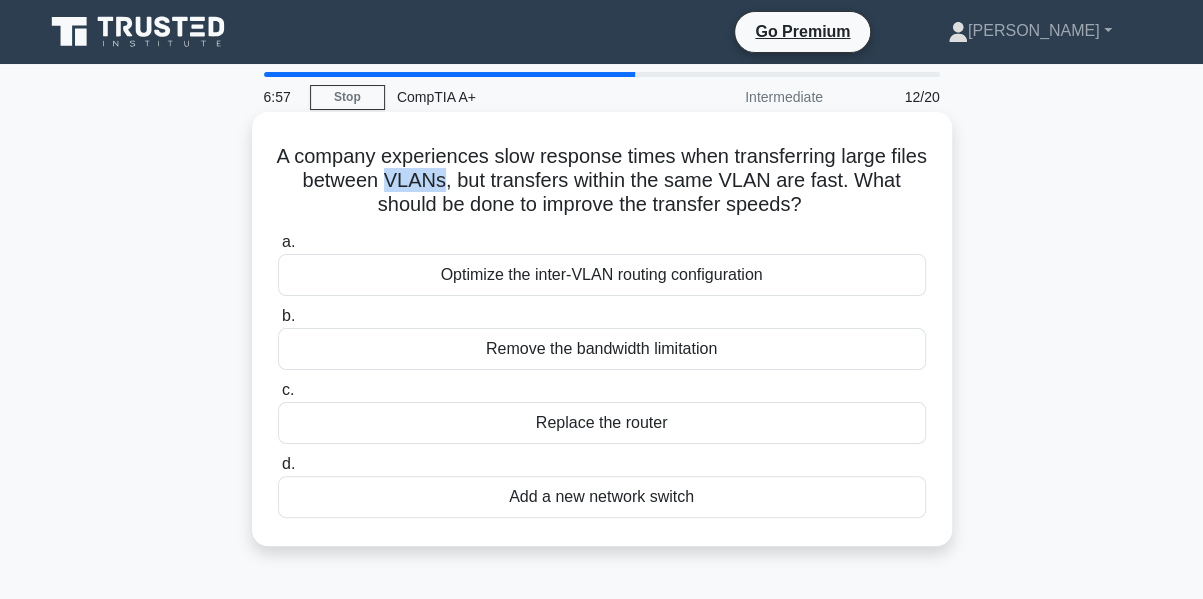 drag, startPoint x: 402, startPoint y: 182, endPoint x: 458, endPoint y: 173, distance: 56.718605 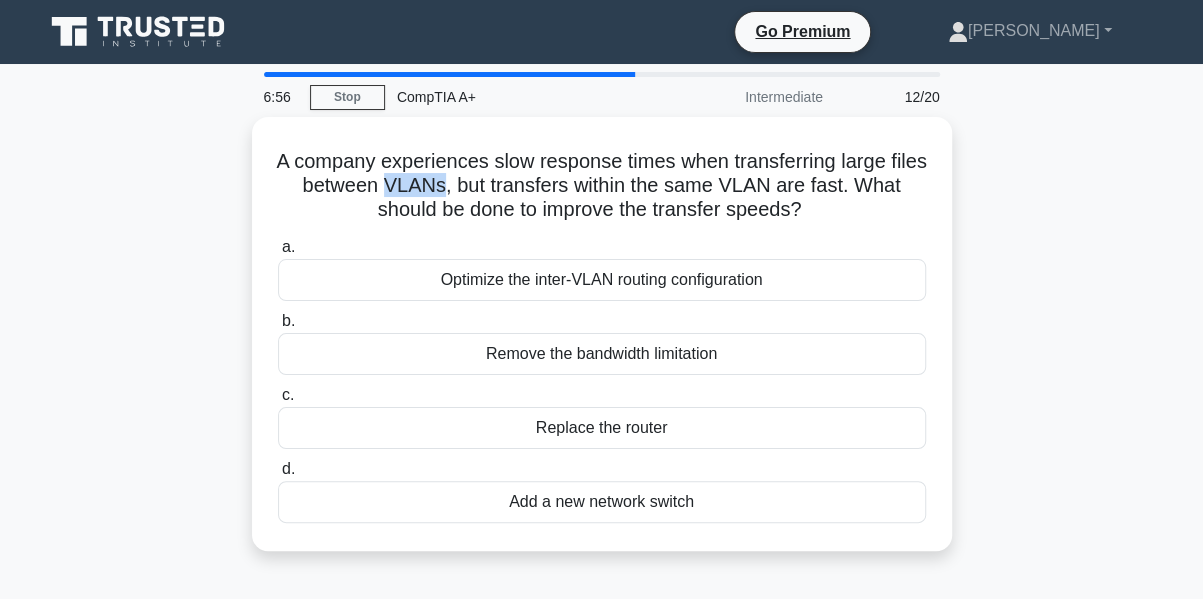 copy on "VLANs" 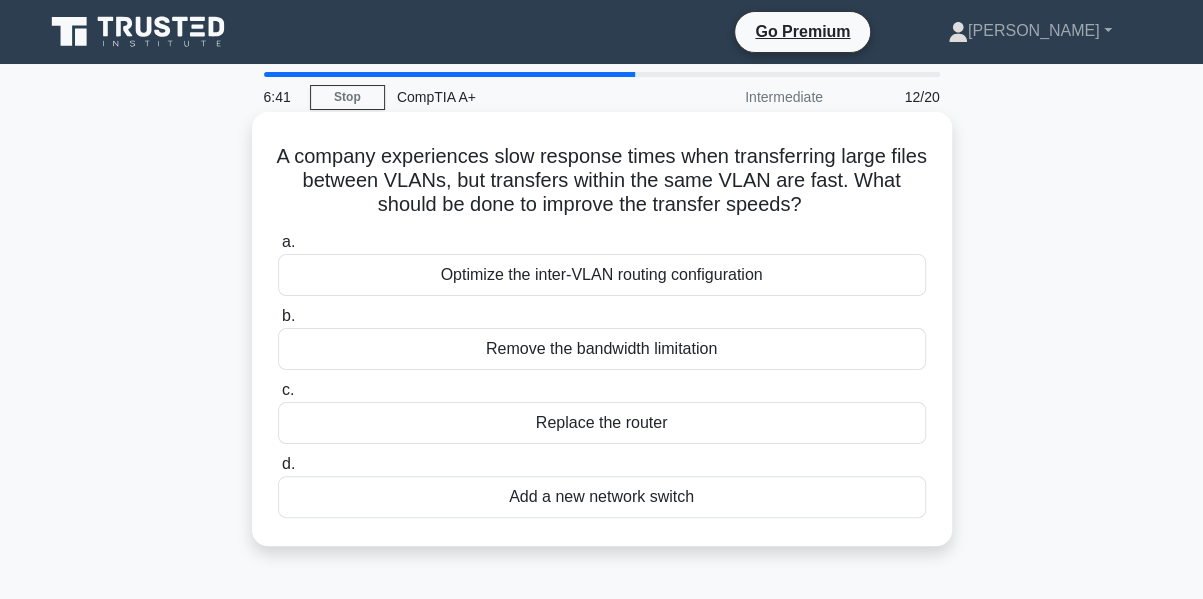 click on "A company experiences slow response times when transferring large files between VLANs, but transfers within the same VLAN are fast. What should be done to improve the transfer speeds?
.spinner_0XTQ{transform-origin:center;animation:spinner_y6GP .75s linear infinite}@keyframes spinner_y6GP{100%{transform:rotate(360deg)}}" at bounding box center (602, 181) 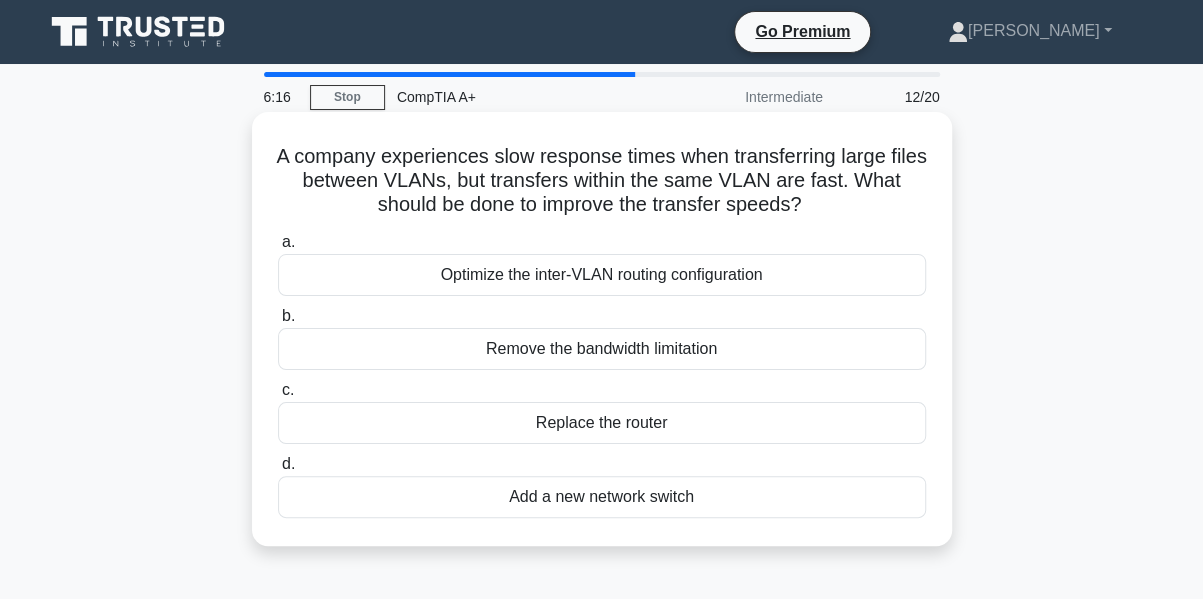 click on "Remove the bandwidth limitation" at bounding box center (602, 349) 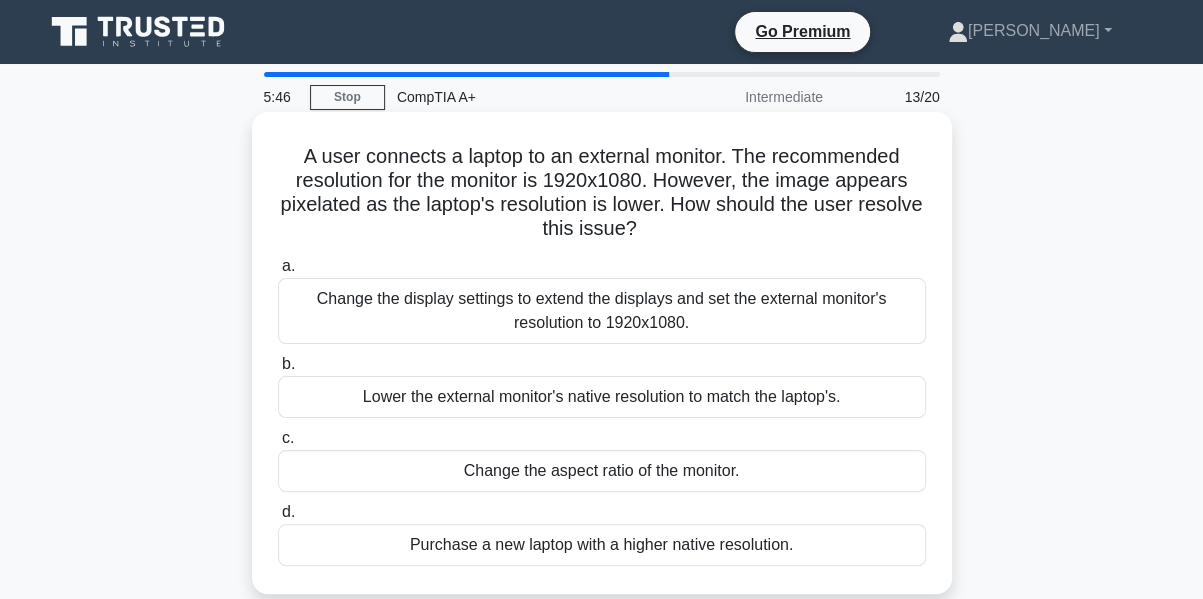 click on "Change the display settings to extend the displays and set the external monitor's resolution to 1920x1080." at bounding box center [602, 311] 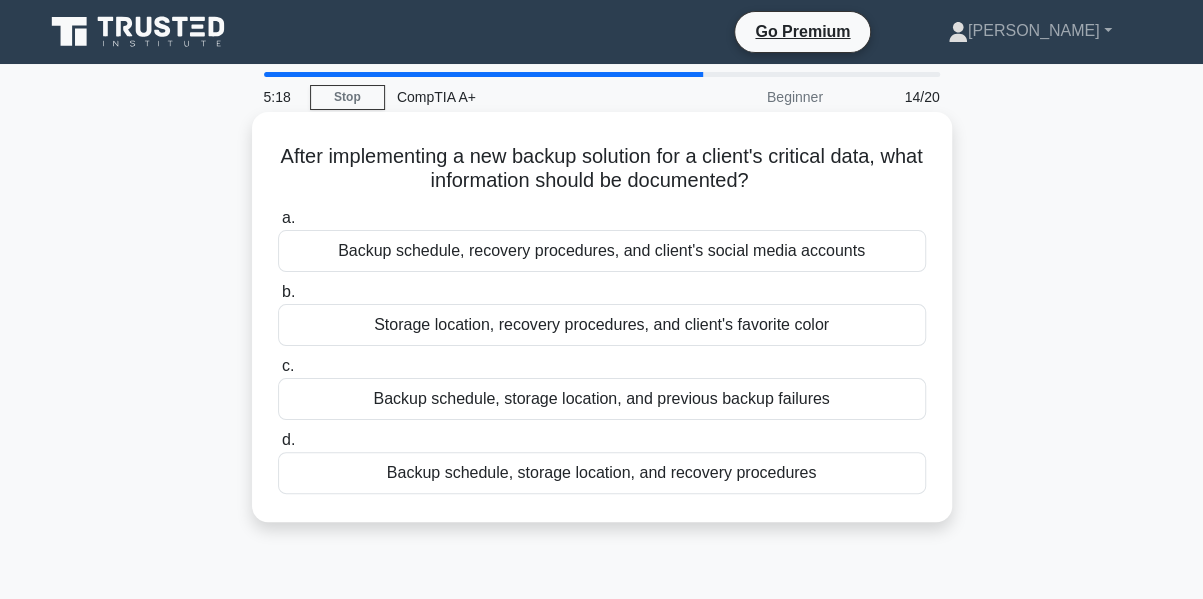 click on "Backup schedule, storage location, and recovery procedures" at bounding box center [602, 473] 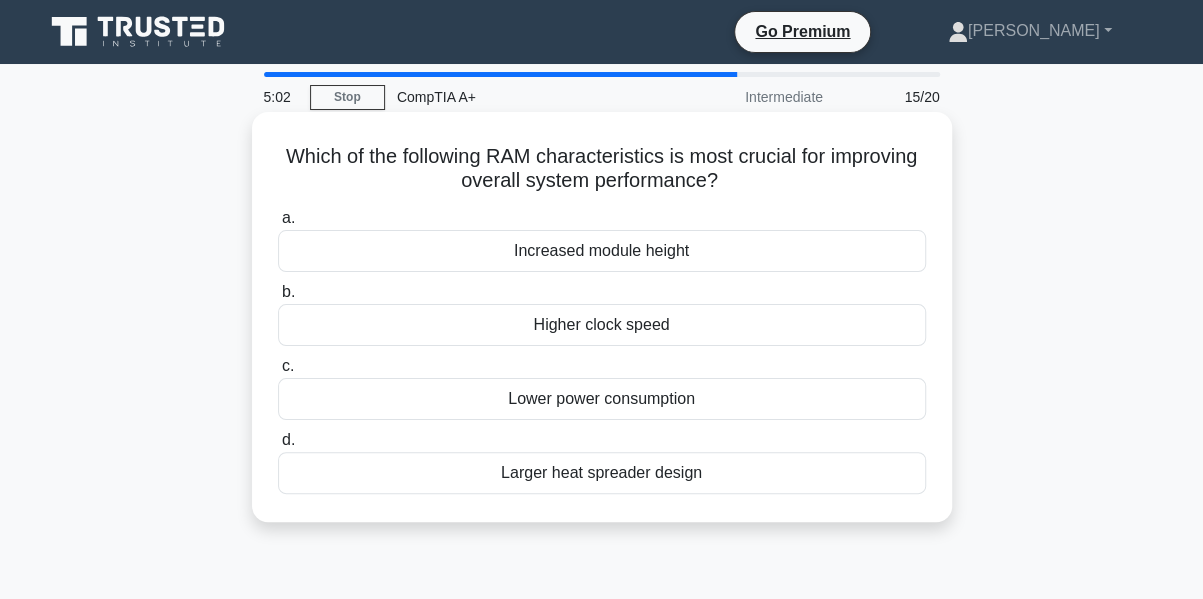 click on "Higher clock speed" at bounding box center (602, 325) 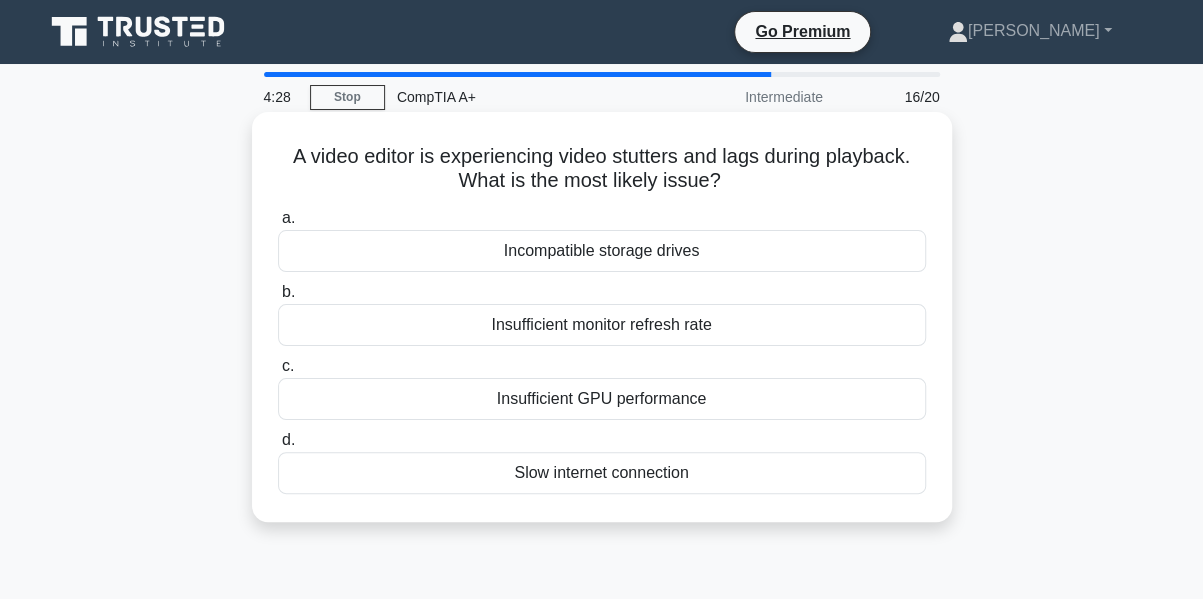 click on "Insufficient monitor refresh rate" at bounding box center (602, 325) 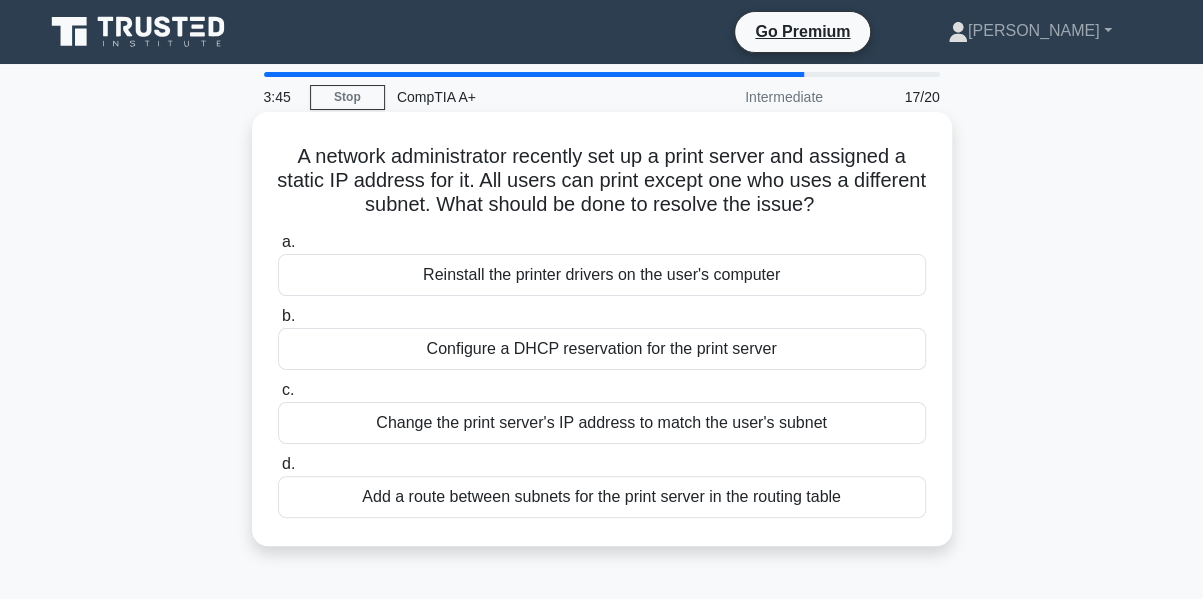 click on "Change the print server's IP address to match the user's subnet" at bounding box center [602, 423] 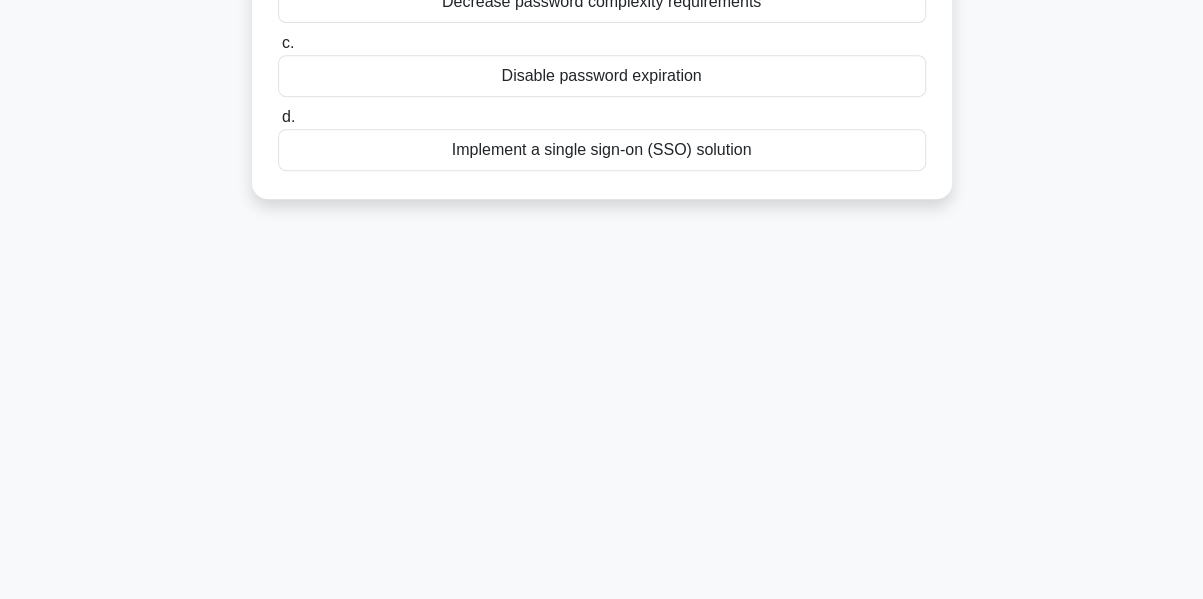 scroll, scrollTop: 100, scrollLeft: 0, axis: vertical 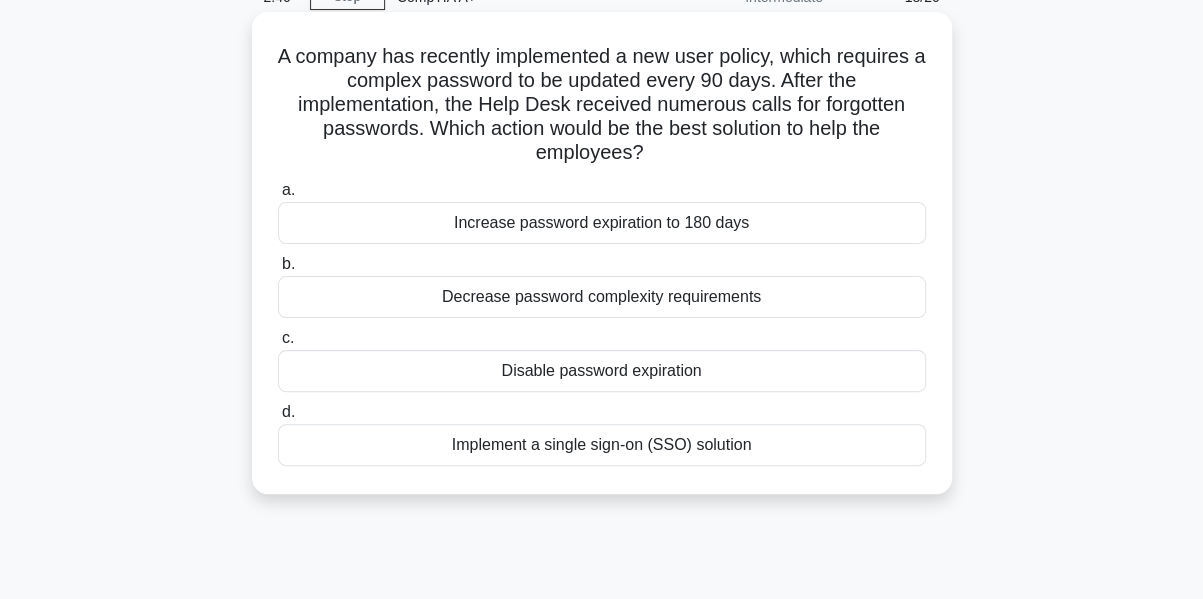 click on "Implement a single sign-on (SSO) solution" at bounding box center [602, 445] 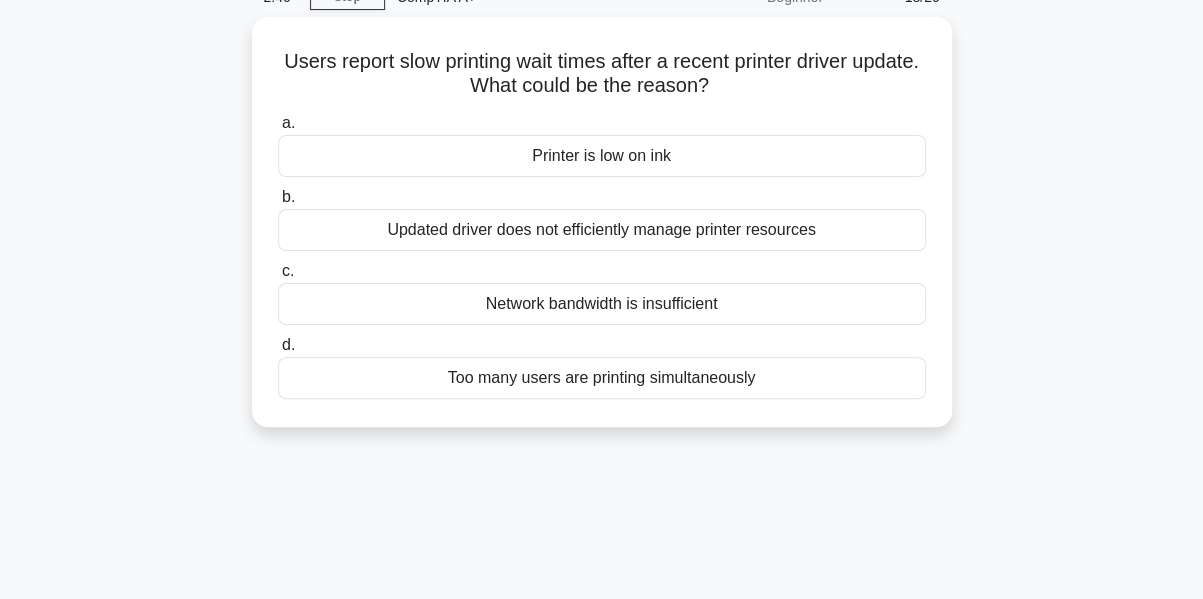 scroll, scrollTop: 0, scrollLeft: 0, axis: both 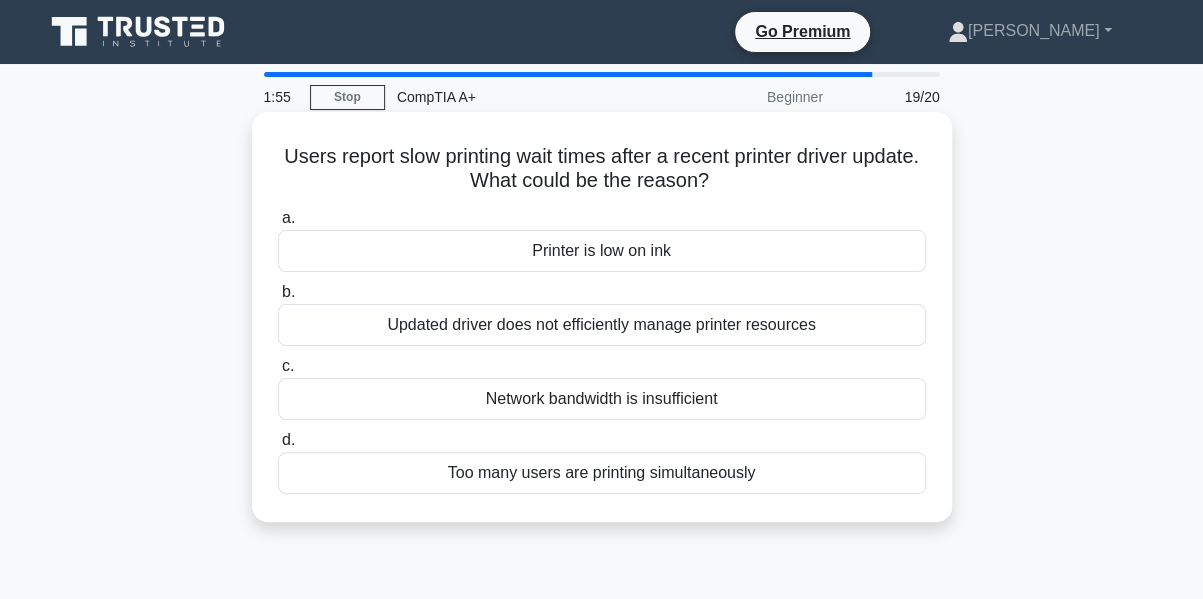 click on "Updated driver does not efficiently manage printer resources" at bounding box center (602, 325) 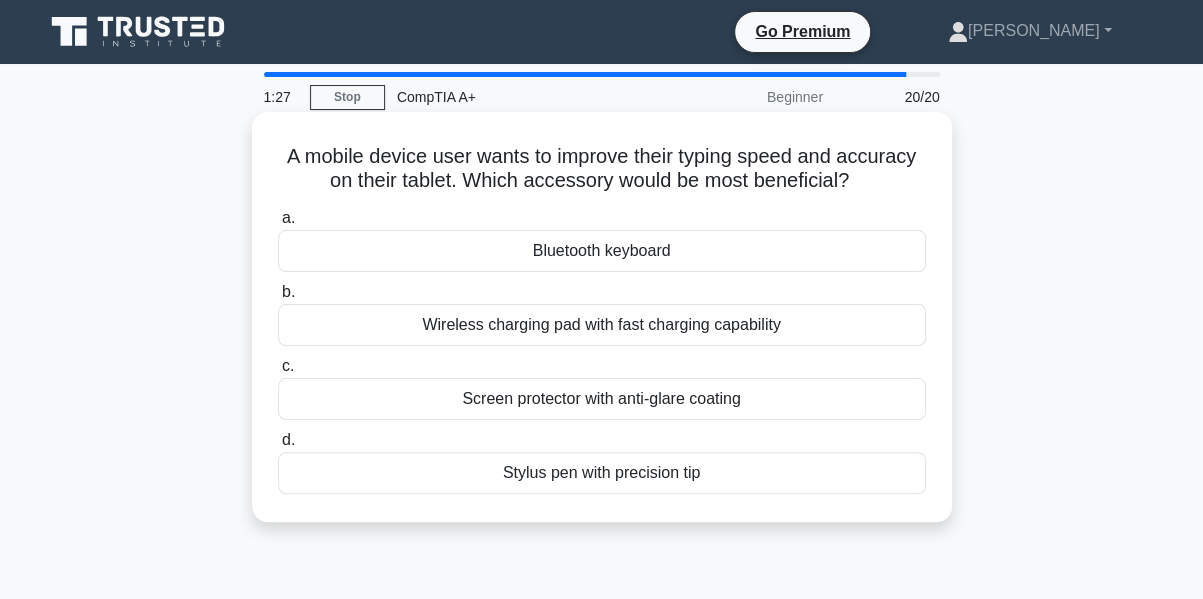 click on "Bluetooth keyboard" at bounding box center (602, 251) 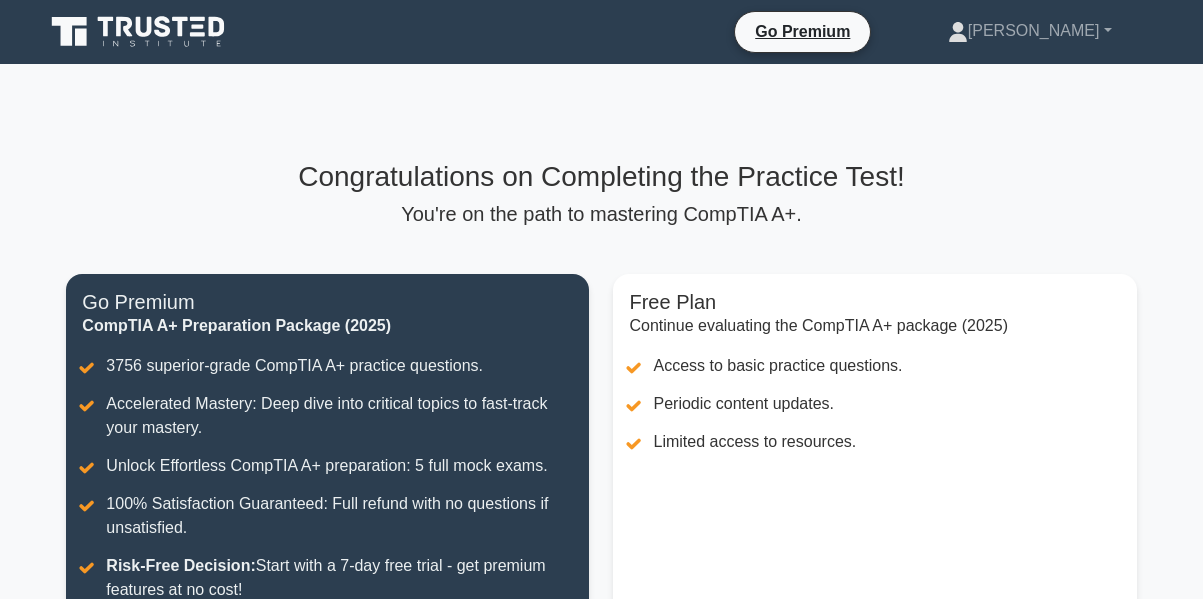 scroll, scrollTop: 0, scrollLeft: 0, axis: both 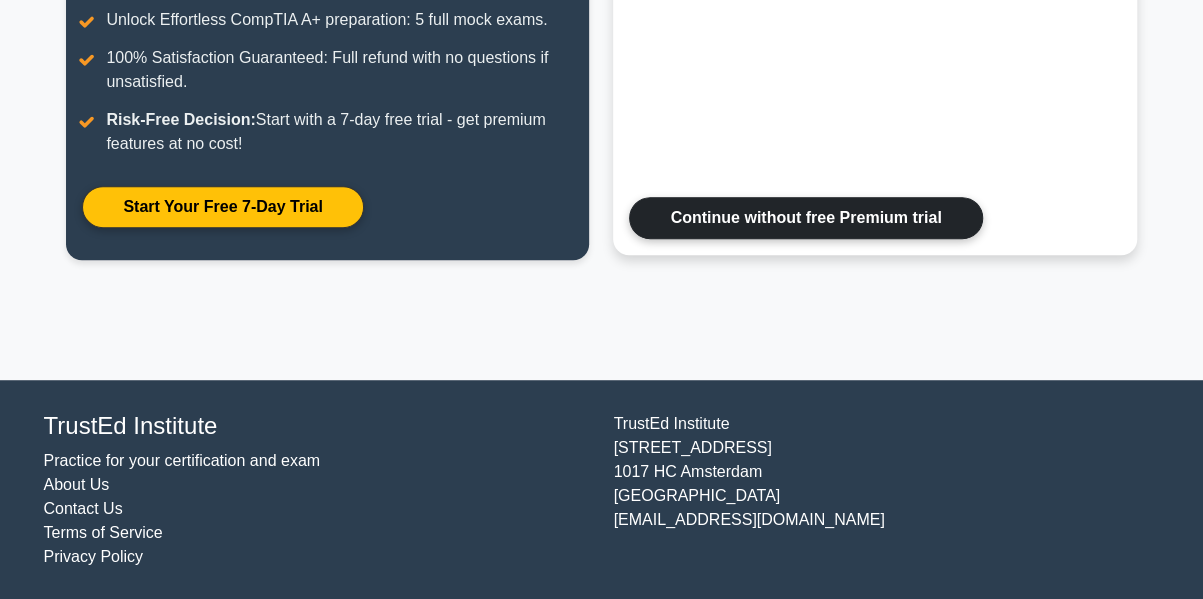 click on "Continue without free Premium trial" at bounding box center (805, 218) 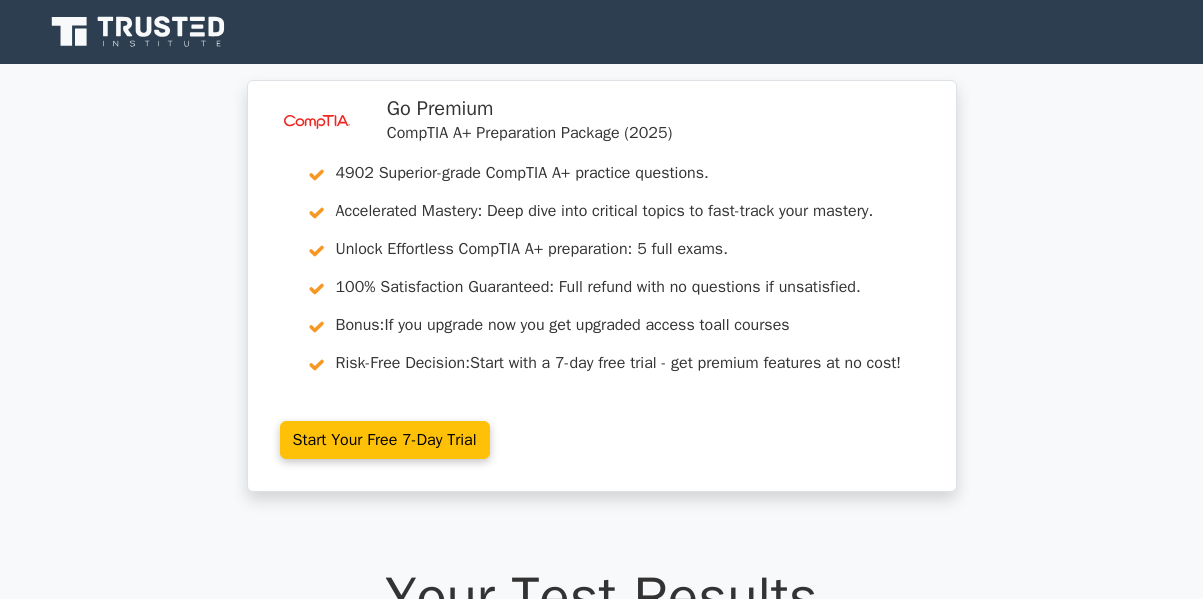 scroll, scrollTop: 0, scrollLeft: 0, axis: both 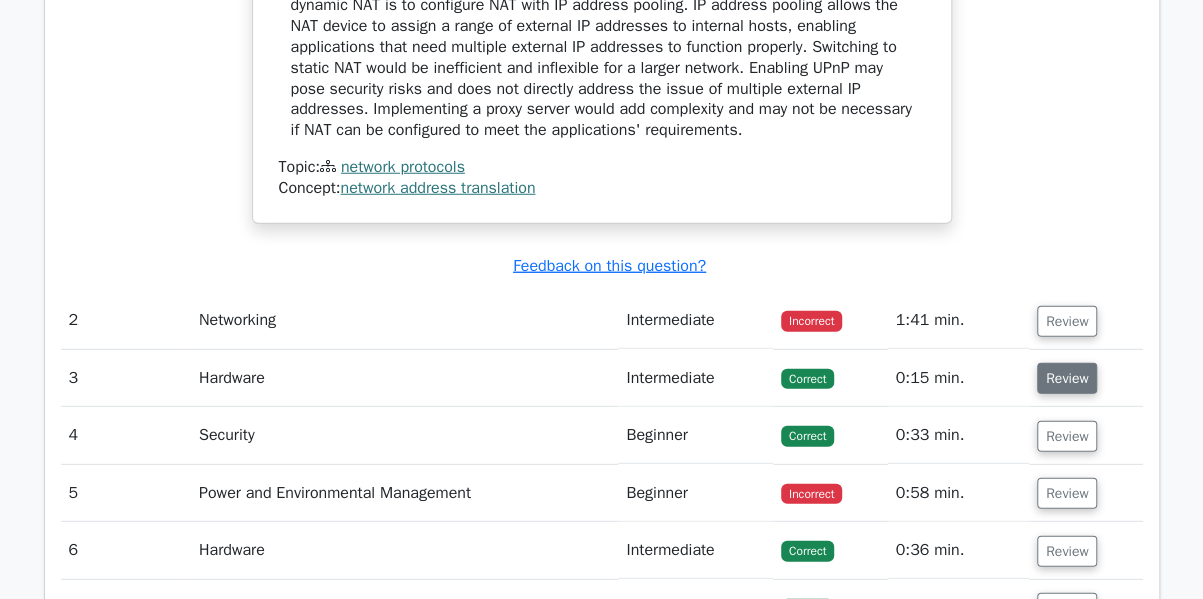 click on "Review" at bounding box center (1067, 378) 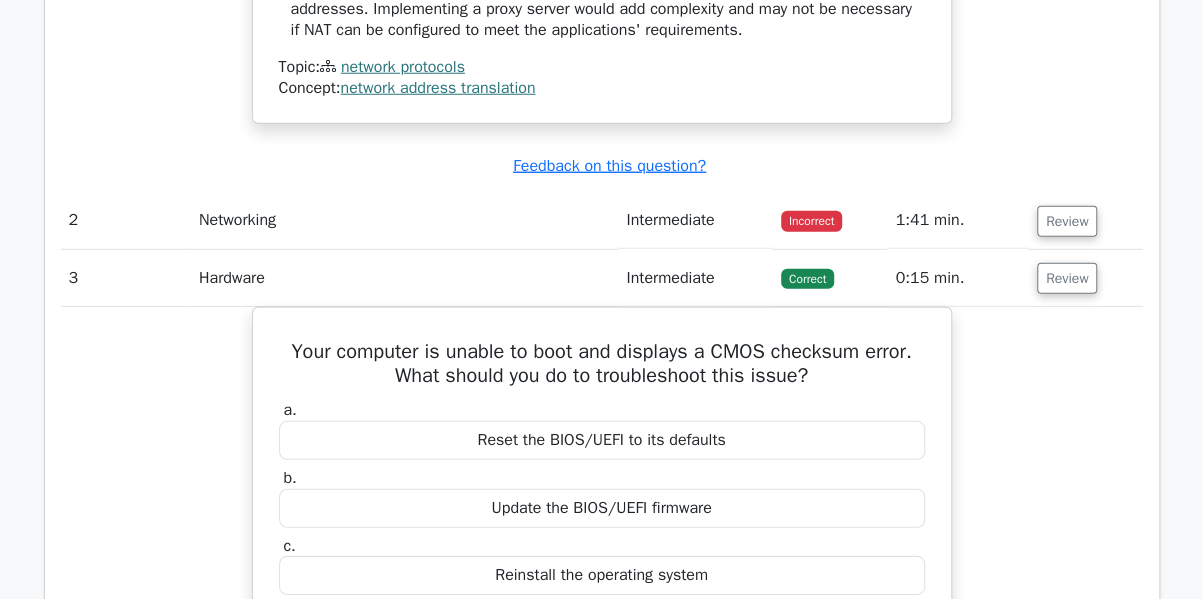 scroll, scrollTop: 2700, scrollLeft: 0, axis: vertical 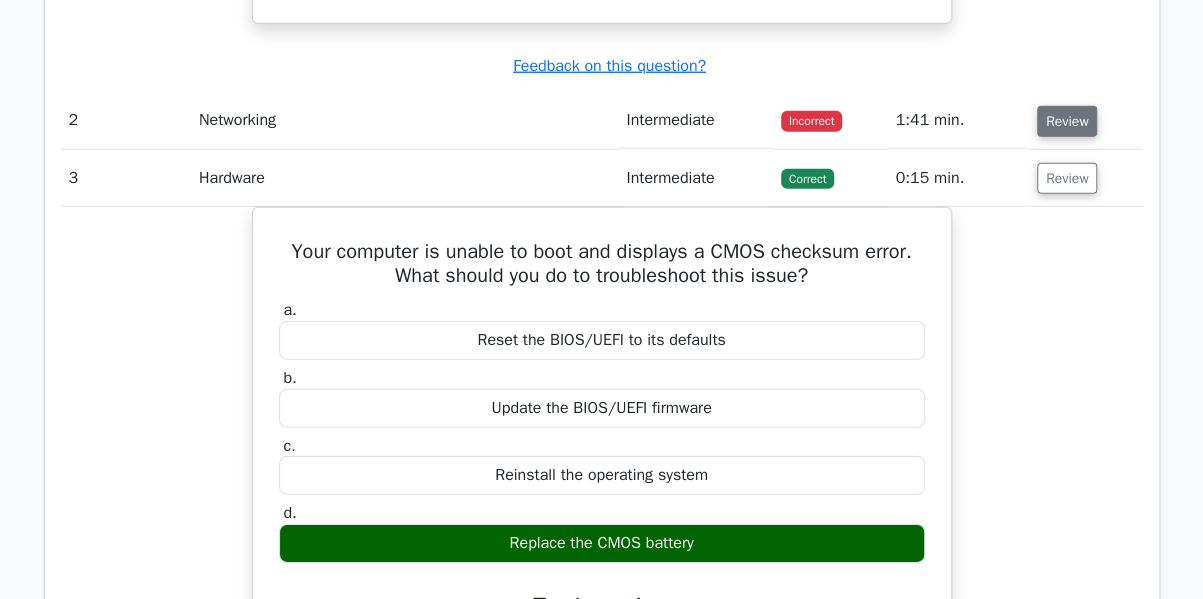 click on "Review" at bounding box center [1067, 121] 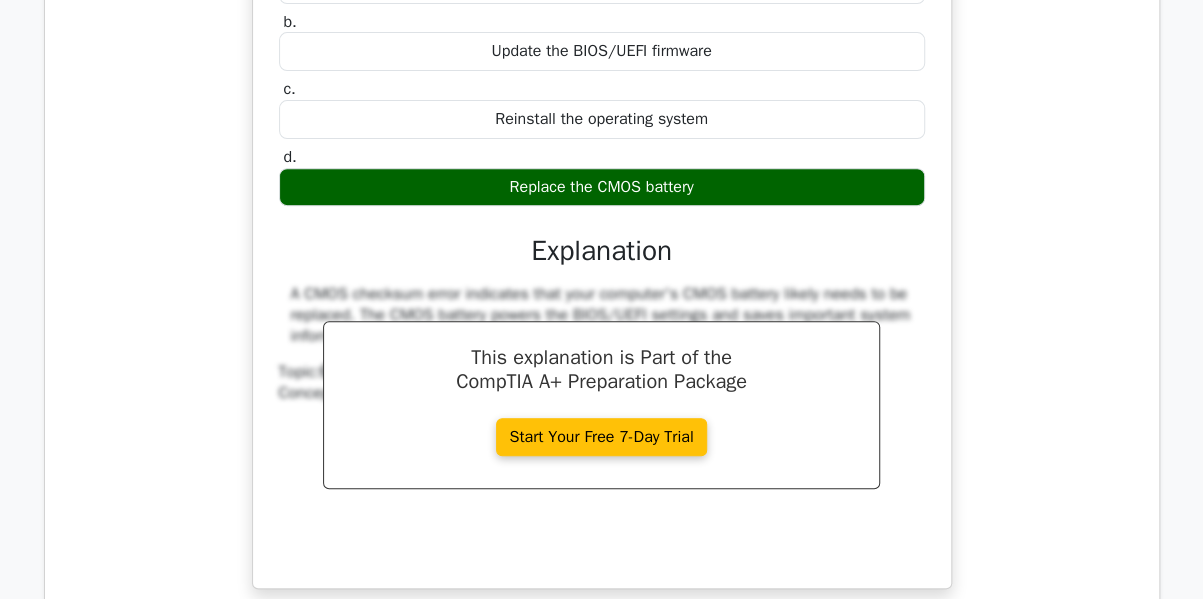 scroll, scrollTop: 3600, scrollLeft: 0, axis: vertical 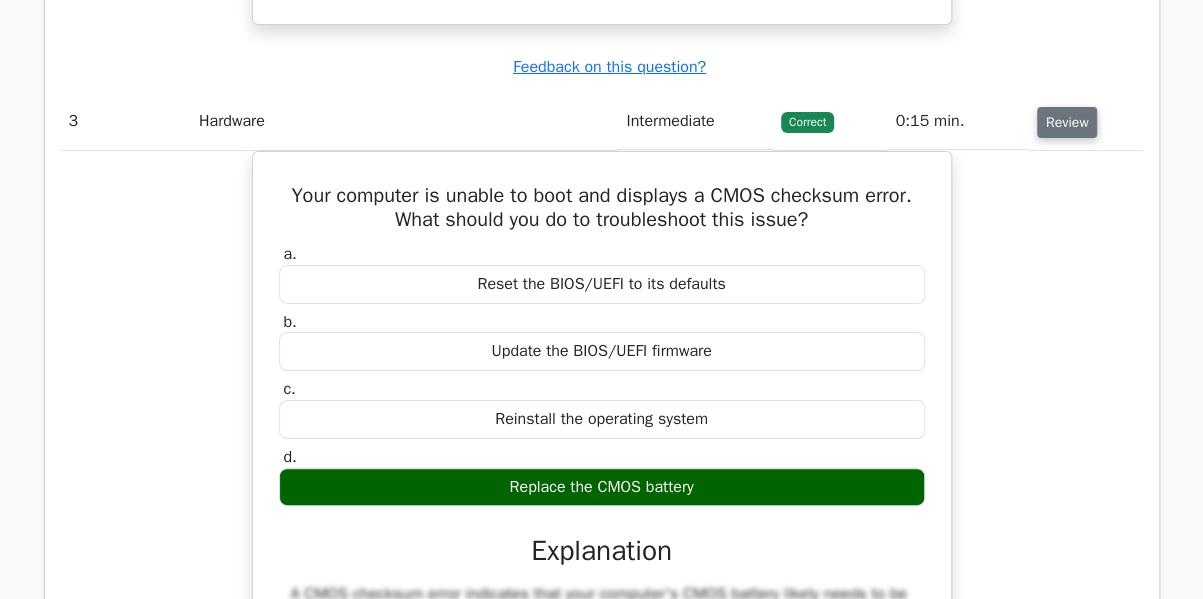 click on "Review" at bounding box center [1067, 122] 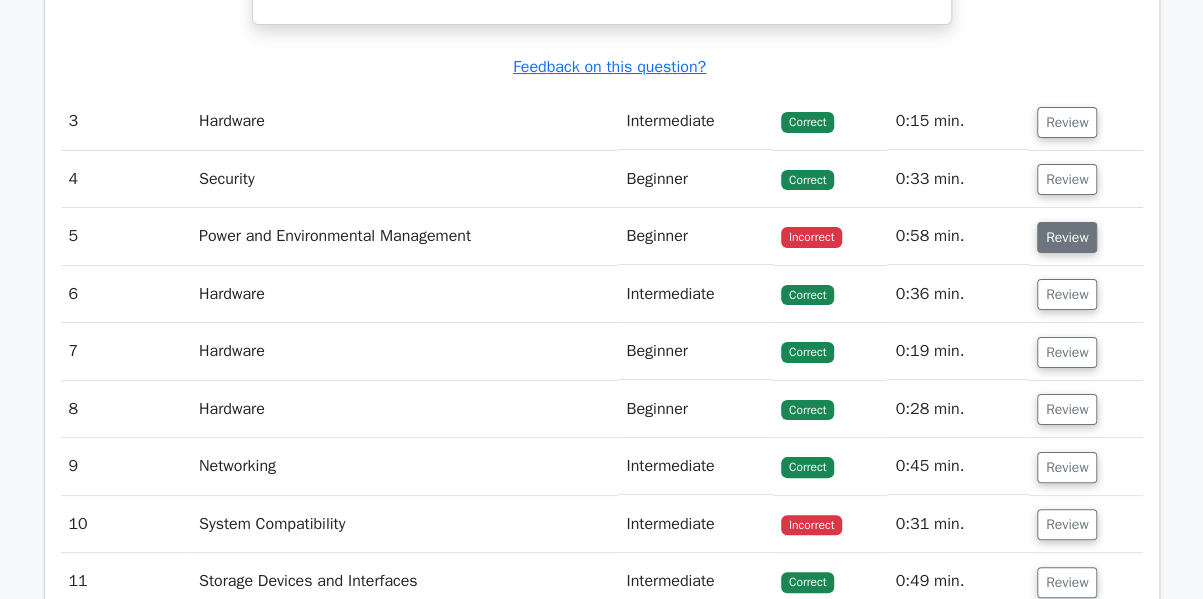 click on "Review" at bounding box center [1067, 237] 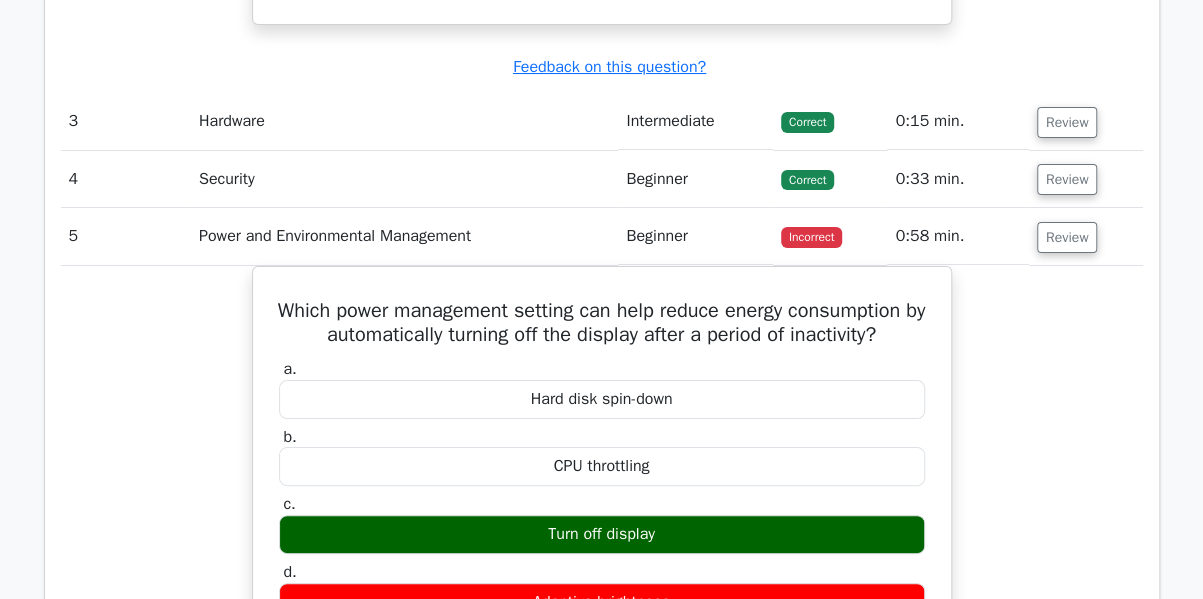scroll, scrollTop: 3700, scrollLeft: 0, axis: vertical 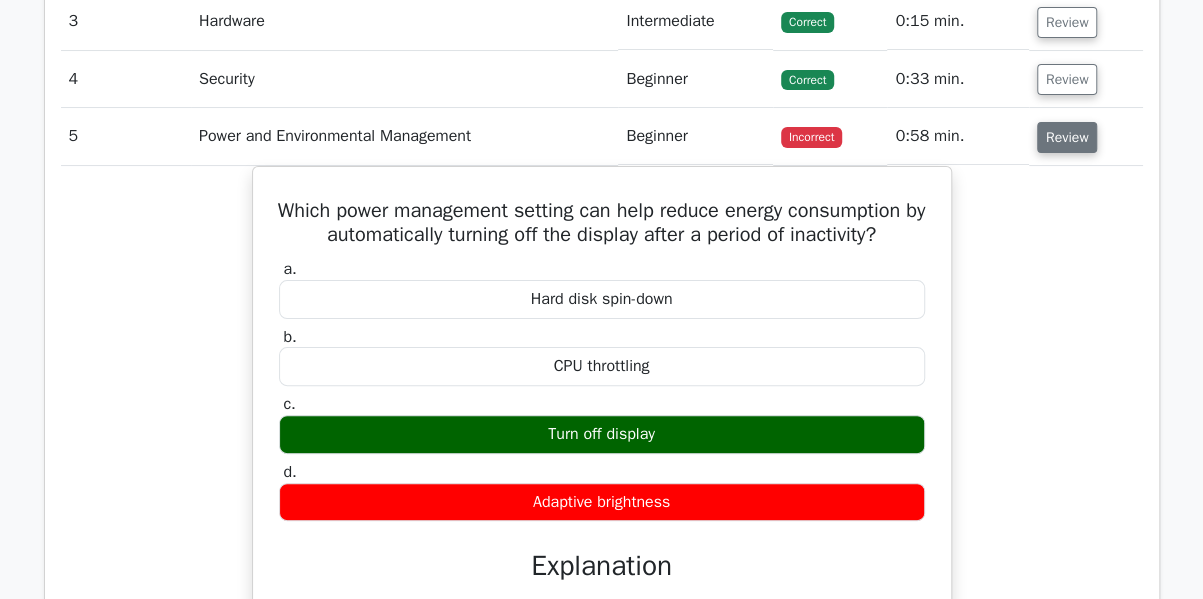 click on "Review" at bounding box center (1067, 137) 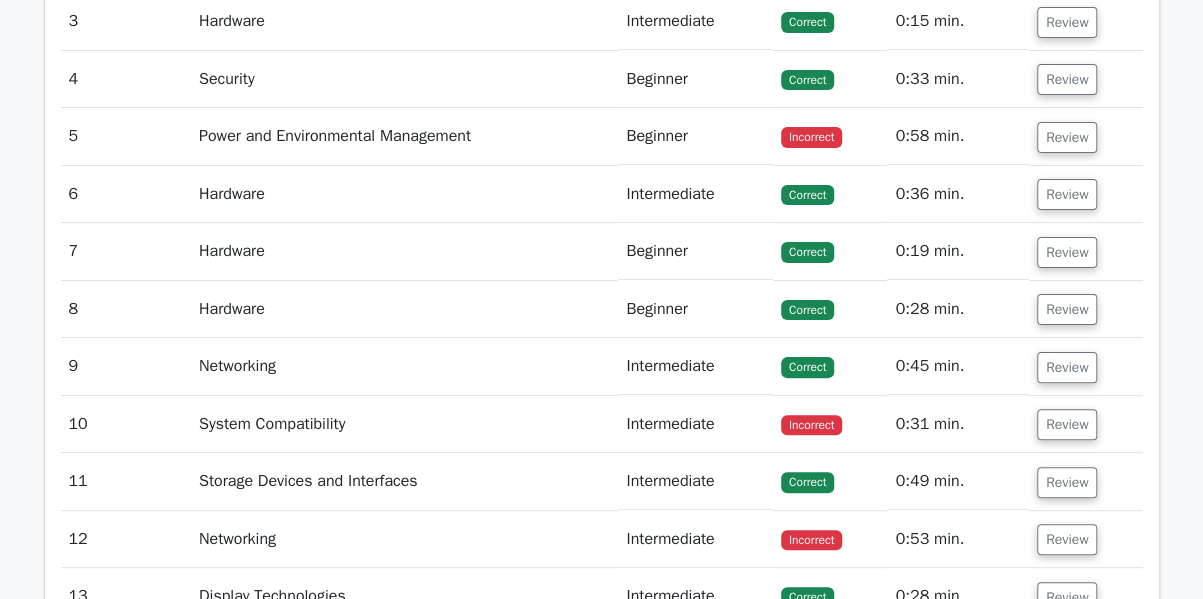 scroll, scrollTop: 3800, scrollLeft: 0, axis: vertical 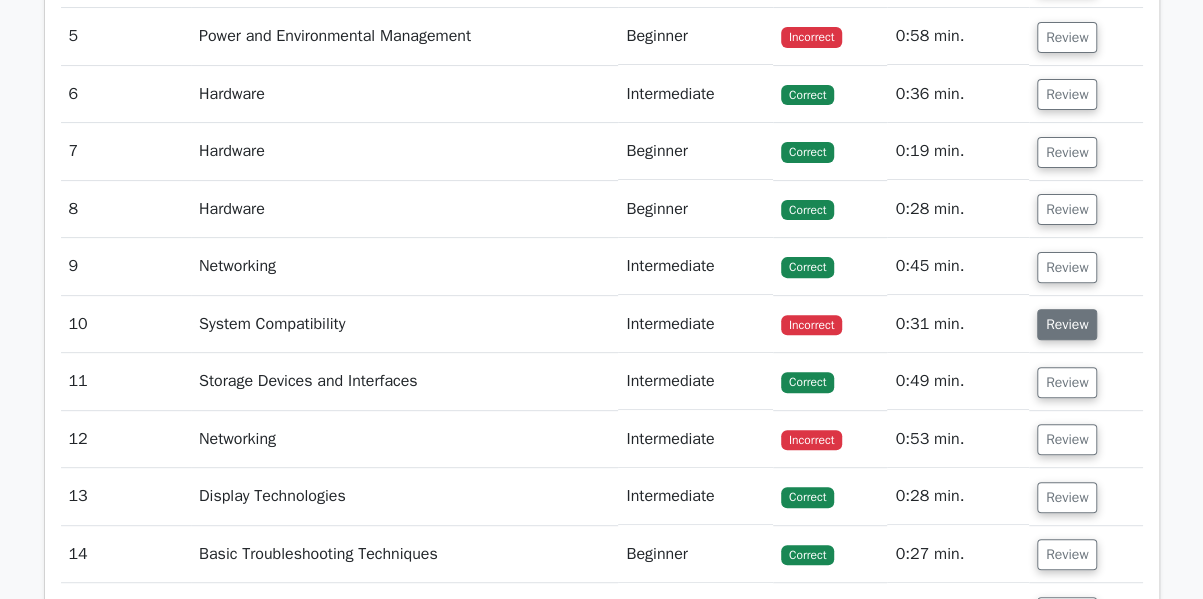 click on "Review" at bounding box center (1067, 324) 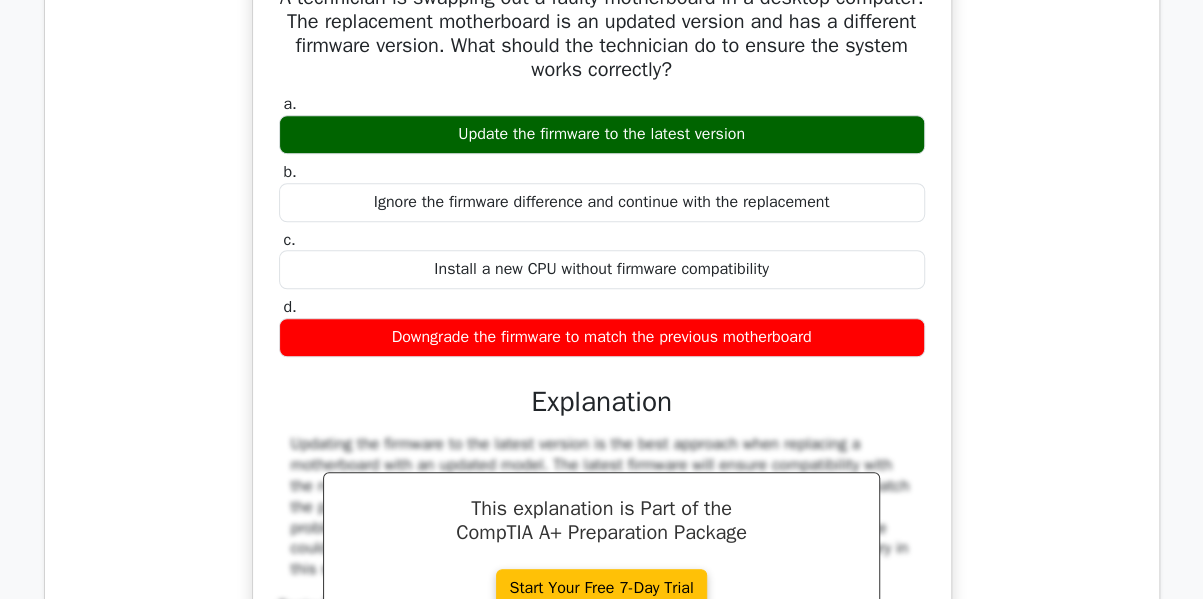 scroll, scrollTop: 4100, scrollLeft: 0, axis: vertical 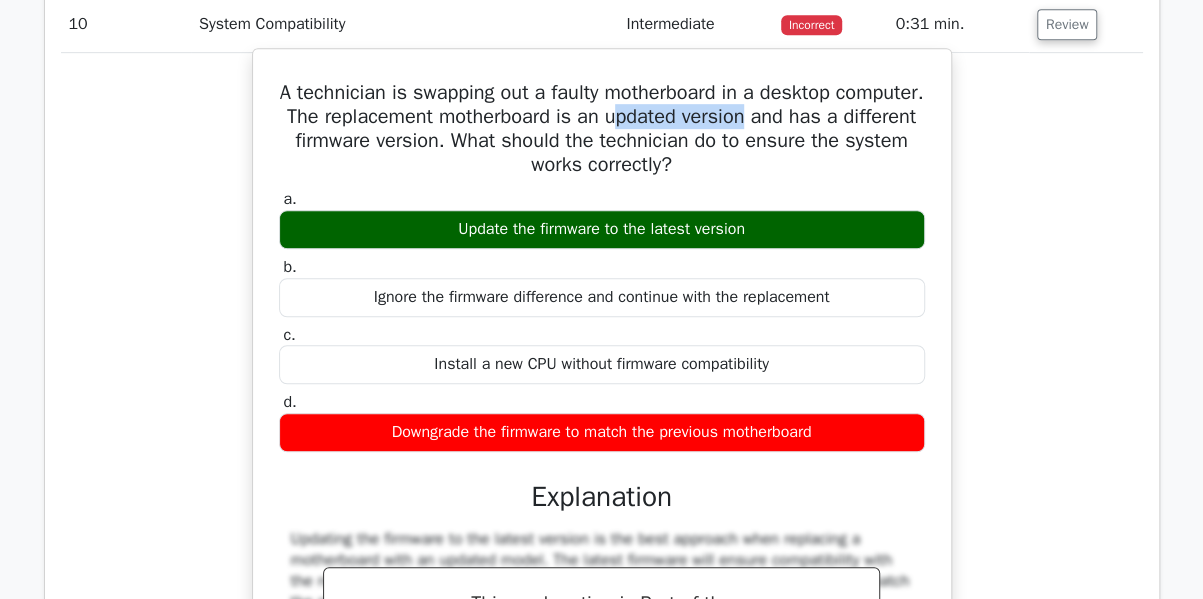 drag, startPoint x: 726, startPoint y: 126, endPoint x: 850, endPoint y: 130, distance: 124.0645 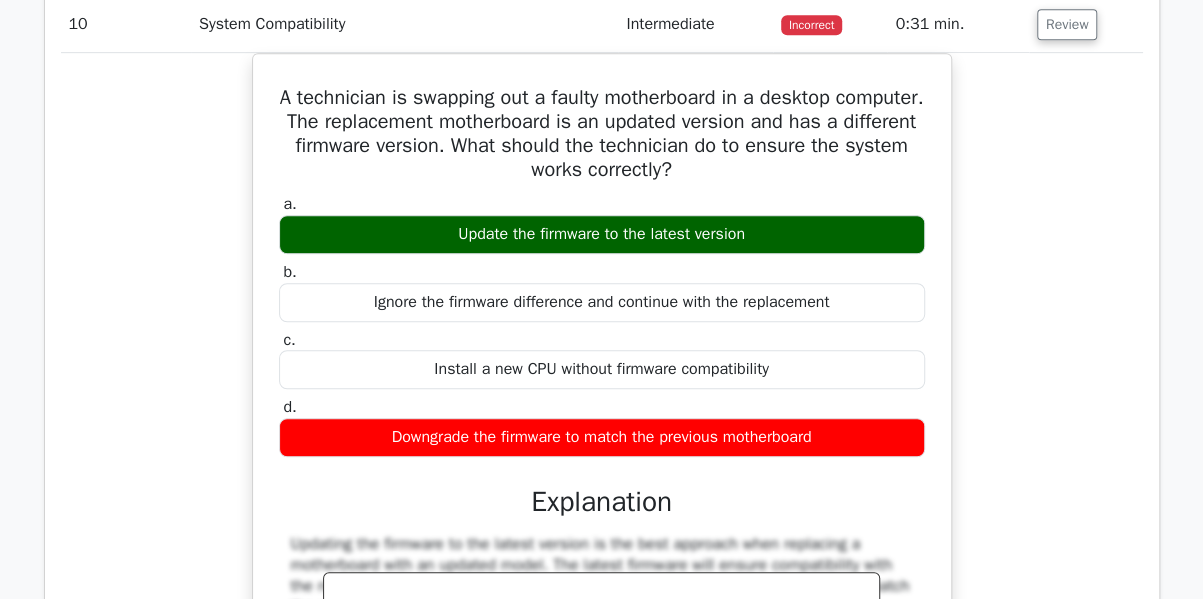 click on "A technician is swapping out a faulty motherboard in a desktop computer. The replacement motherboard is an updated version and has a different firmware version. What should the technician do to ensure the system works correctly?
a.
Update the firmware to the latest version
b." at bounding box center [602, 458] 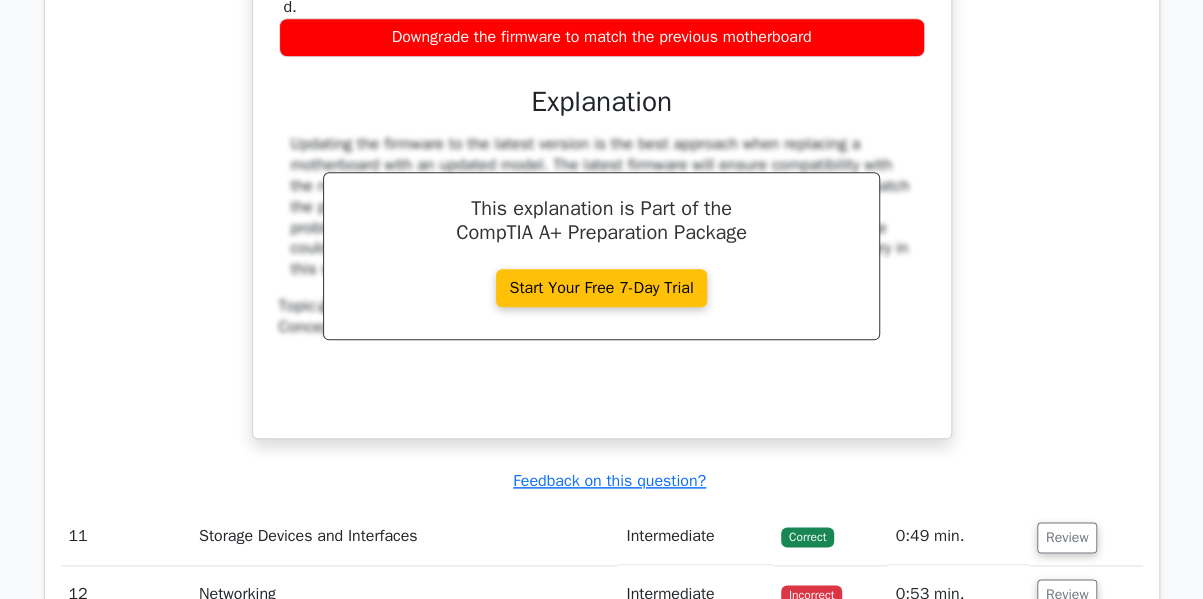 scroll, scrollTop: 4800, scrollLeft: 0, axis: vertical 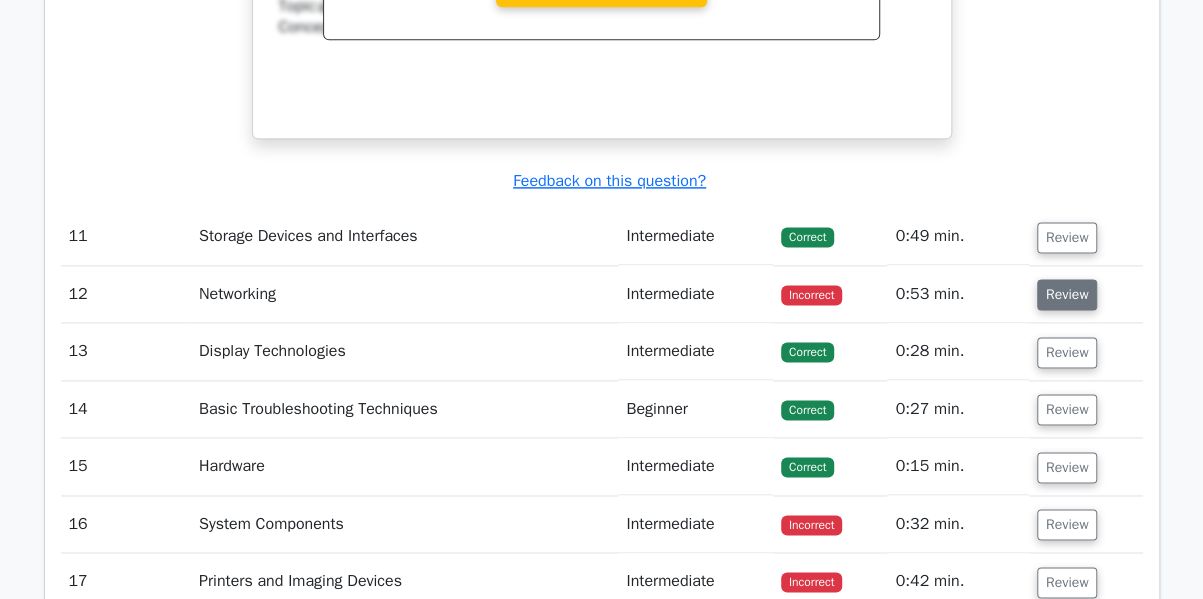click on "Review" at bounding box center [1067, 294] 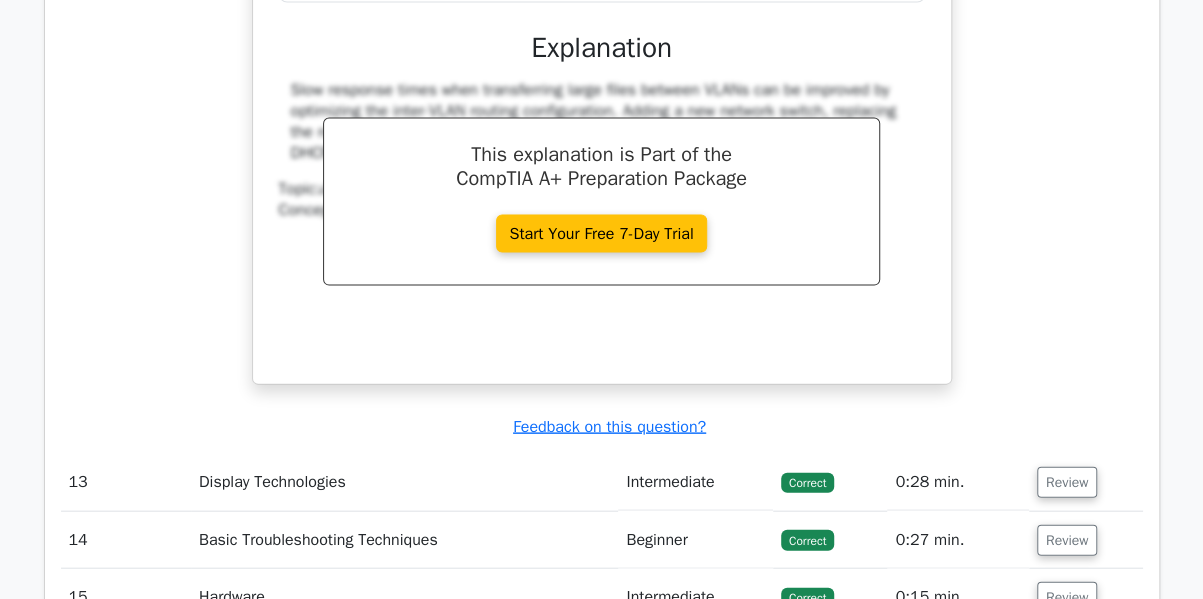 scroll, scrollTop: 5800, scrollLeft: 0, axis: vertical 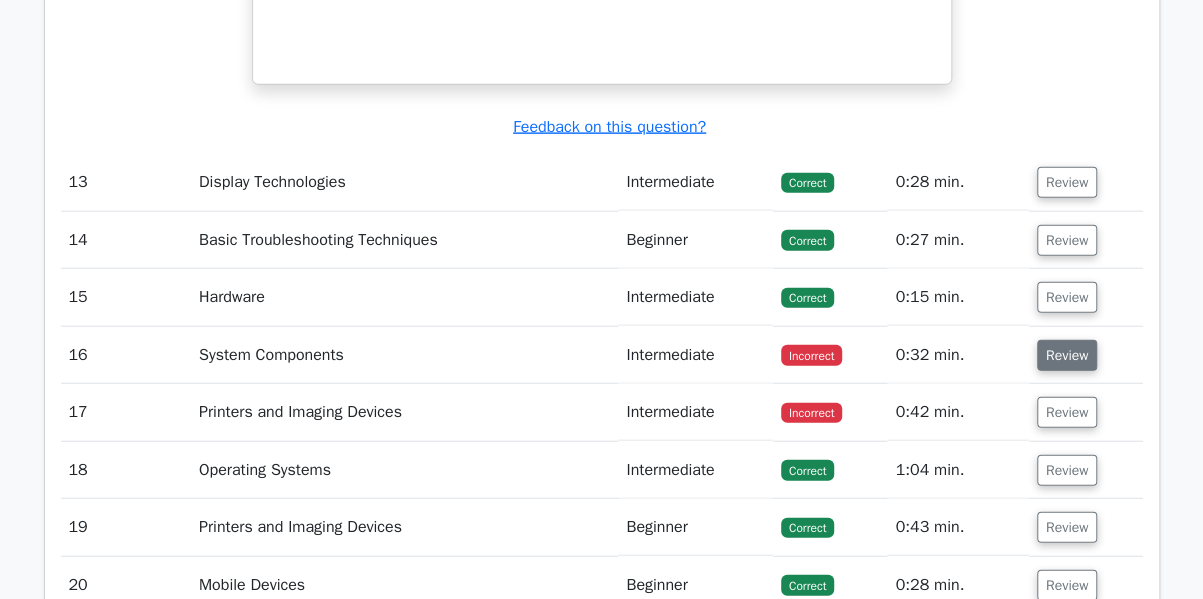 click on "Review" at bounding box center (1067, 355) 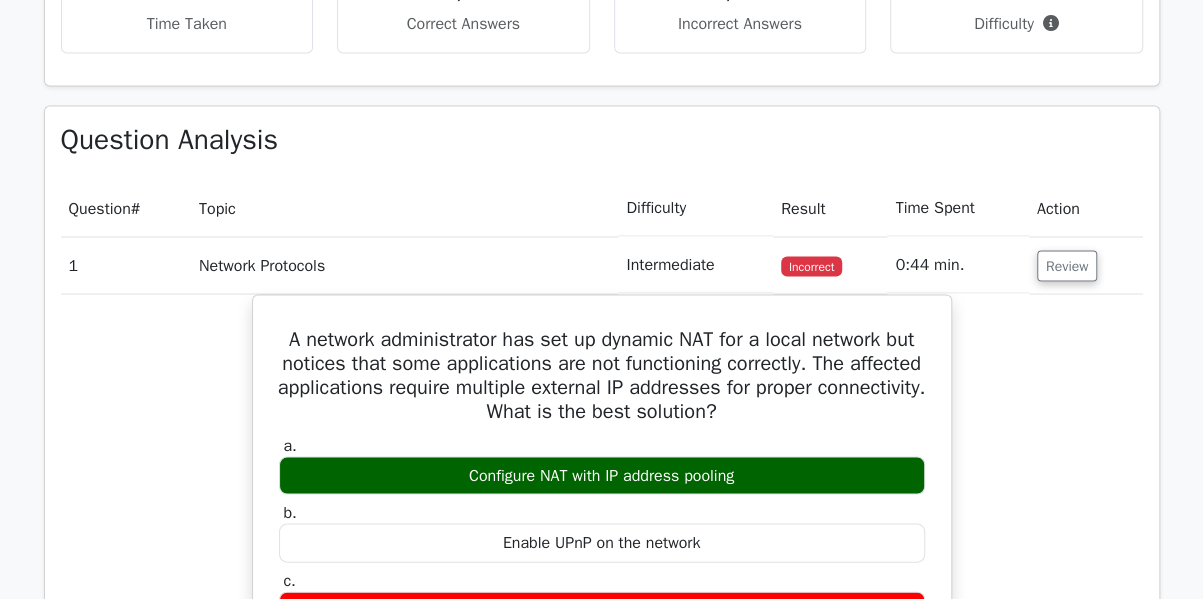 scroll, scrollTop: 1800, scrollLeft: 0, axis: vertical 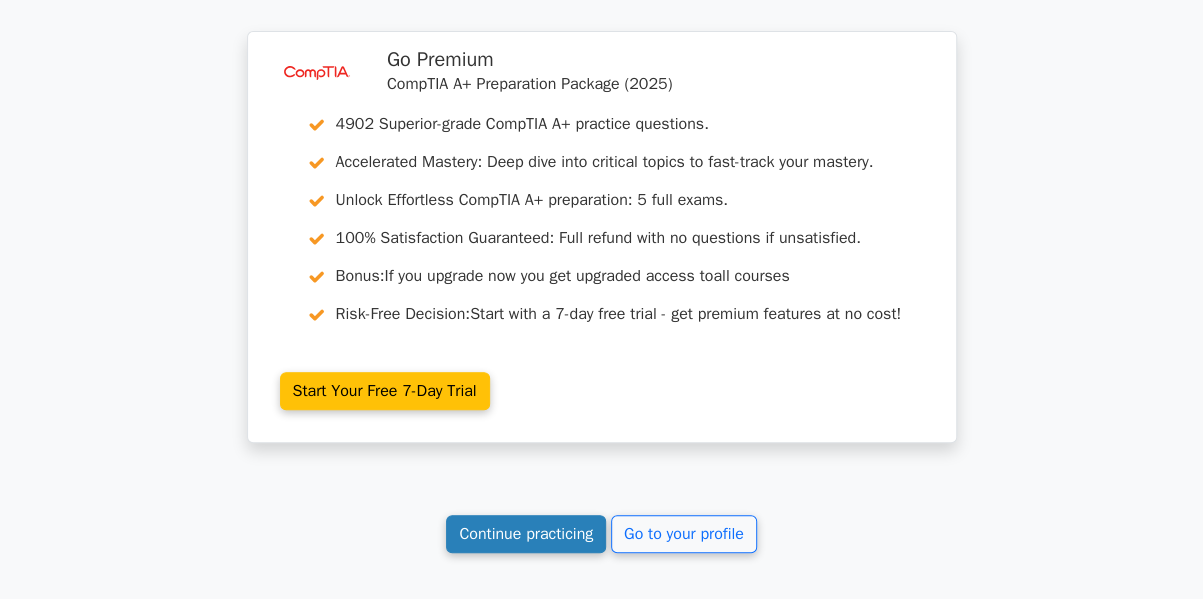 click on "Continue practicing" at bounding box center (526, 534) 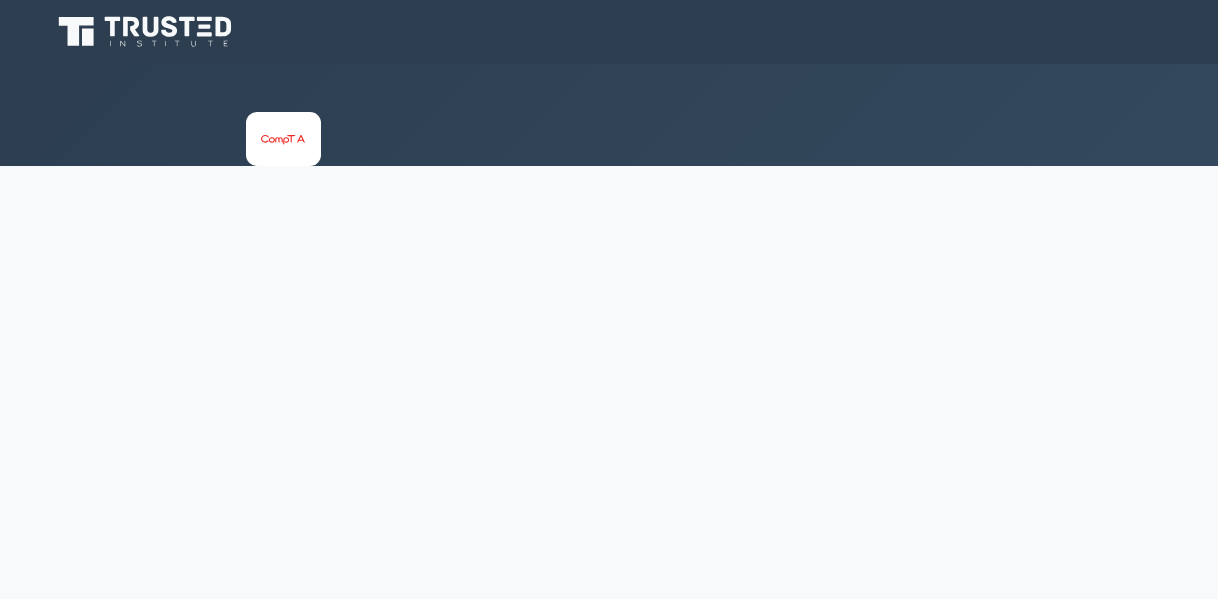 scroll, scrollTop: 0, scrollLeft: 0, axis: both 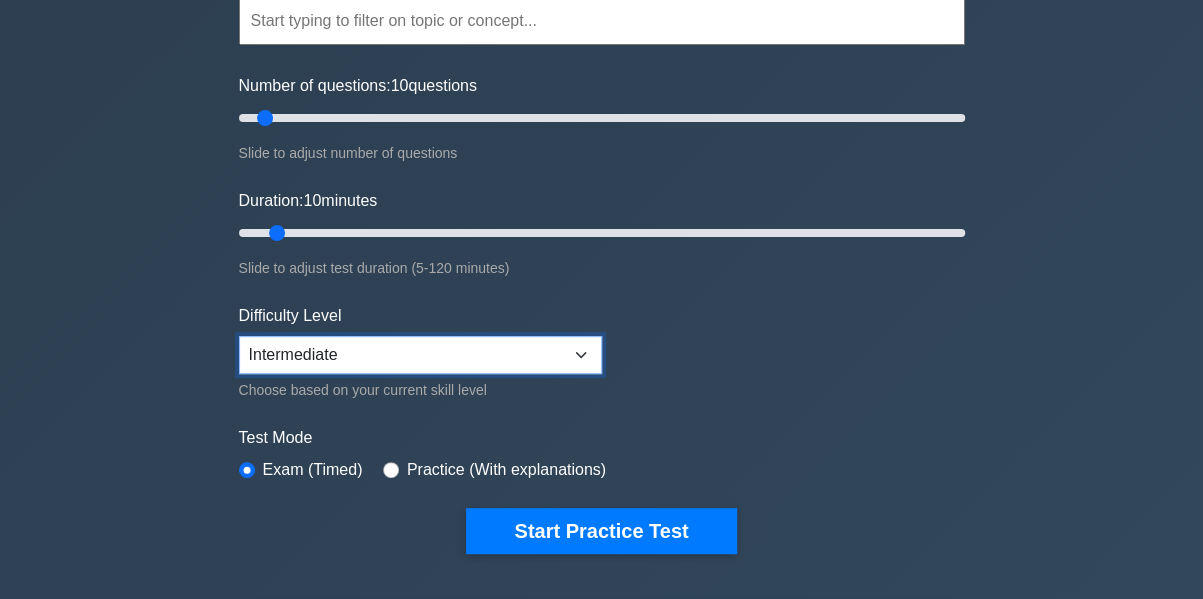 click on "Beginner
Intermediate
Expert" at bounding box center [420, 355] 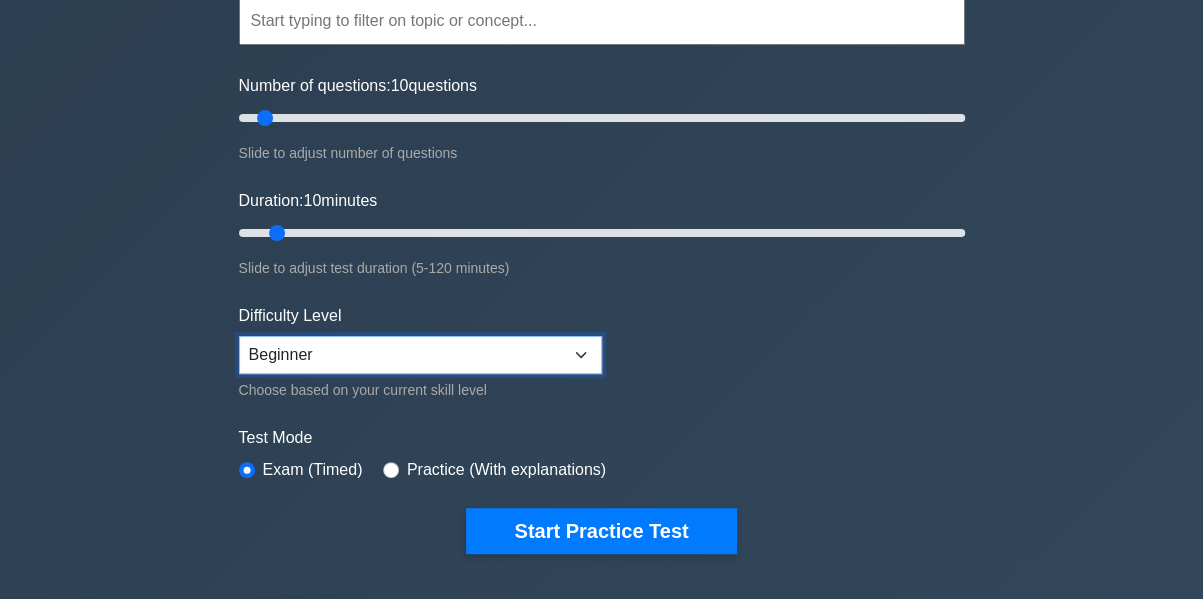 click on "Beginner
Intermediate
Expert" at bounding box center (420, 355) 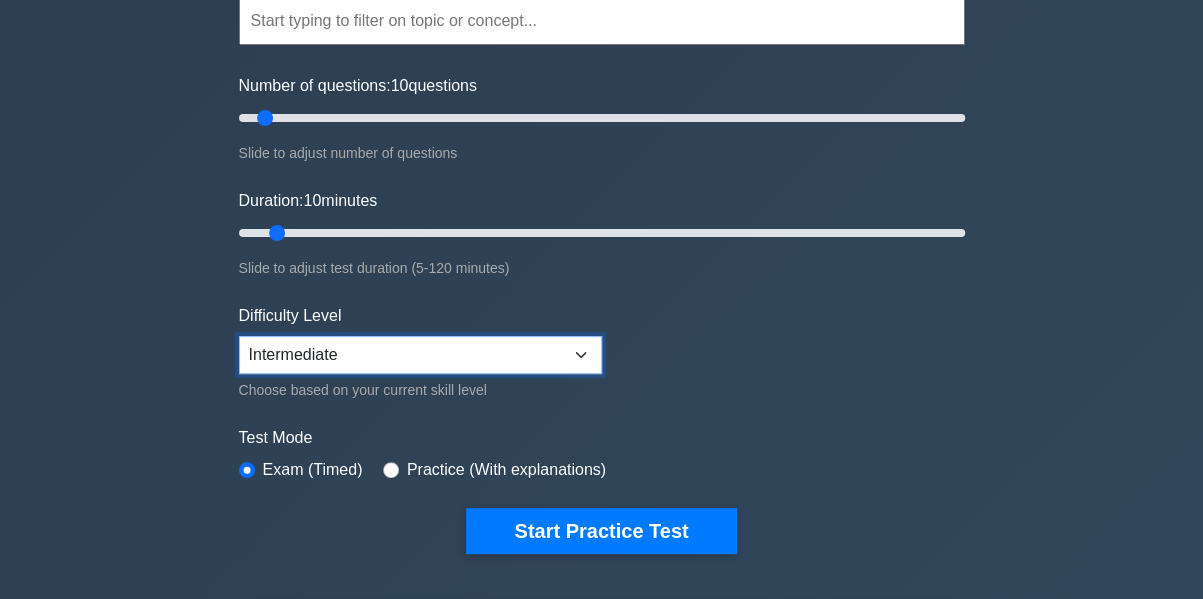 click on "Beginner
Intermediate
Expert" at bounding box center [420, 355] 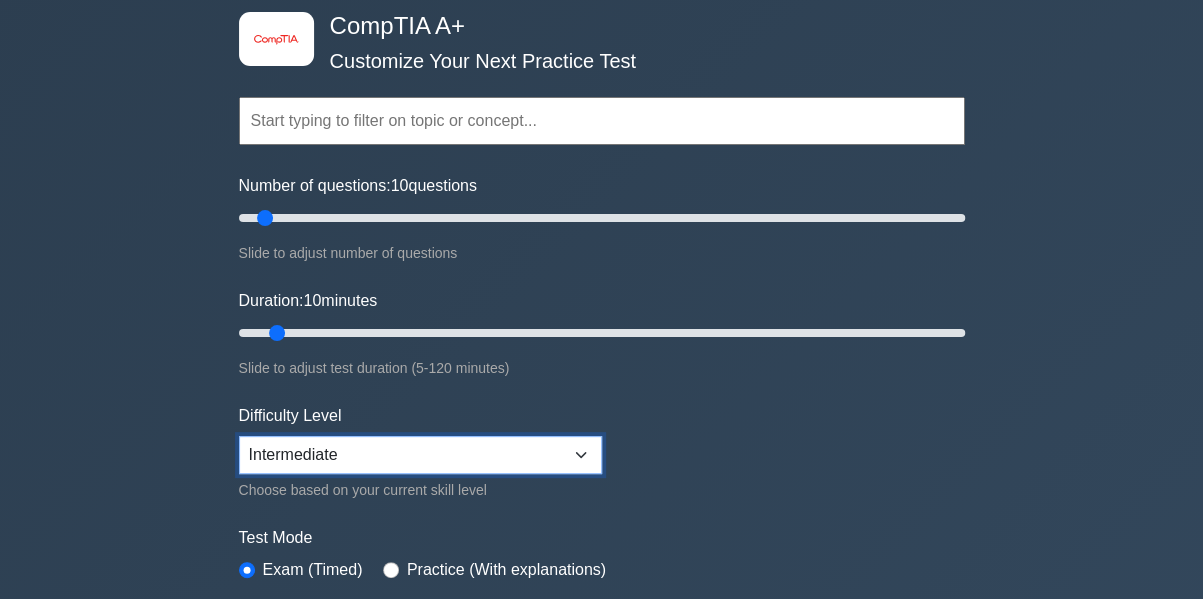 scroll, scrollTop: 400, scrollLeft: 0, axis: vertical 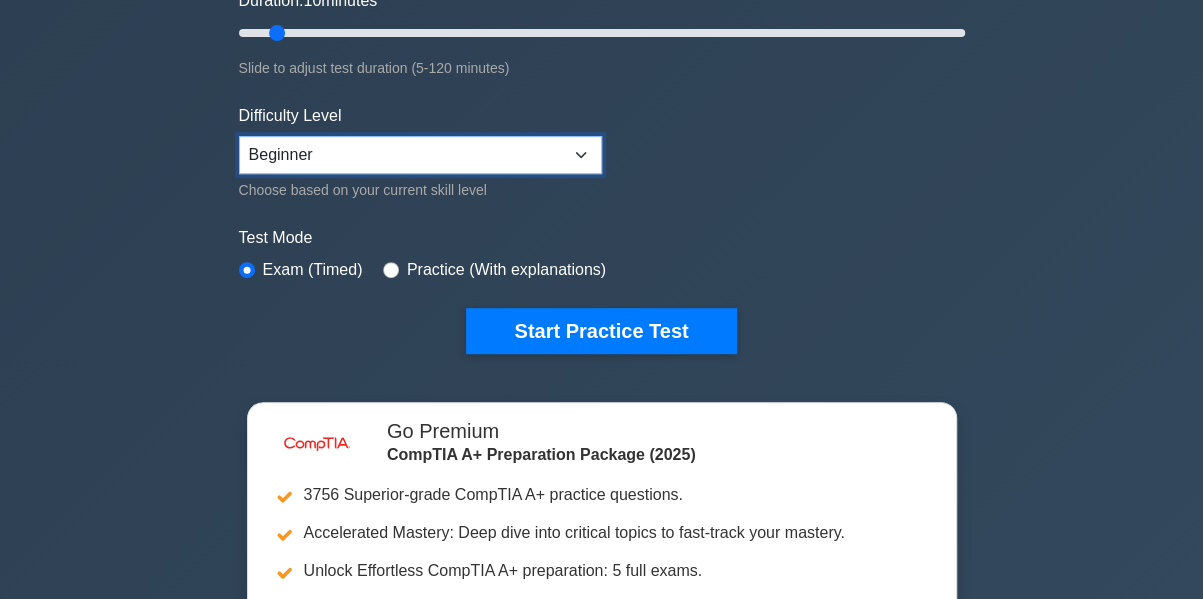 click on "Beginner
Intermediate
Expert" at bounding box center (420, 155) 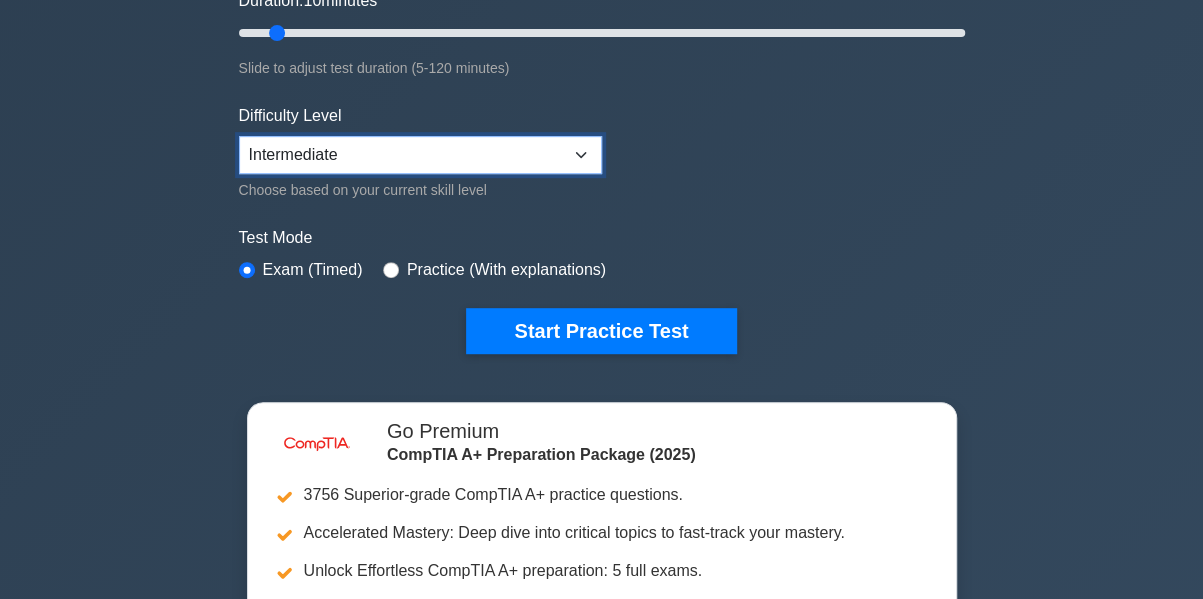 click on "Beginner
Intermediate
Expert" at bounding box center (420, 155) 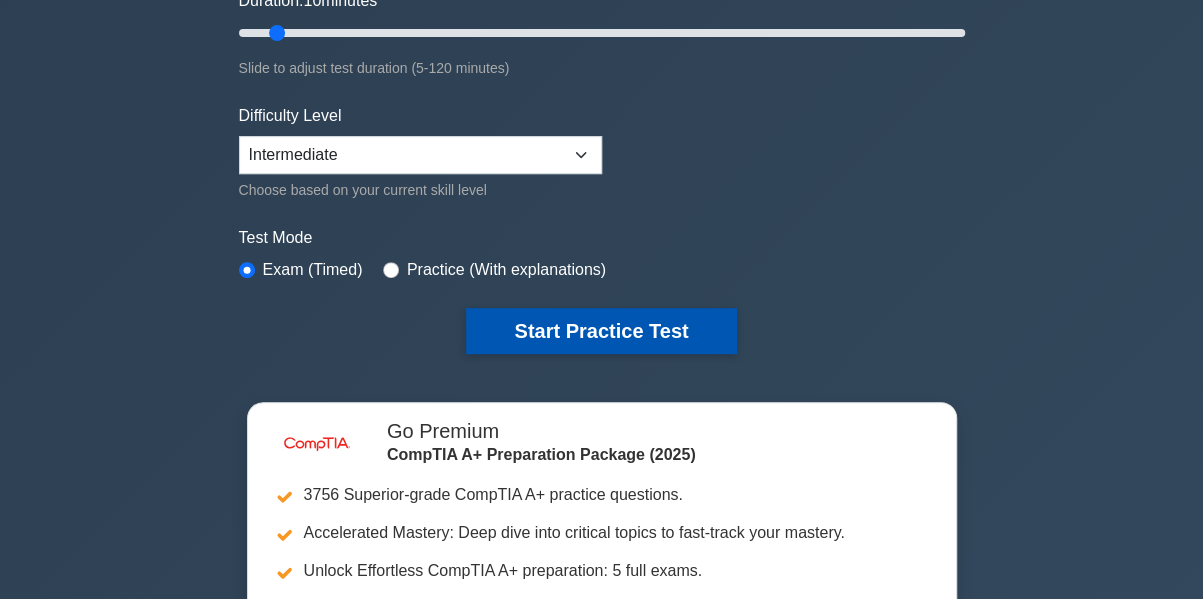 click on "Start Practice Test" at bounding box center (601, 331) 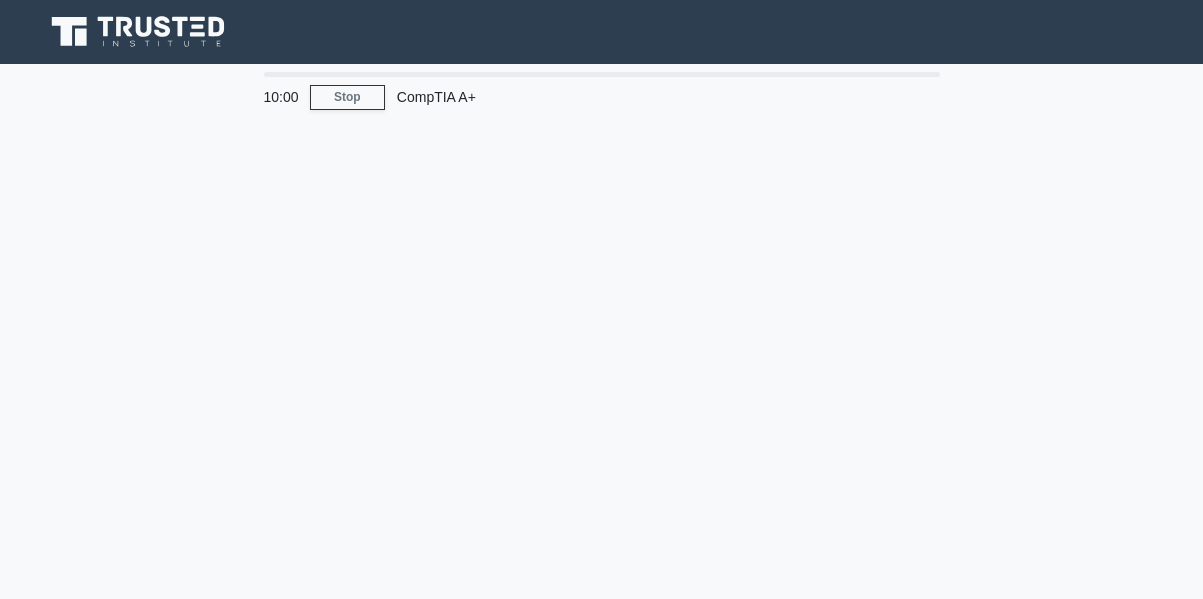 scroll, scrollTop: 0, scrollLeft: 0, axis: both 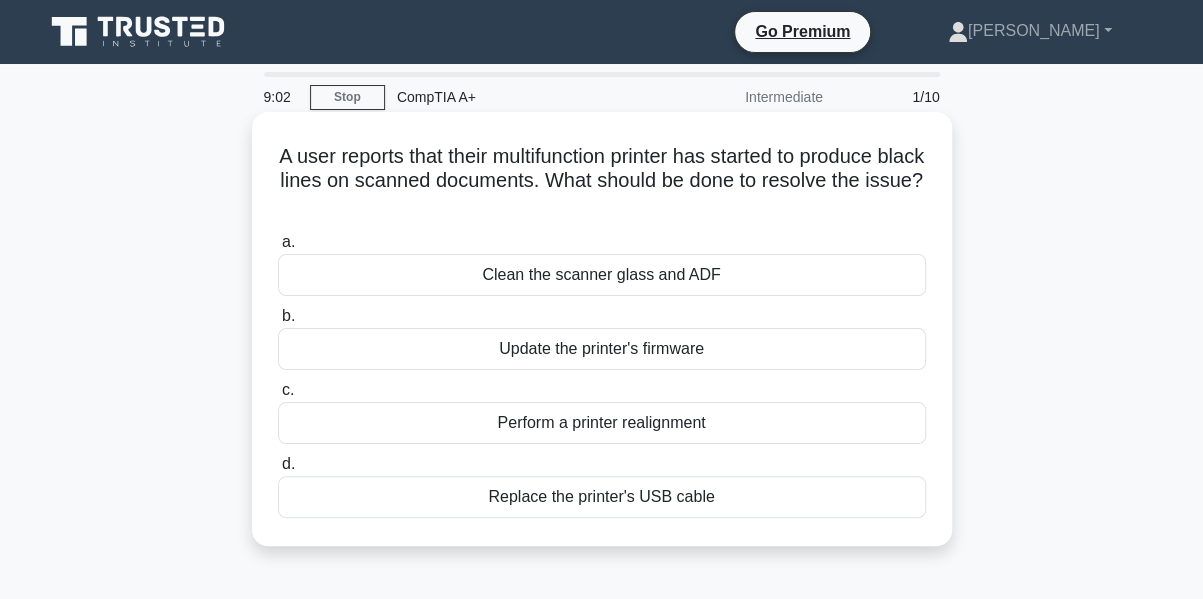 click on "Clean the scanner glass and ADF" at bounding box center [602, 275] 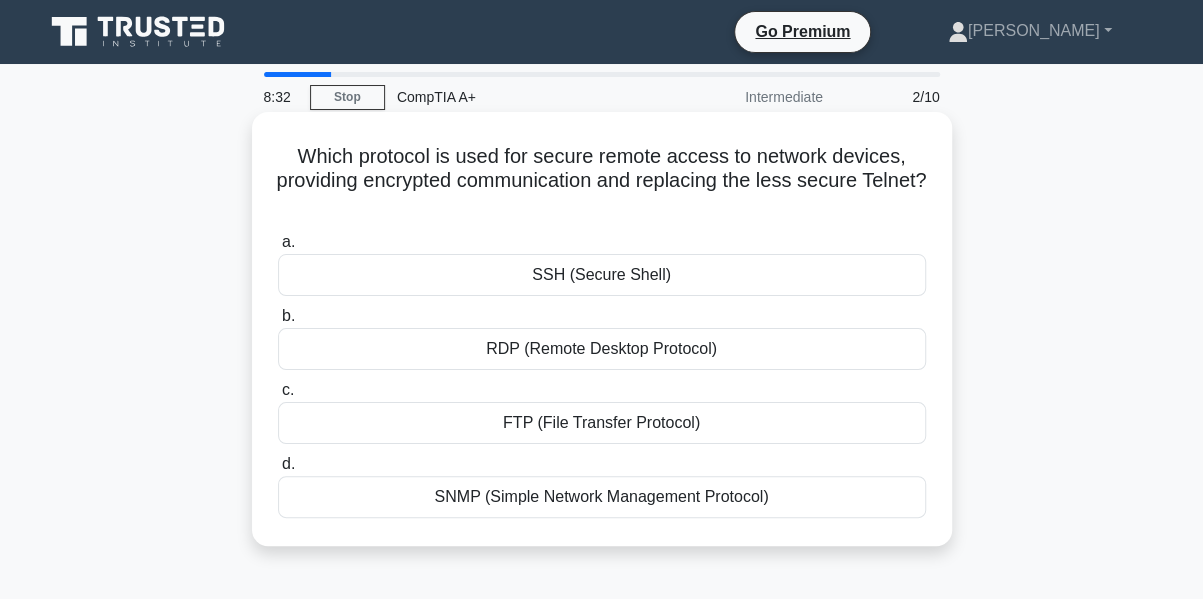click on "RDP (Remote Desktop Protocol)" at bounding box center [602, 349] 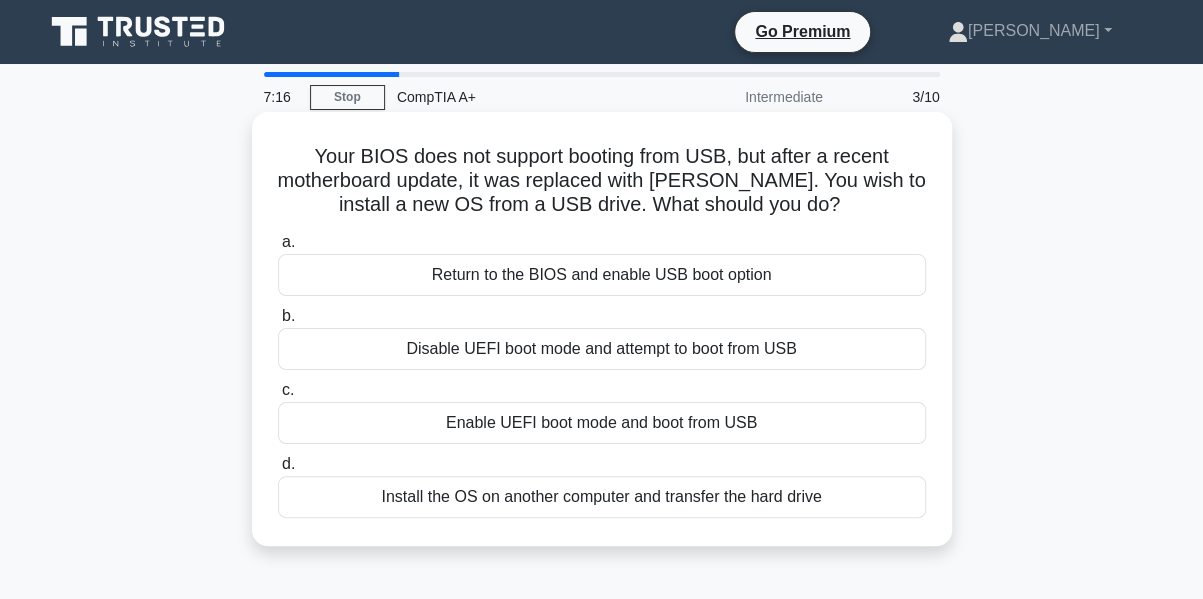 click on "Return to the BIOS and enable USB boot option" at bounding box center (602, 275) 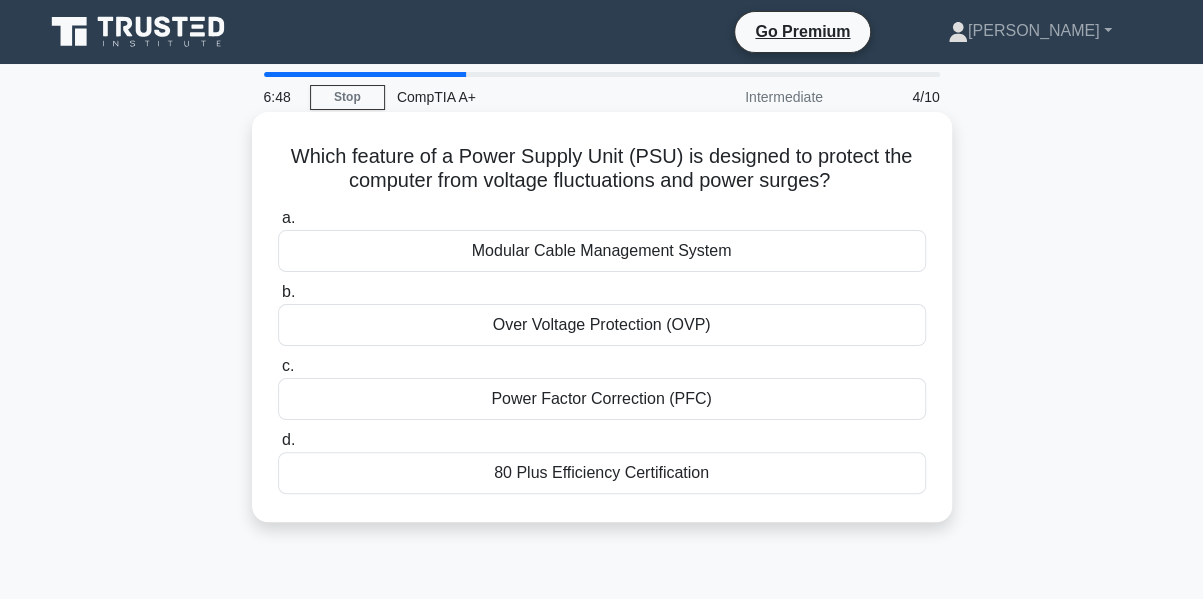 click on "Over Voltage Protection (OVP)" at bounding box center (602, 325) 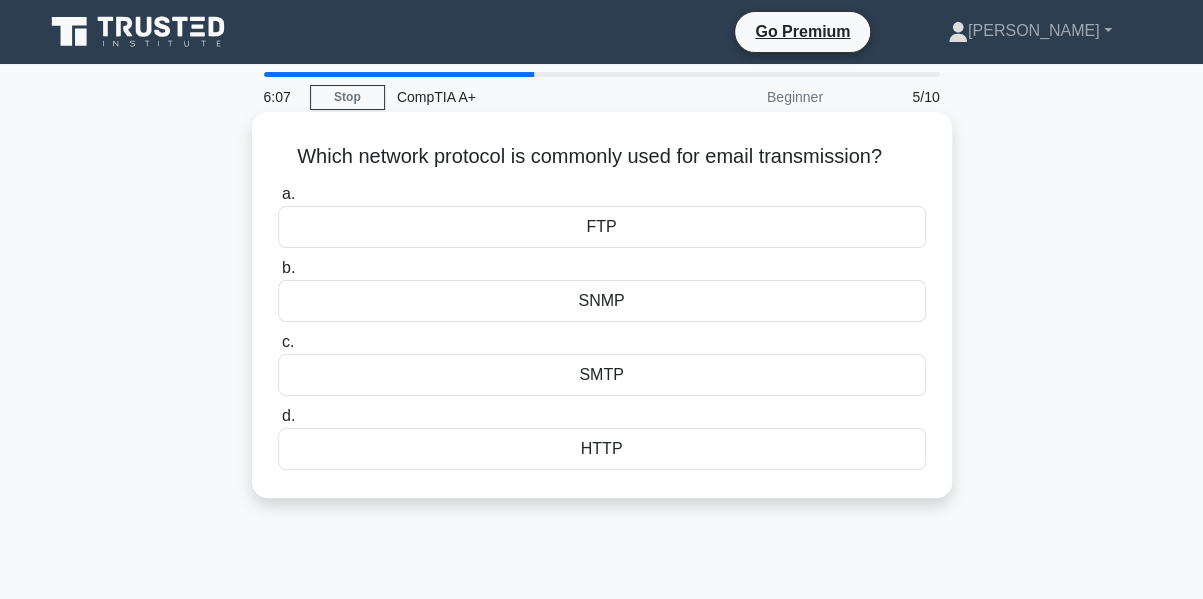 click on "SMTP" at bounding box center [602, 375] 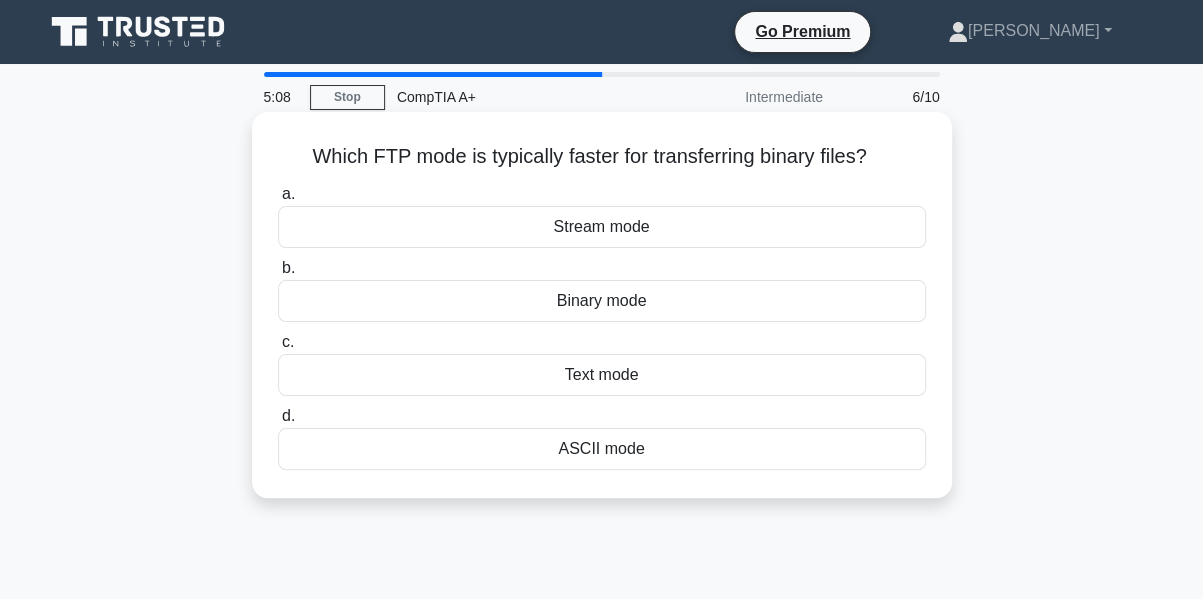 click on "Text mode" at bounding box center (602, 375) 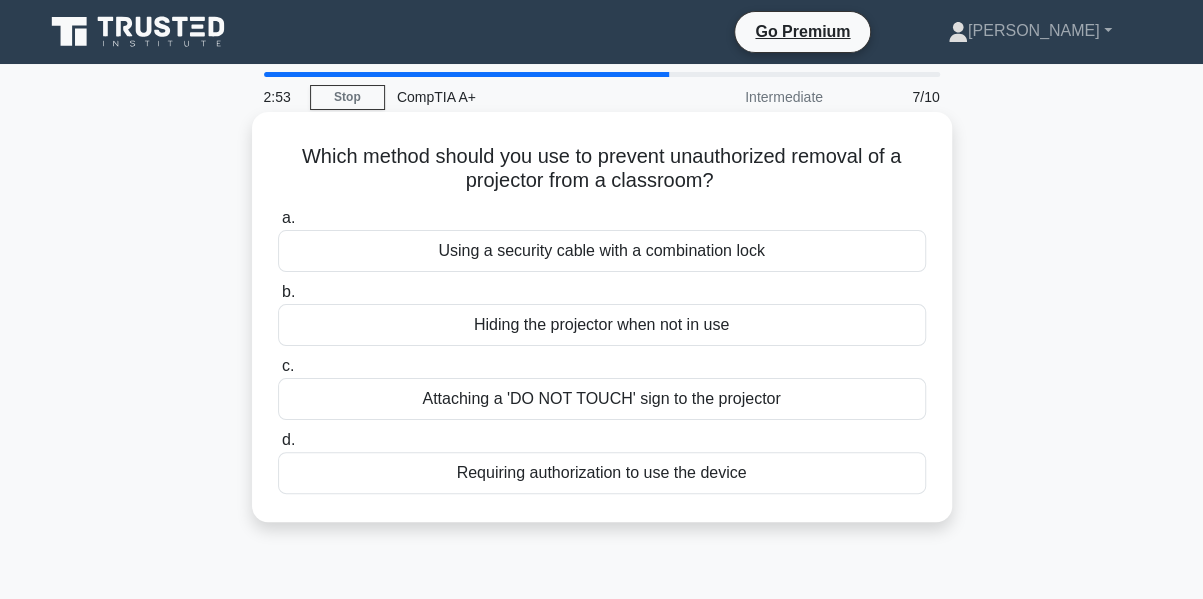 click on "Requiring authorization to use the device" at bounding box center [602, 473] 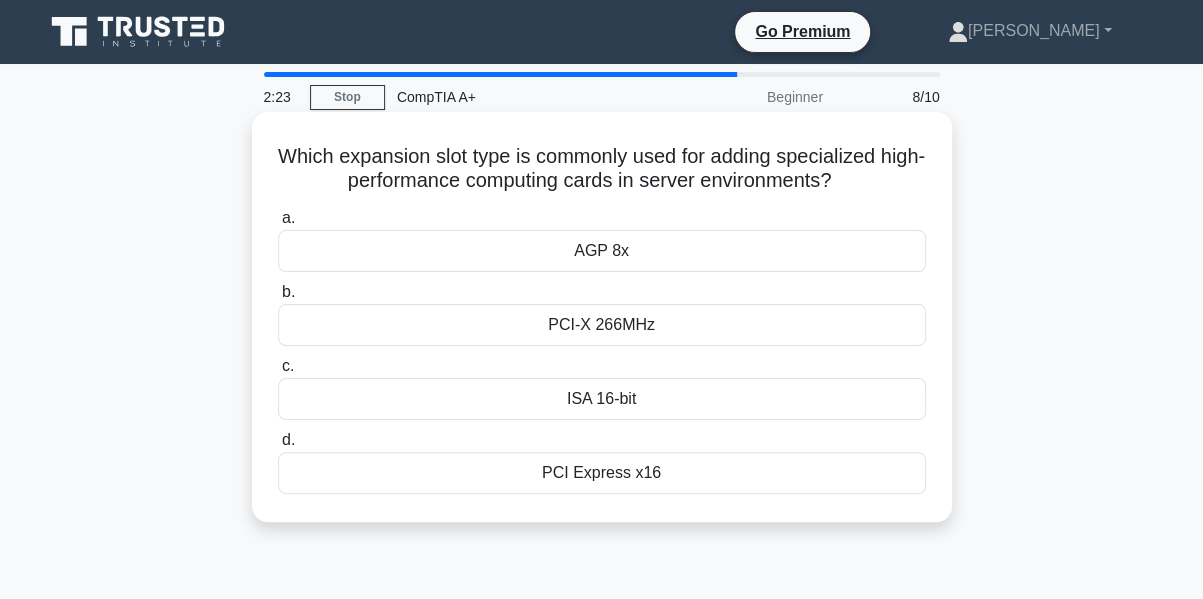 click on "AGP 8x" at bounding box center [602, 251] 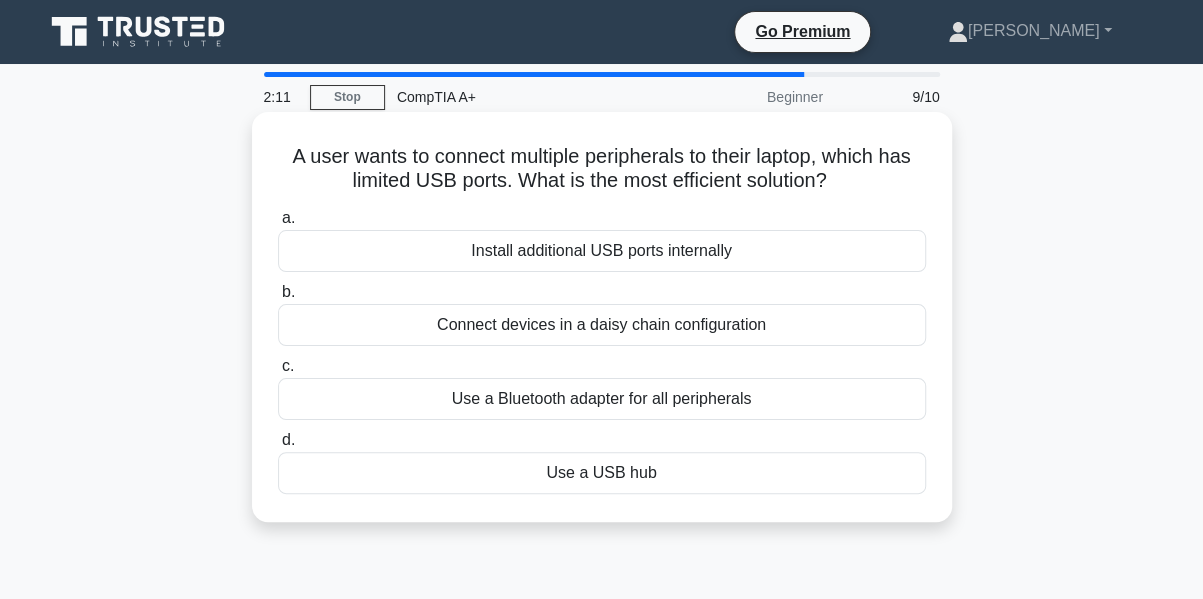click on "Use a USB hub" at bounding box center [602, 473] 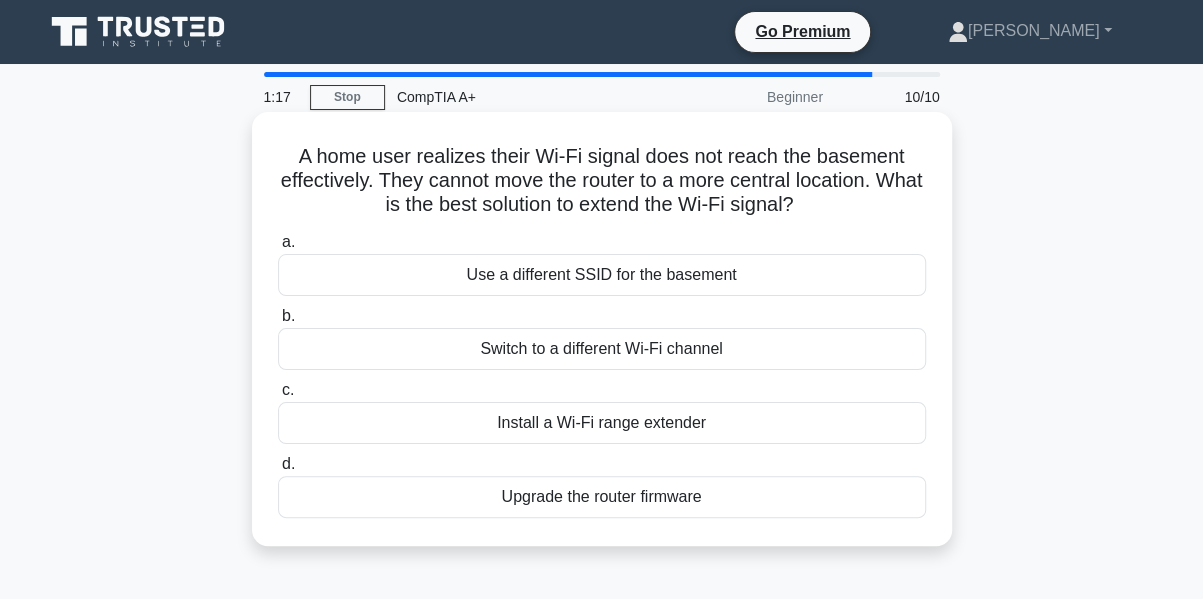 click on "Upgrade the router firmware" at bounding box center [602, 497] 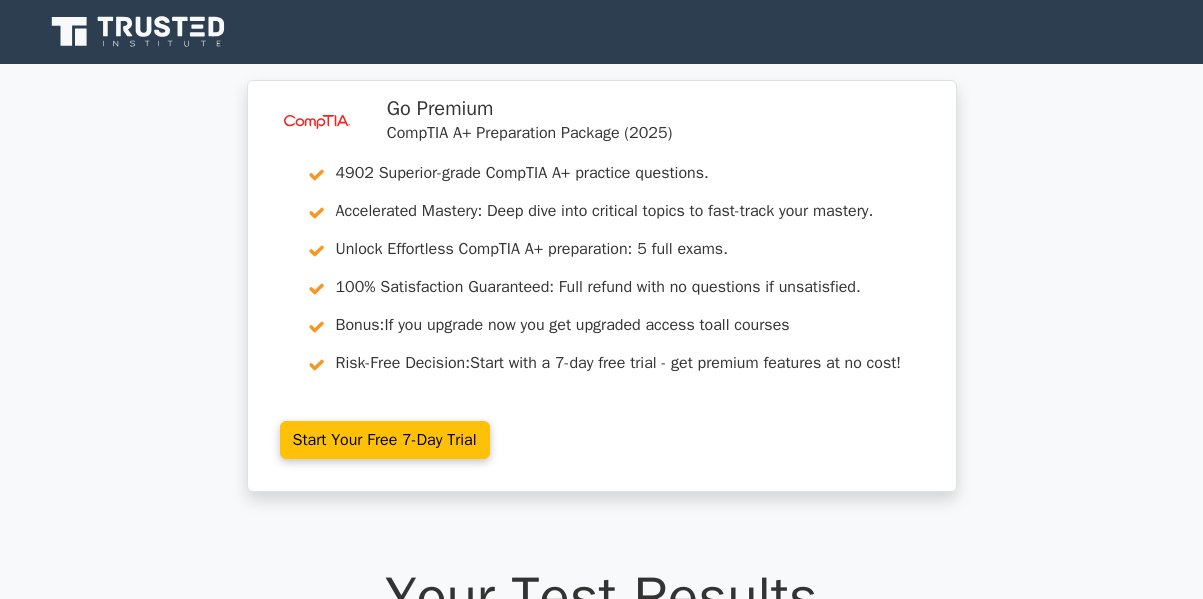 scroll, scrollTop: 0, scrollLeft: 0, axis: both 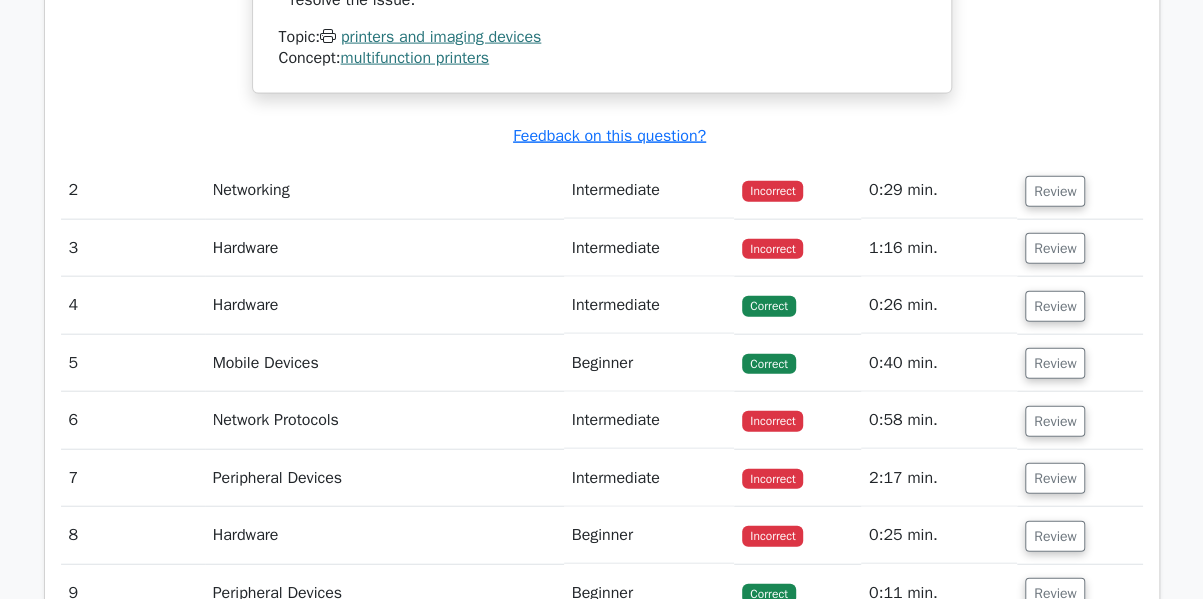 click on "Networking" at bounding box center (384, 190) 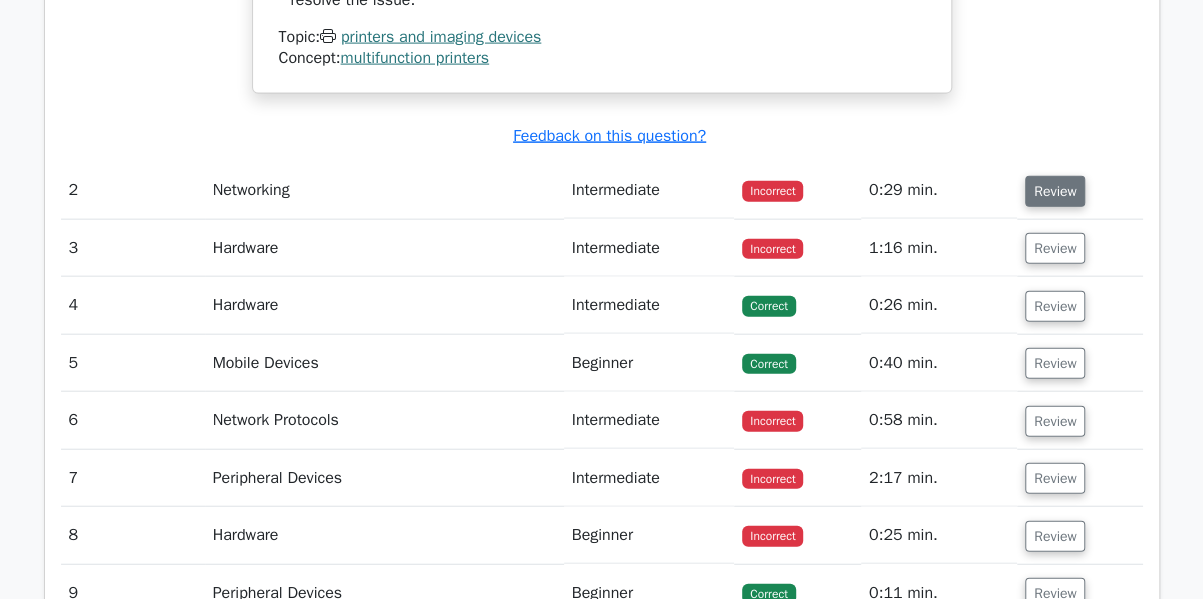 click on "Review" at bounding box center (1055, 191) 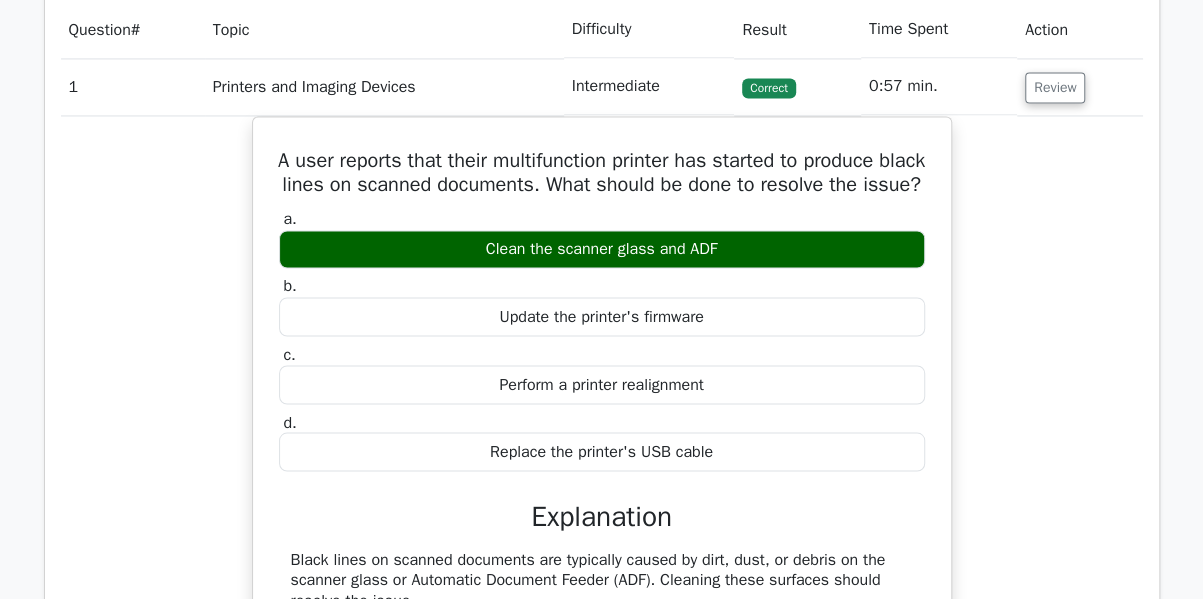 scroll, scrollTop: 2200, scrollLeft: 0, axis: vertical 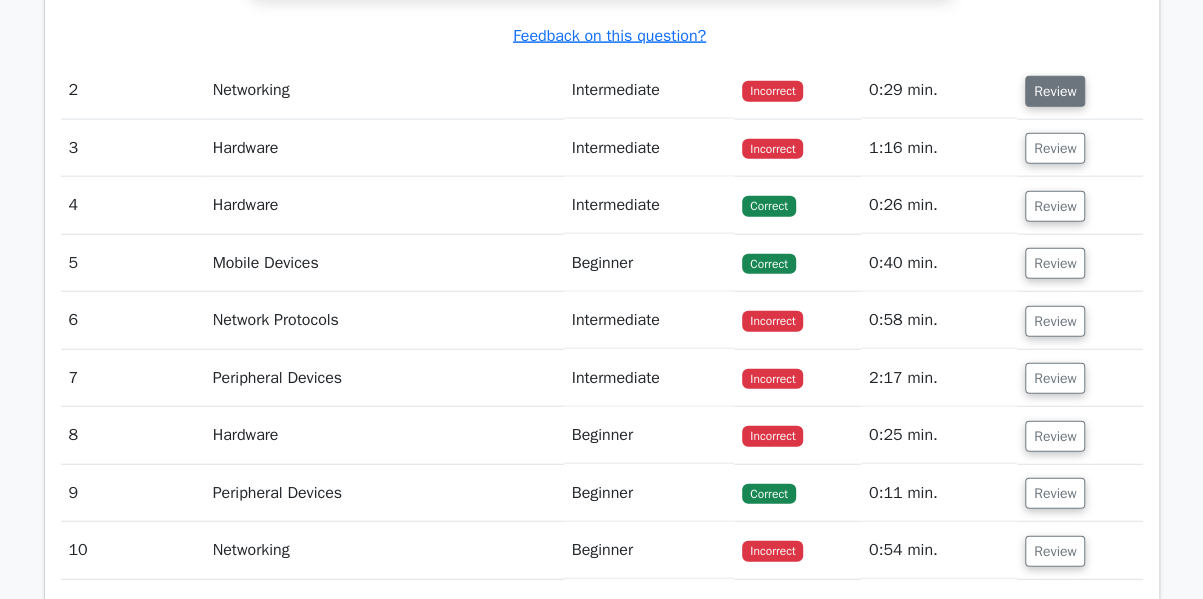 click on "Review" at bounding box center [1055, 91] 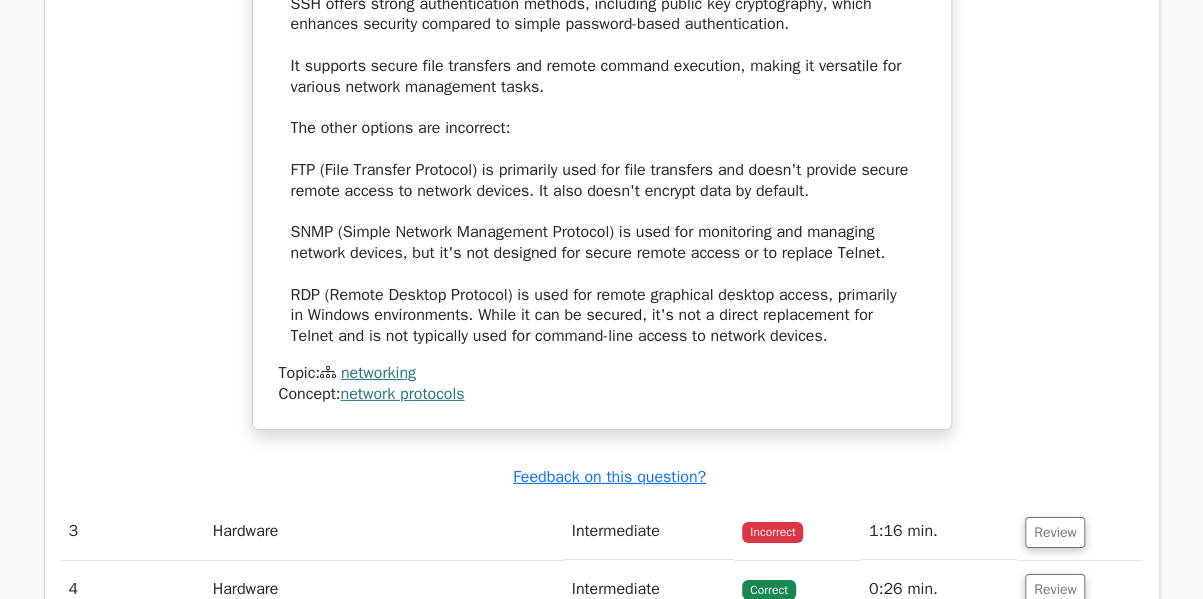 scroll, scrollTop: 3200, scrollLeft: 0, axis: vertical 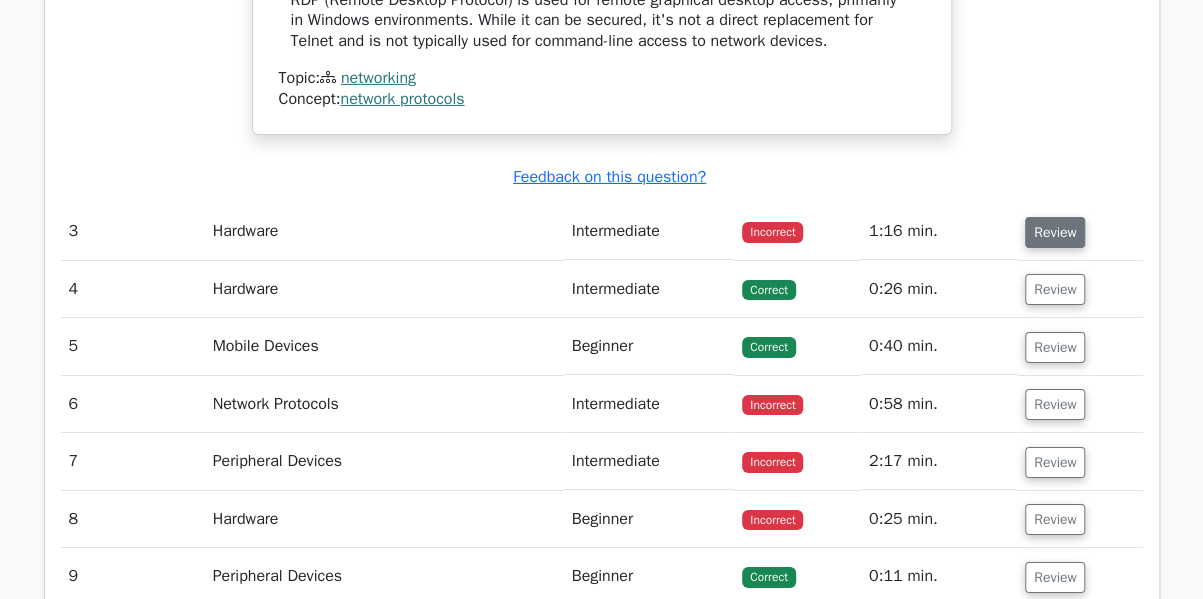 click on "Review" at bounding box center (1055, 232) 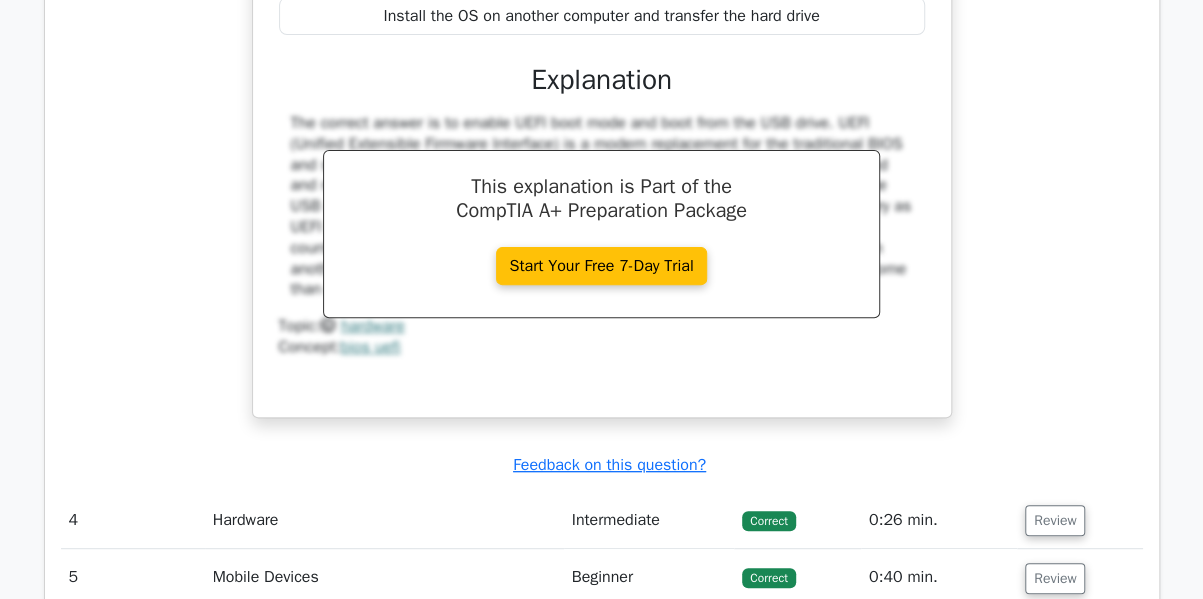 scroll, scrollTop: 4100, scrollLeft: 0, axis: vertical 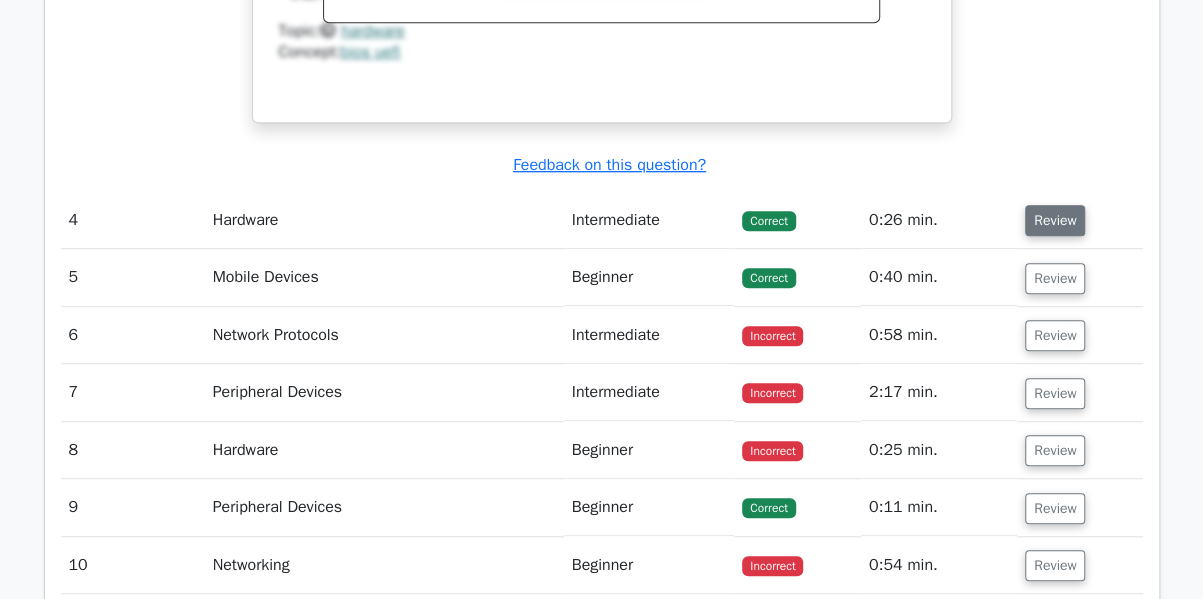 click on "Review" at bounding box center [1055, 220] 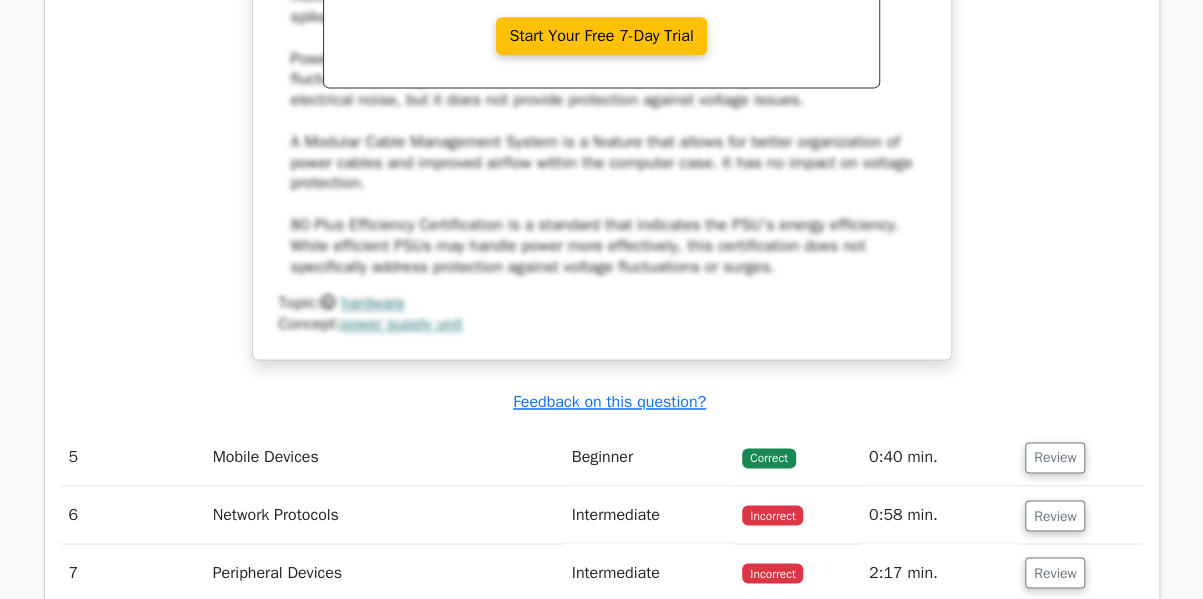 scroll, scrollTop: 5200, scrollLeft: 0, axis: vertical 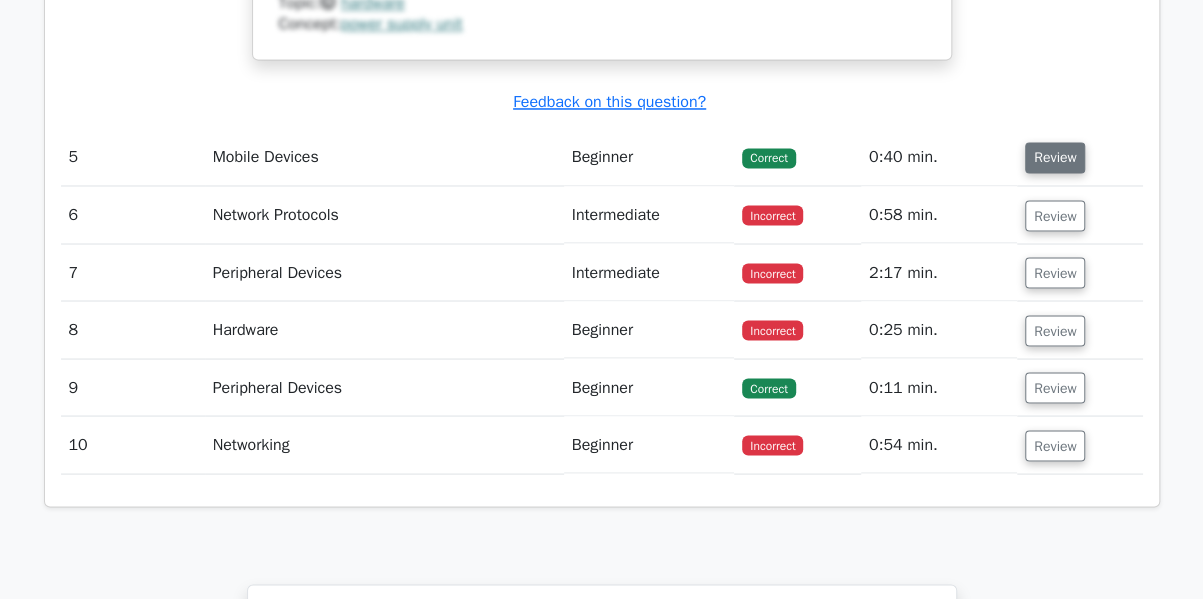 click on "Review" at bounding box center (1055, 157) 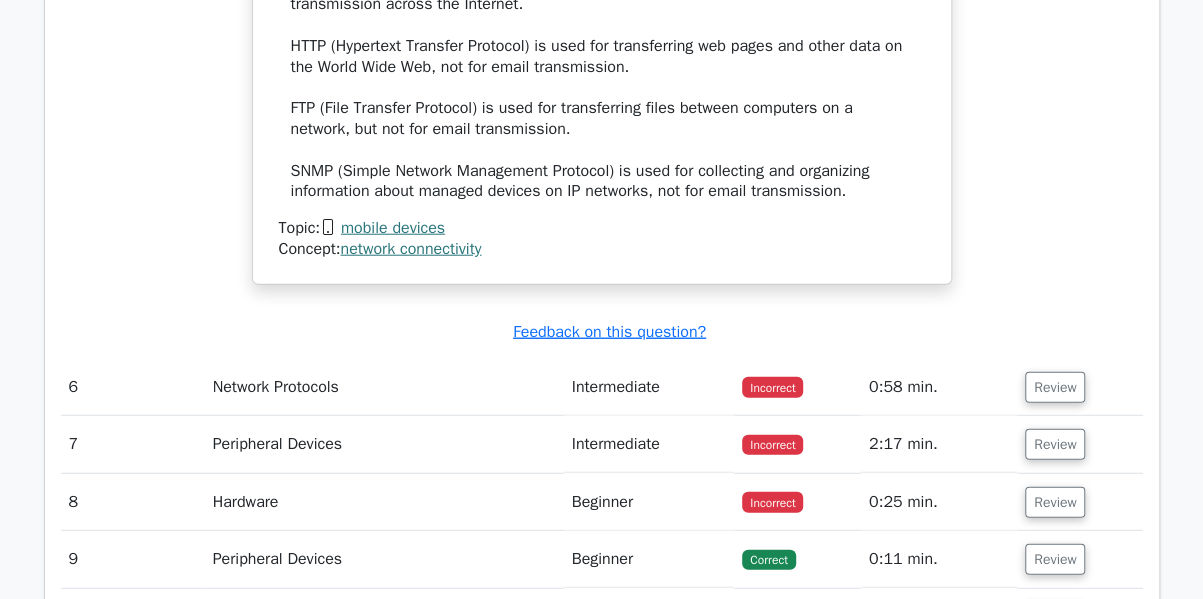 scroll, scrollTop: 6100, scrollLeft: 0, axis: vertical 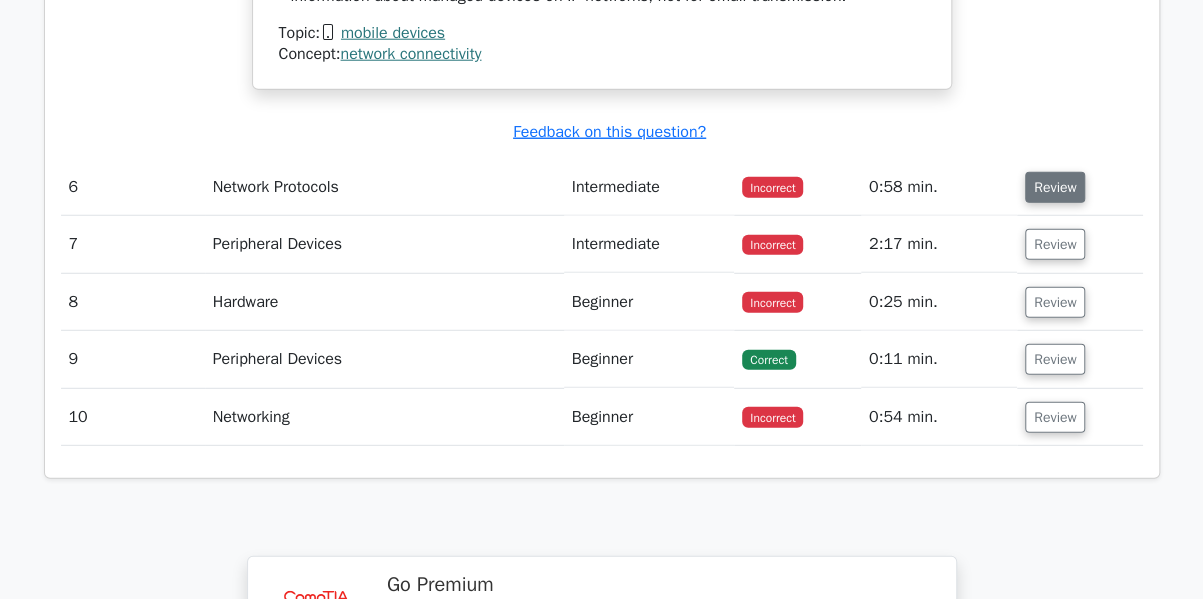 click on "Review" at bounding box center [1055, 187] 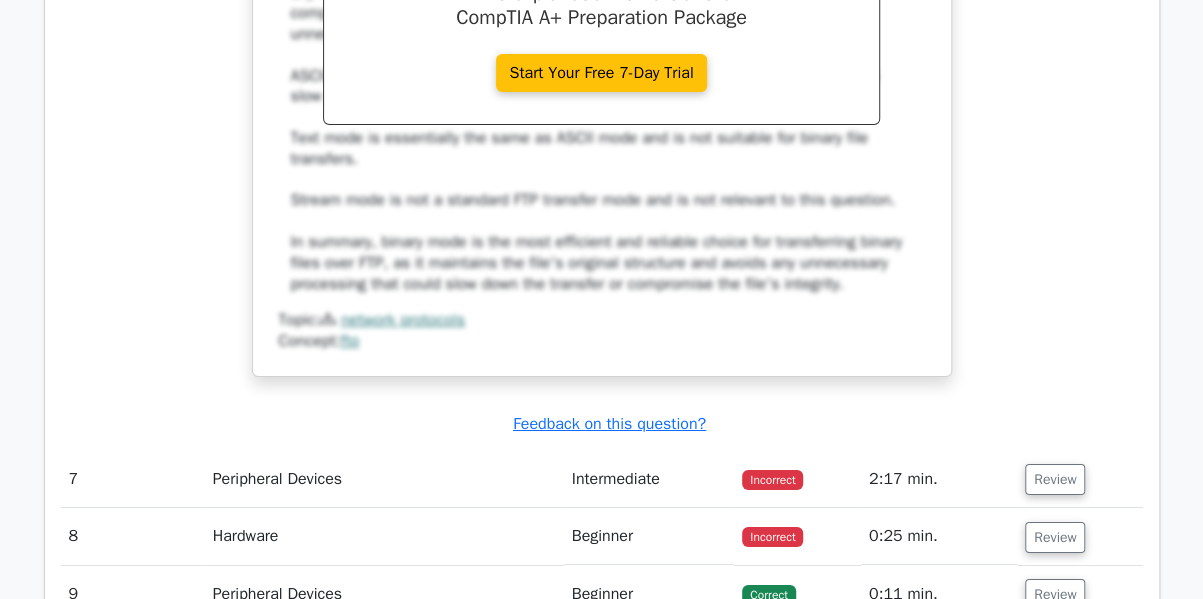 scroll, scrollTop: 7100, scrollLeft: 0, axis: vertical 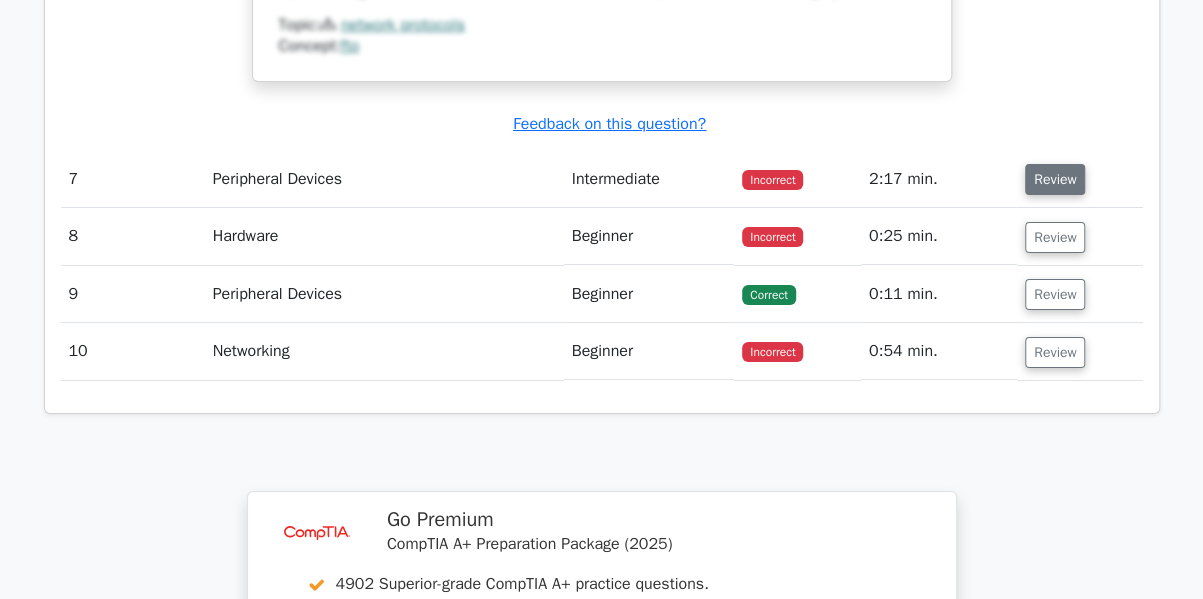click on "Review" at bounding box center (1055, 179) 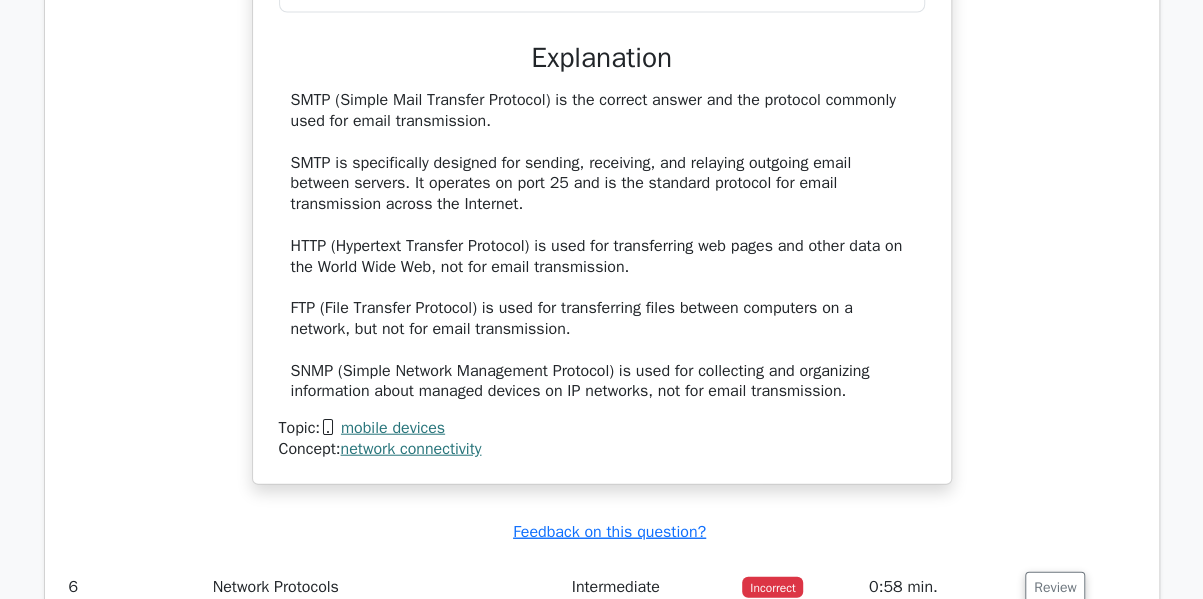 scroll, scrollTop: 6300, scrollLeft: 0, axis: vertical 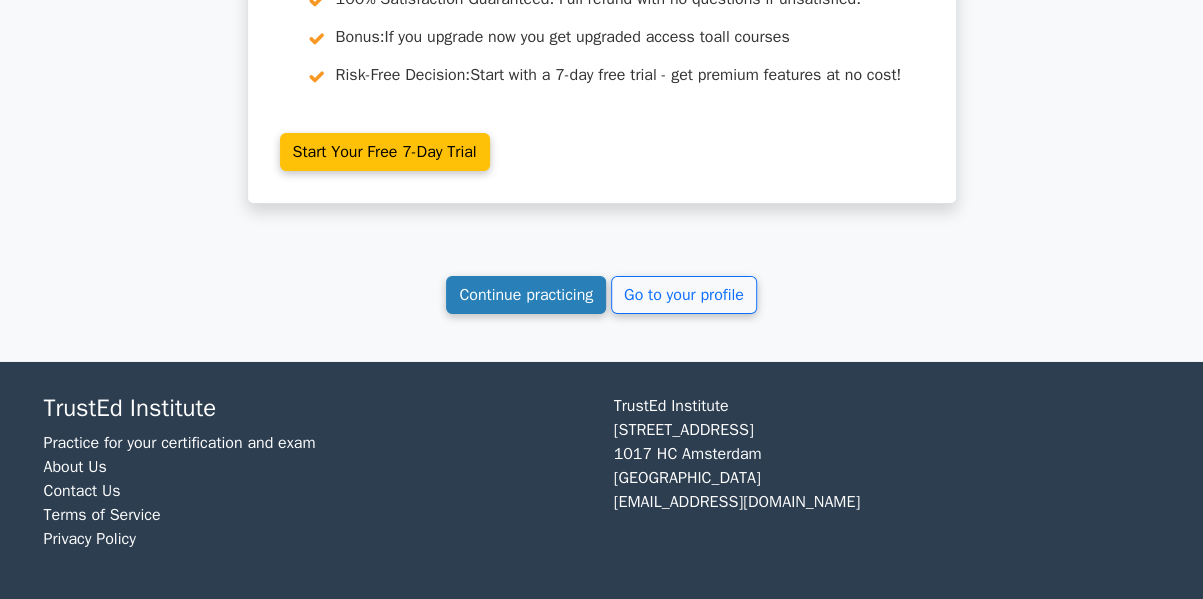 click on "Continue practicing" at bounding box center (526, 295) 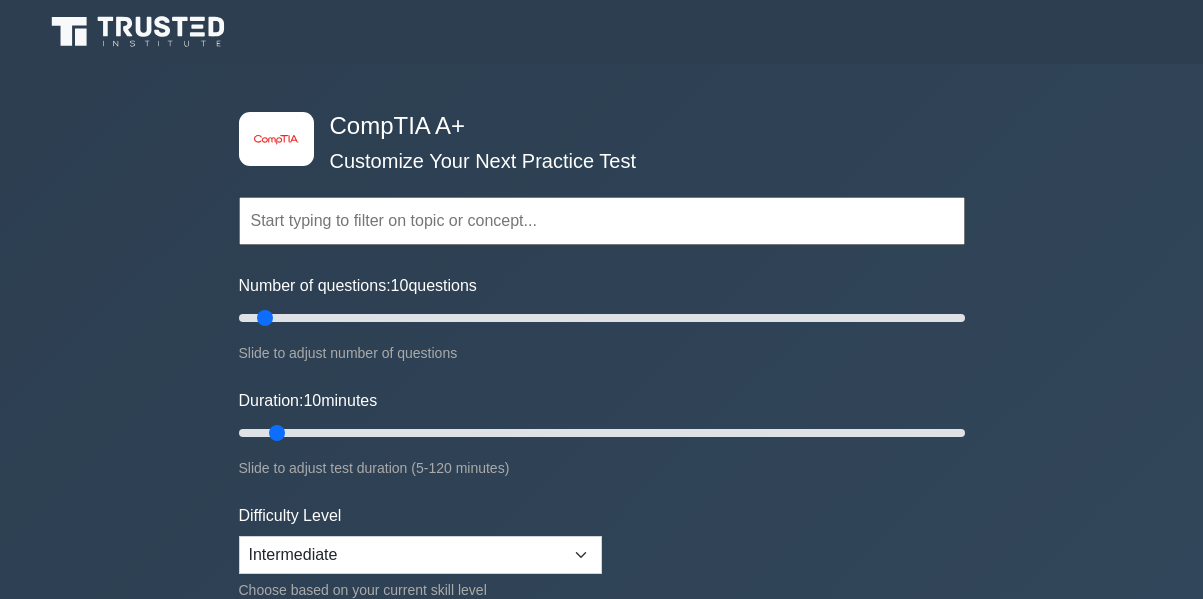 scroll, scrollTop: 0, scrollLeft: 0, axis: both 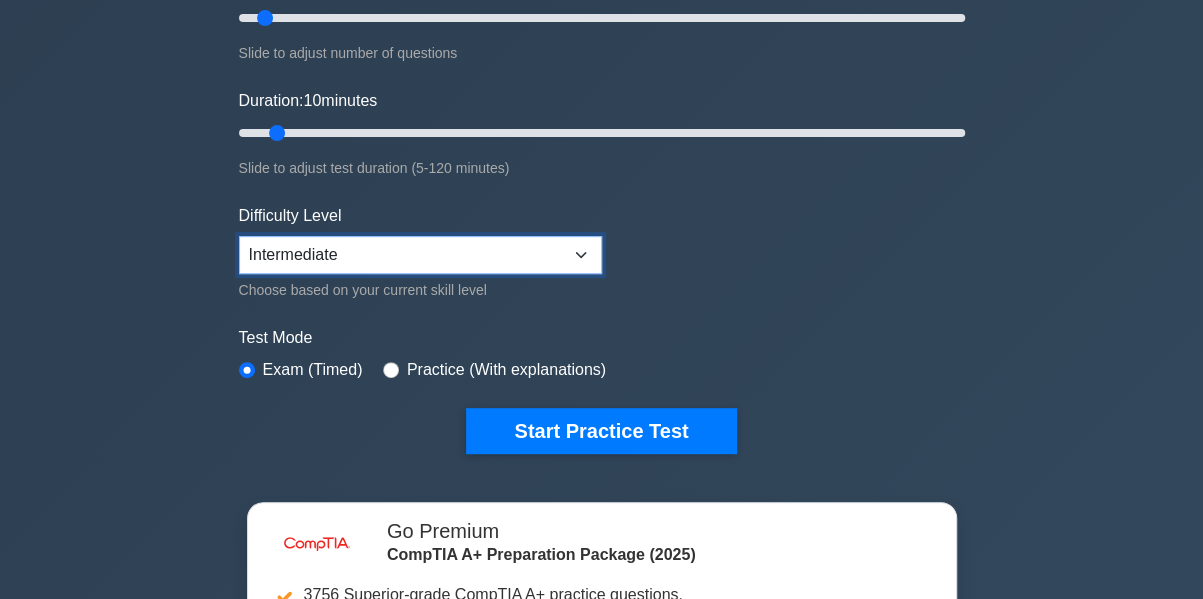 click on "Beginner
Intermediate
Expert" at bounding box center (420, 255) 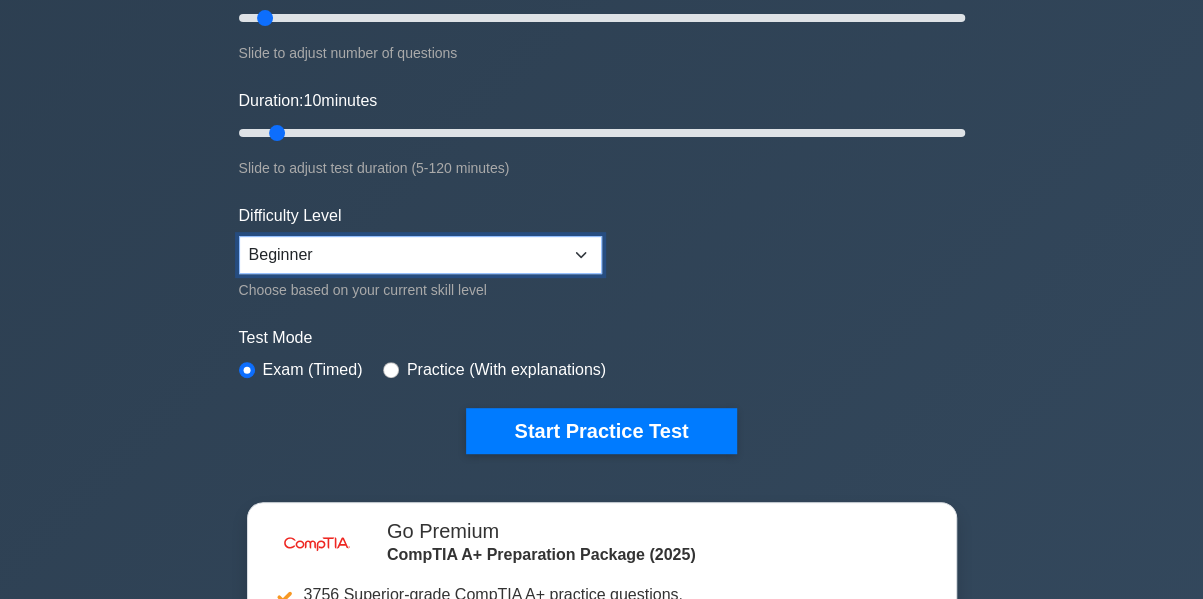 click on "Beginner
Intermediate
Expert" at bounding box center [420, 255] 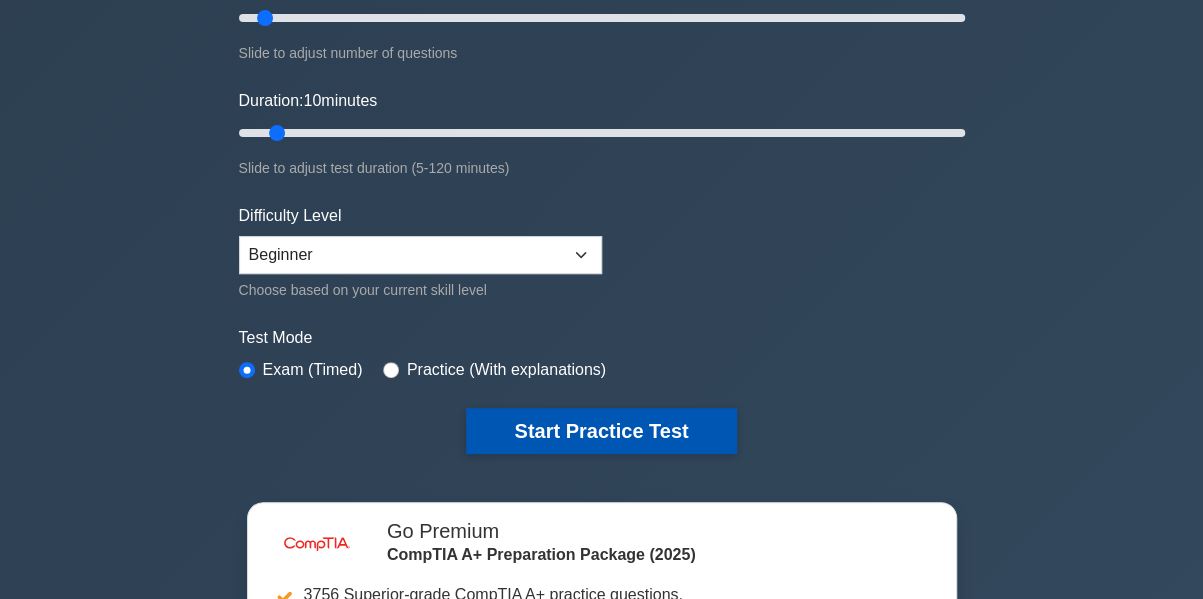 click on "Start Practice Test" at bounding box center [601, 431] 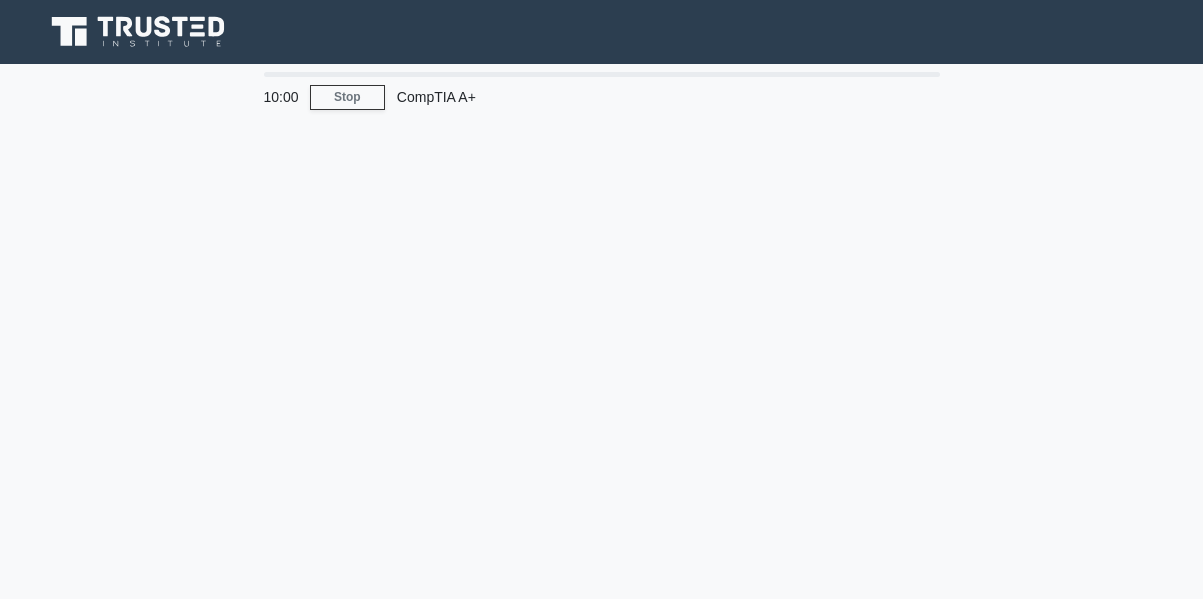 scroll, scrollTop: 0, scrollLeft: 0, axis: both 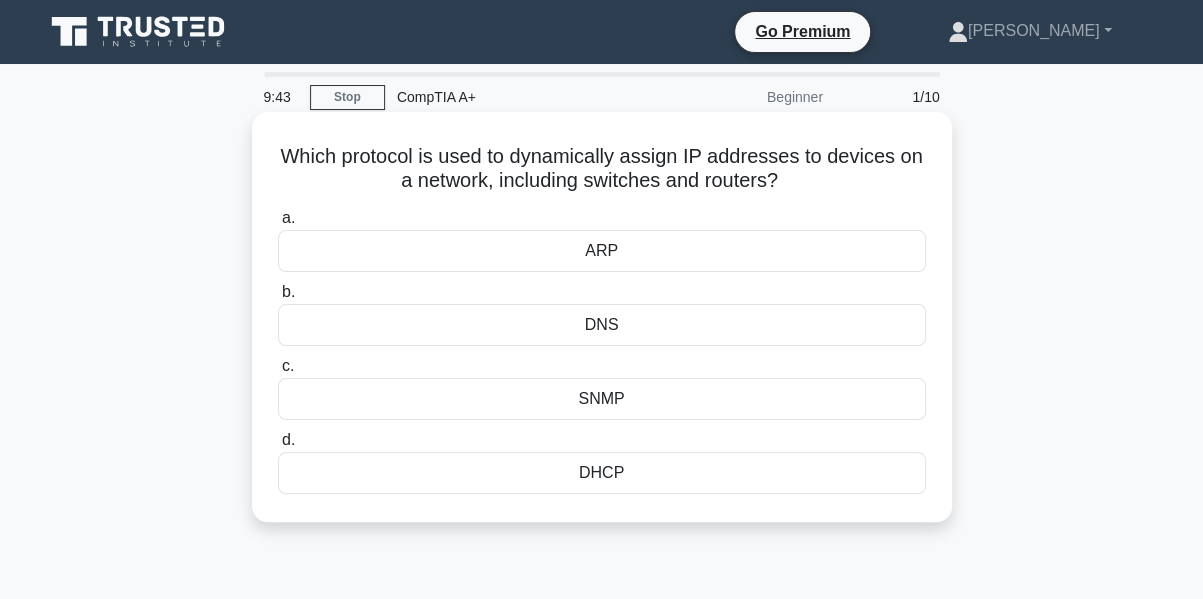 click on "DHCP" at bounding box center [602, 473] 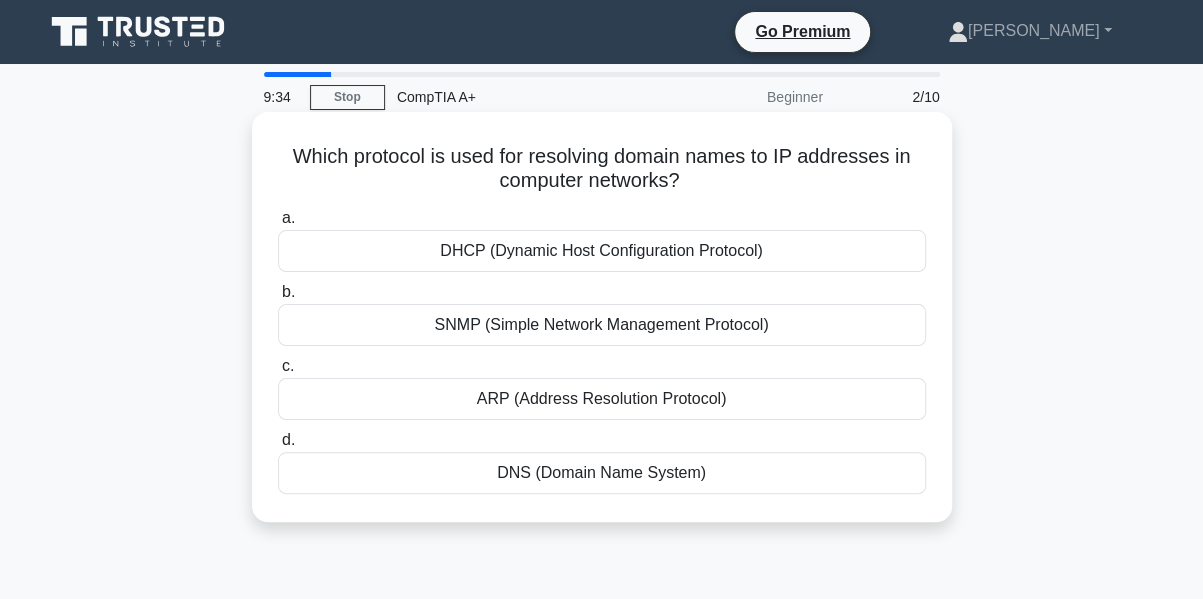 click on "DNS (Domain Name System)" at bounding box center (602, 473) 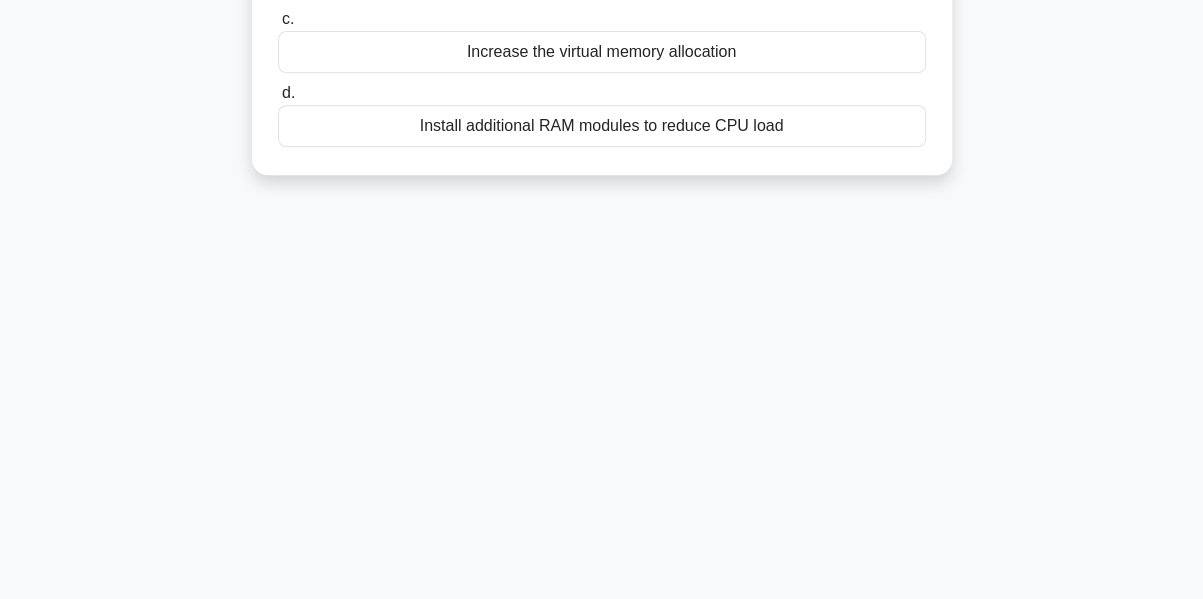 scroll, scrollTop: 0, scrollLeft: 0, axis: both 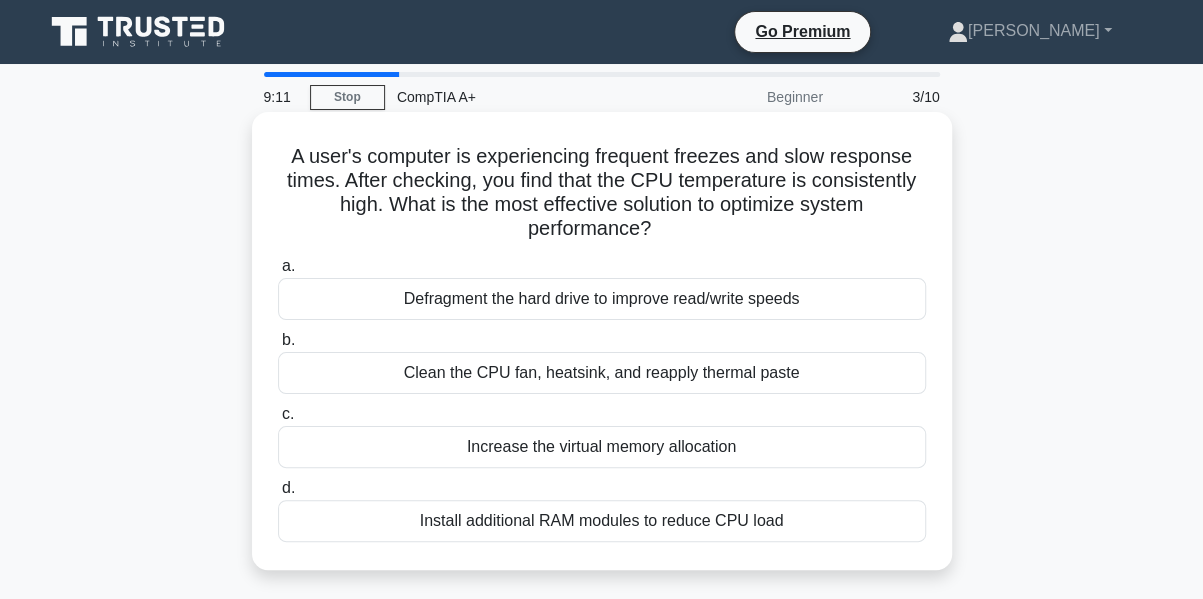 click on "Clean the CPU fan, heatsink, and reapply thermal paste" at bounding box center [602, 373] 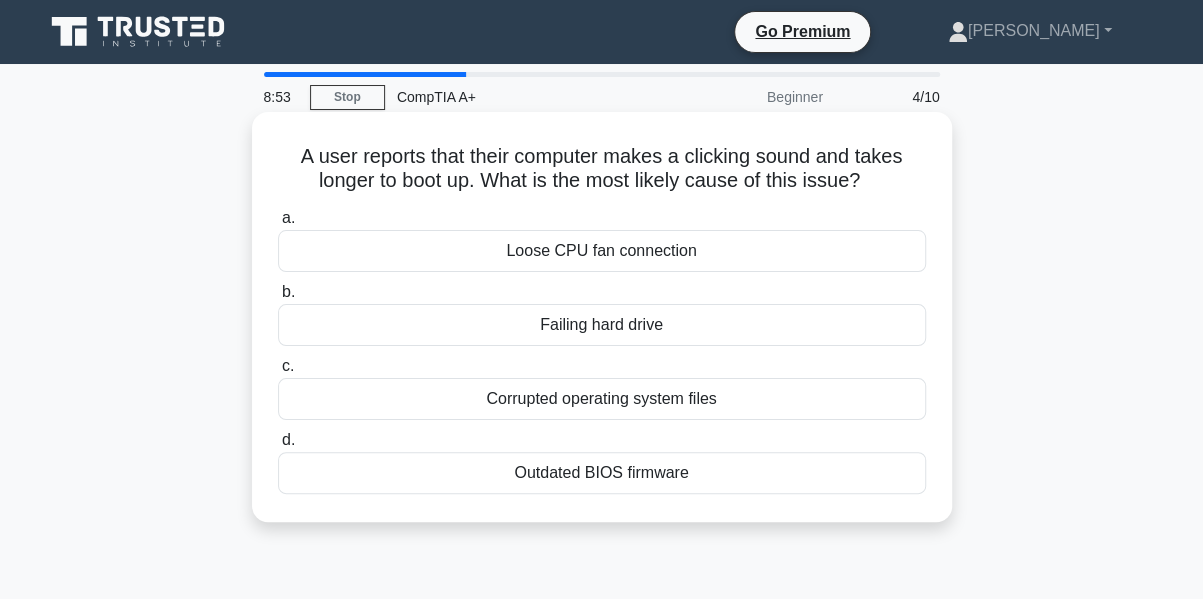 click on "Loose CPU fan connection" at bounding box center (602, 251) 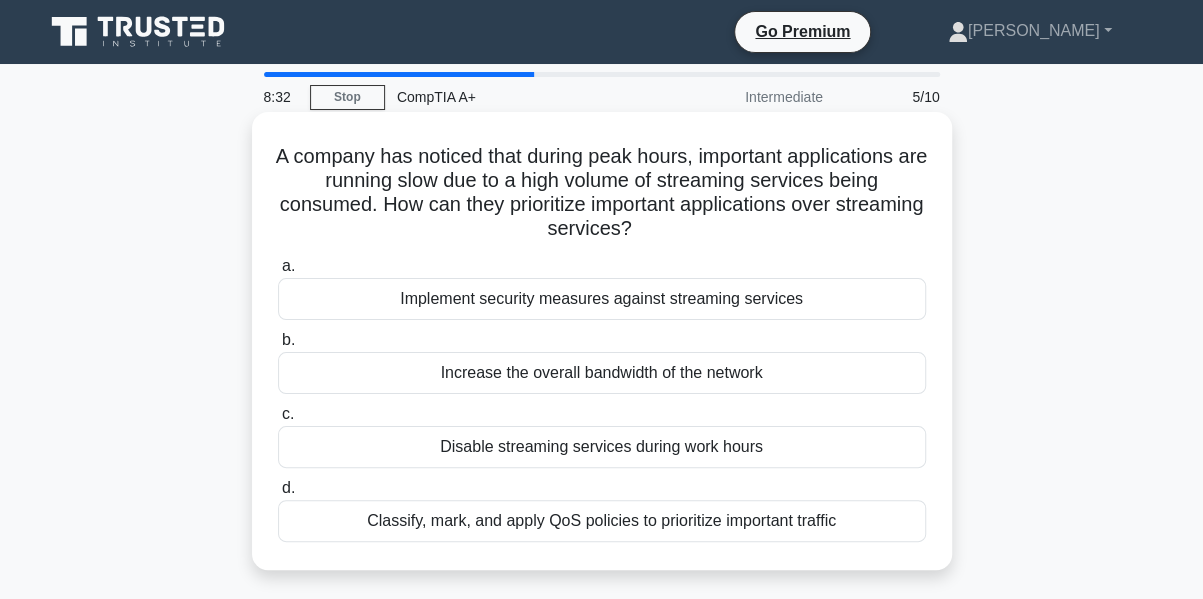 click on "Increase the overall bandwidth of the network" at bounding box center (602, 373) 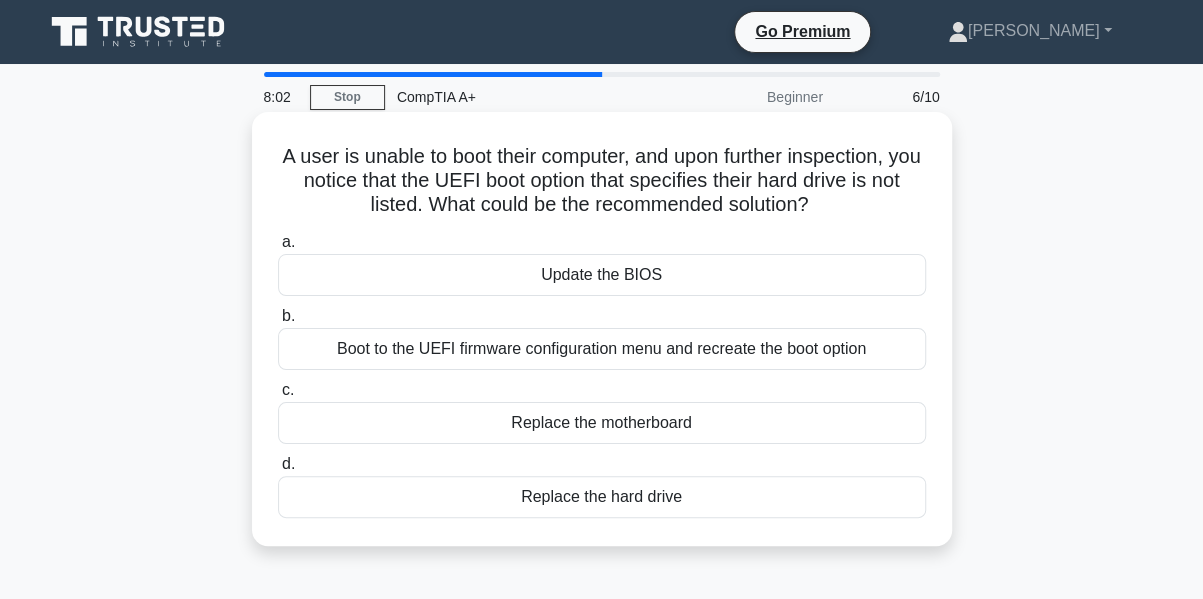click on "Replace the hard drive" at bounding box center [602, 497] 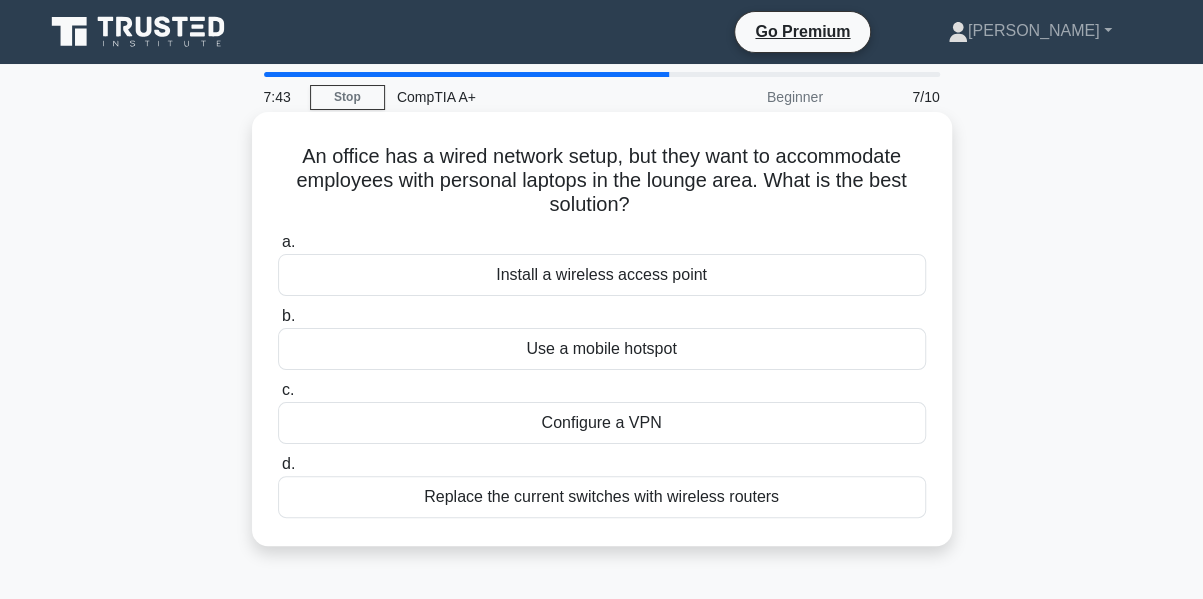 click on "Configure a VPN" at bounding box center (602, 423) 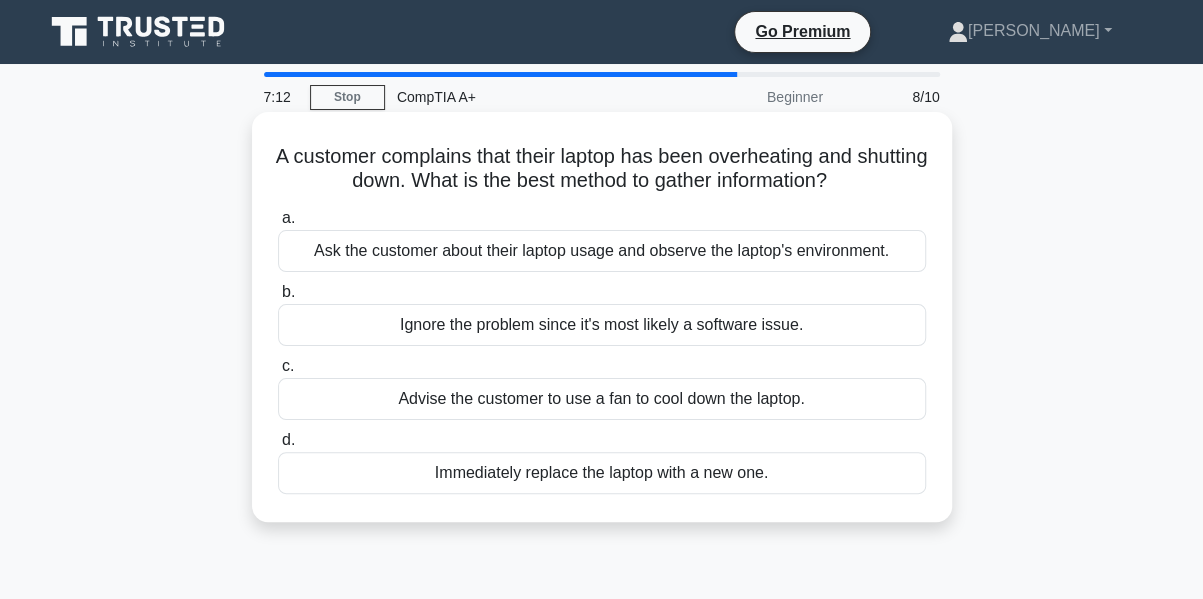 click on "Ask the customer about their laptop usage and observe the laptop's environment." at bounding box center (602, 251) 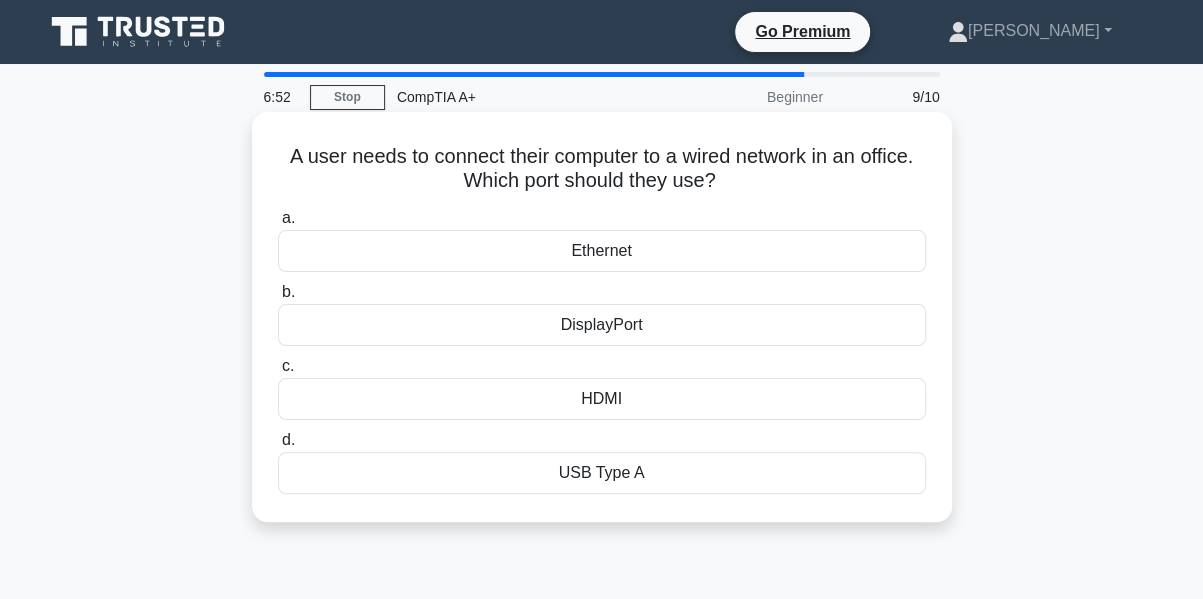 click on "Ethernet" at bounding box center (602, 251) 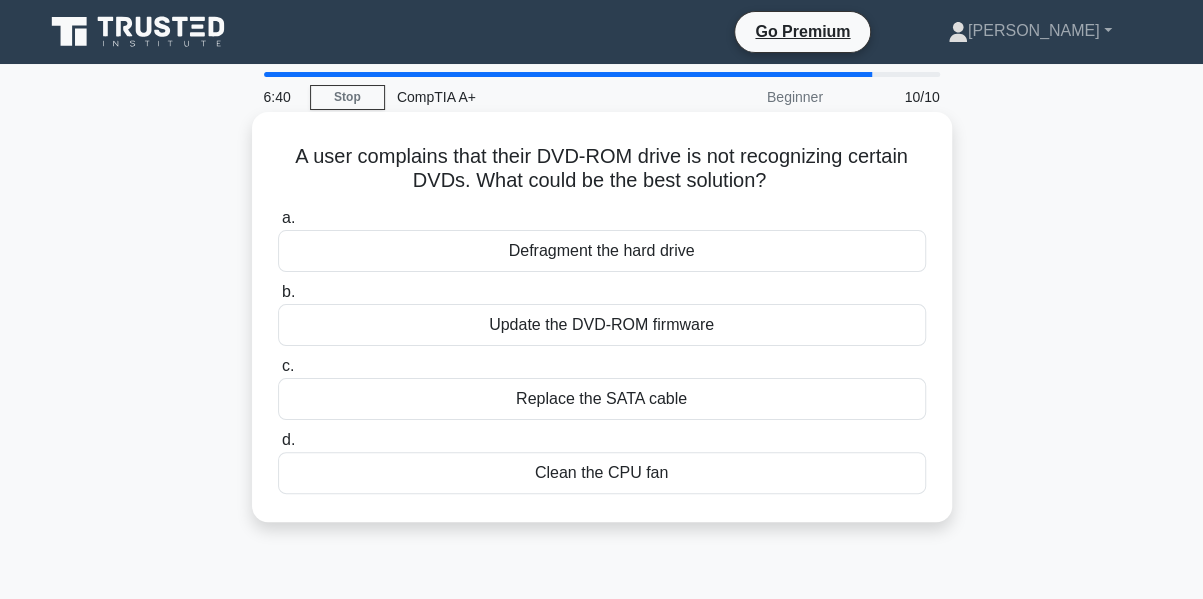 click on "Update the DVD-ROM firmware" at bounding box center [602, 325] 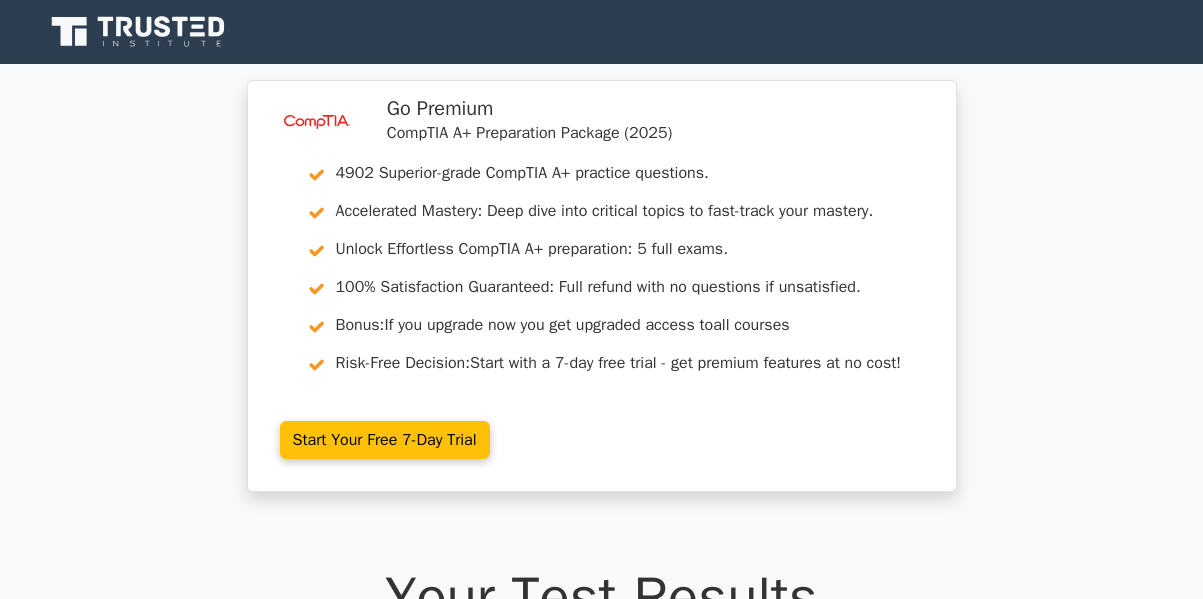 scroll, scrollTop: 0, scrollLeft: 0, axis: both 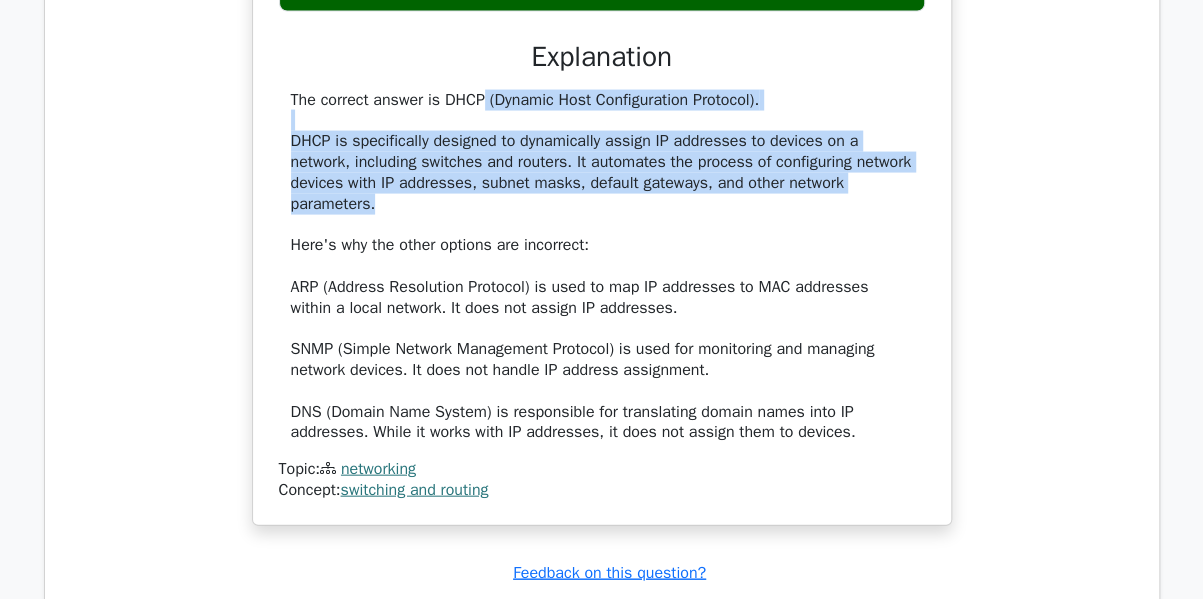 drag, startPoint x: 360, startPoint y: 89, endPoint x: 634, endPoint y: 201, distance: 296.00674 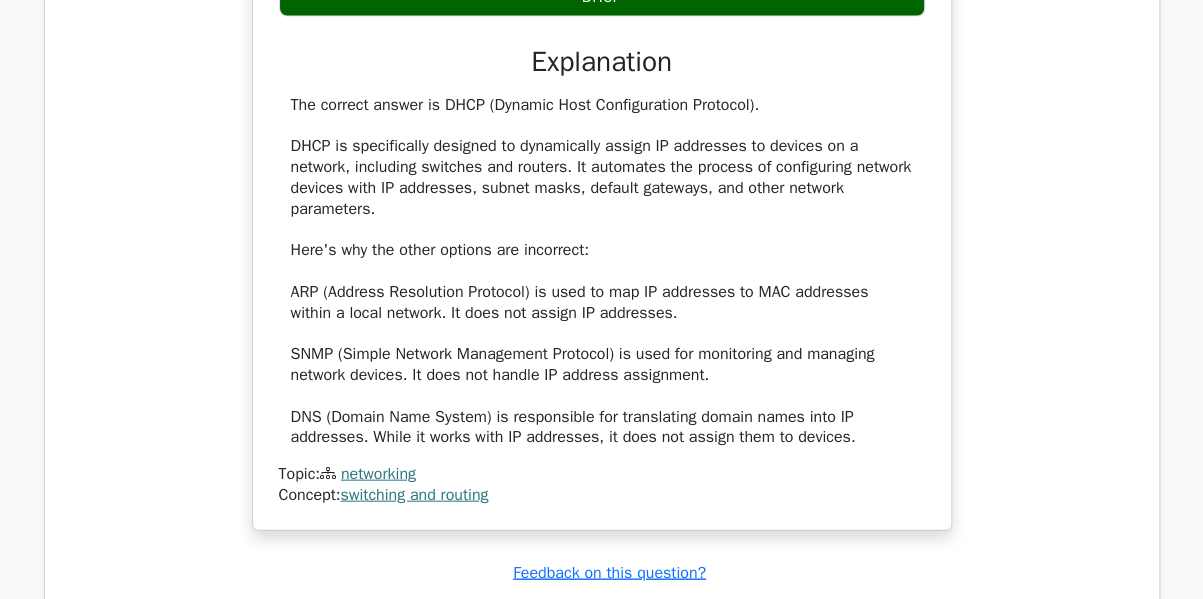 click on "Which protocol is used to dynamically assign IP addresses to devices on a network, including switches and routers?
a.
ARP
b.
c." at bounding box center [602, 108] 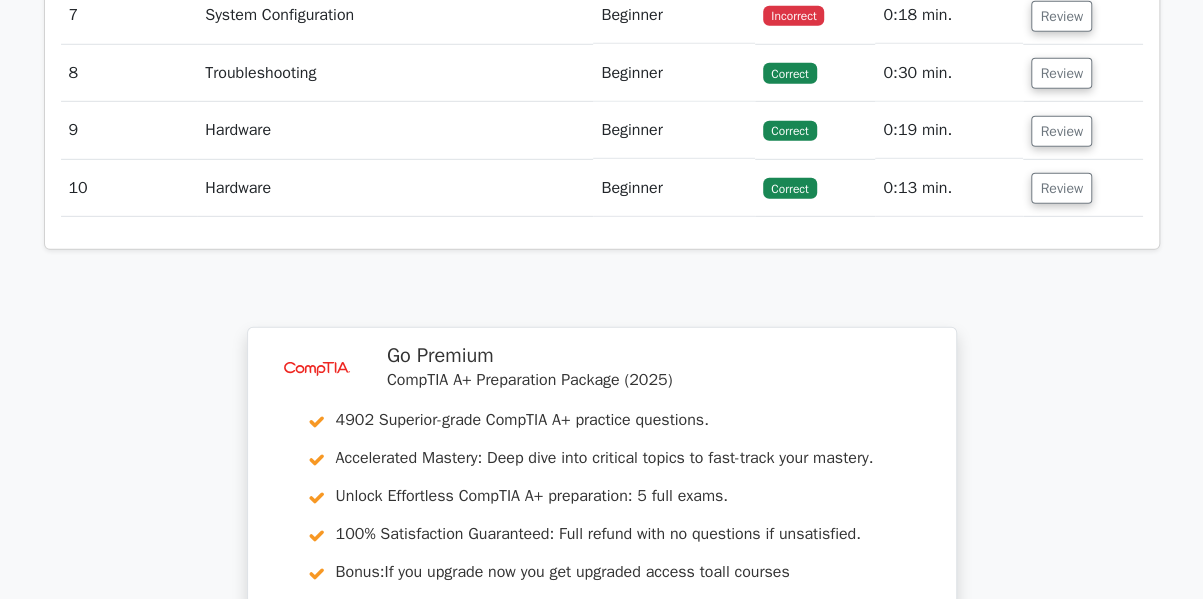 scroll, scrollTop: 2400, scrollLeft: 0, axis: vertical 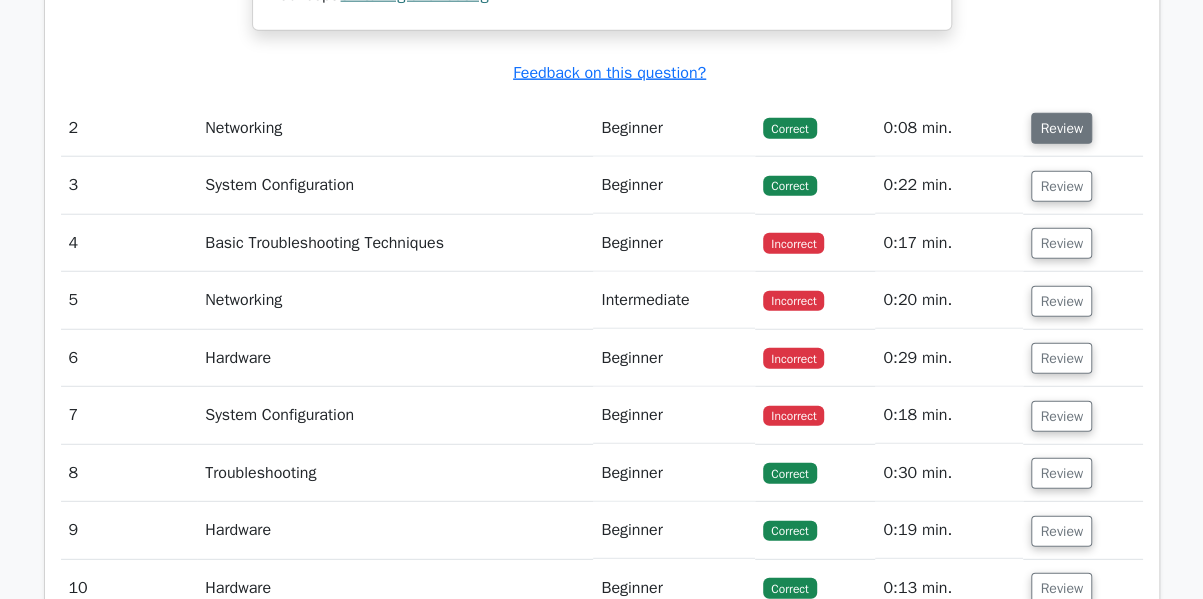 click on "Review" at bounding box center [1061, 128] 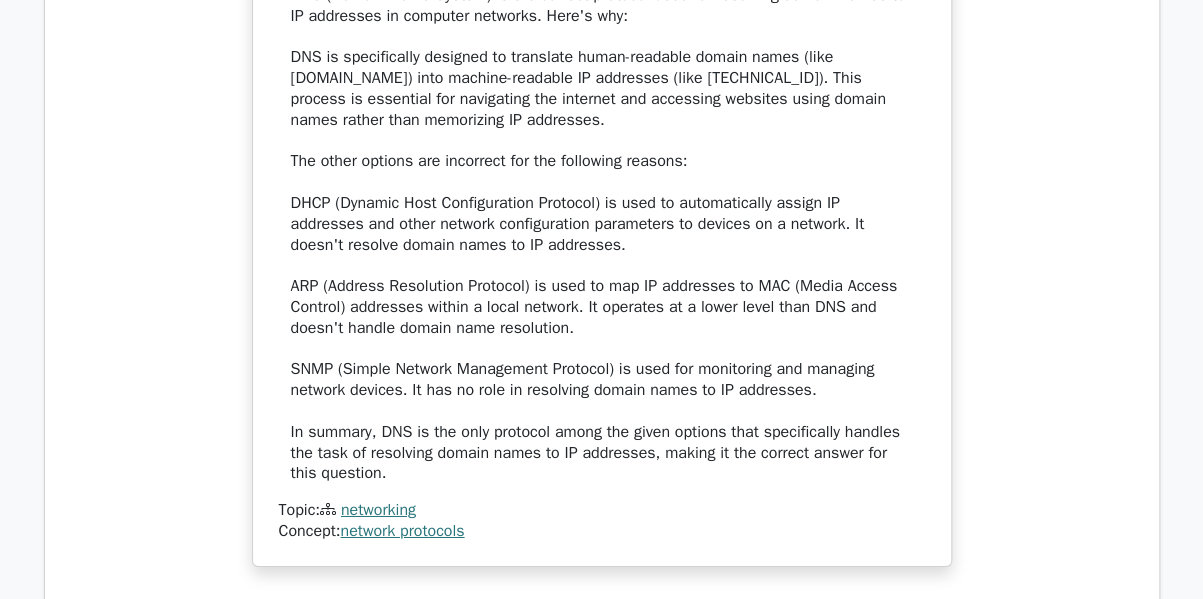 scroll, scrollTop: 3500, scrollLeft: 0, axis: vertical 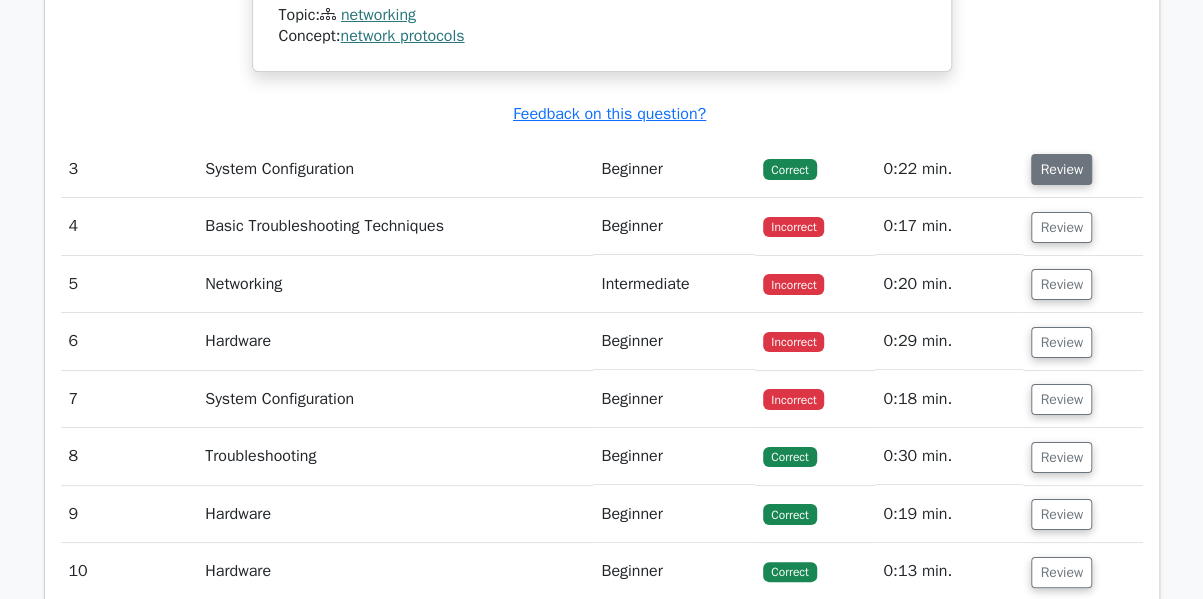 click on "Review" at bounding box center (1061, 169) 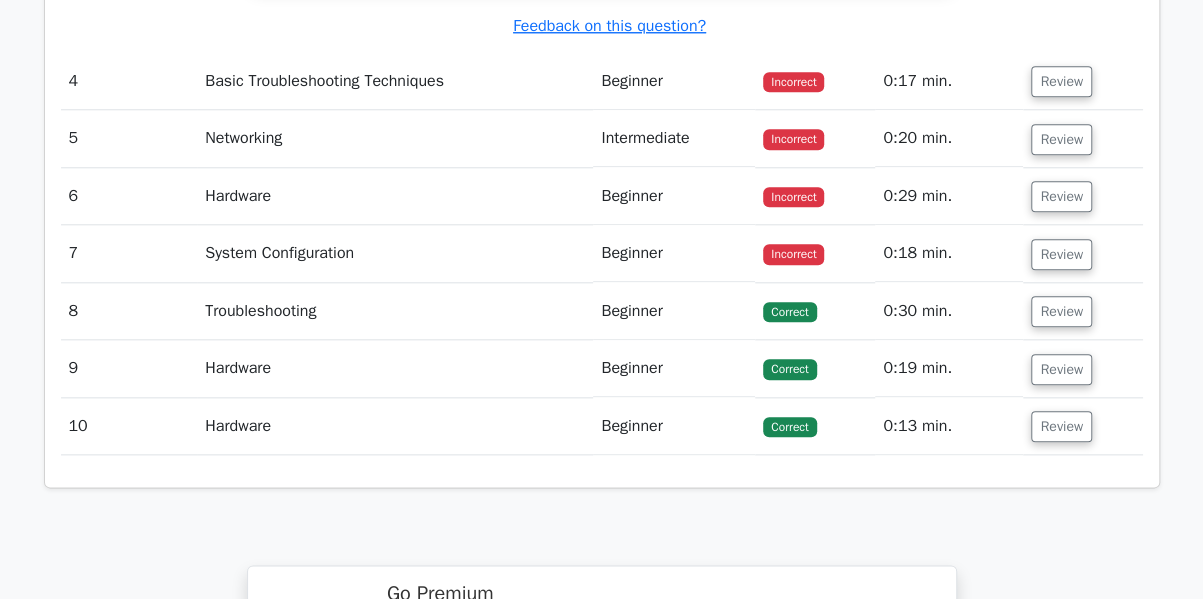 scroll, scrollTop: 4400, scrollLeft: 0, axis: vertical 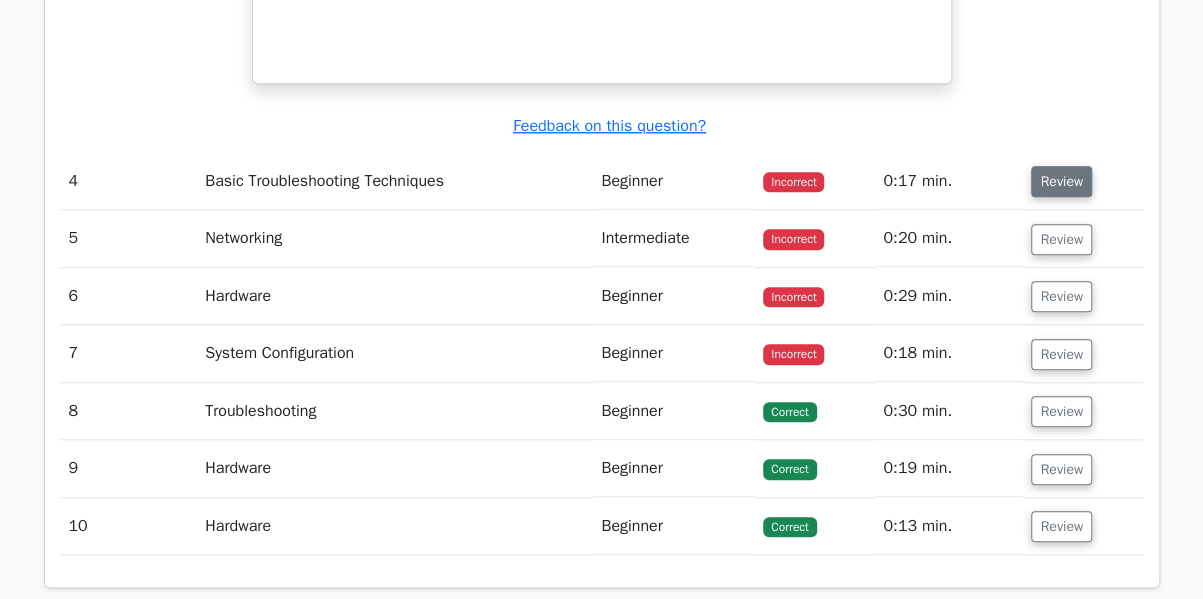 click on "Review" at bounding box center [1061, 181] 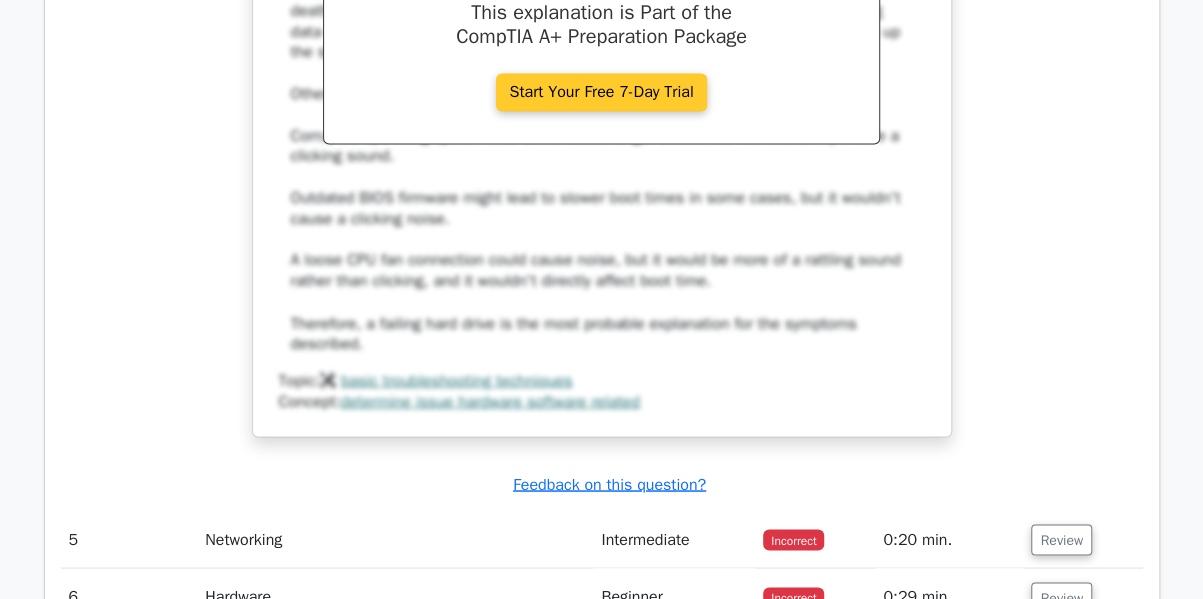 scroll, scrollTop: 5400, scrollLeft: 0, axis: vertical 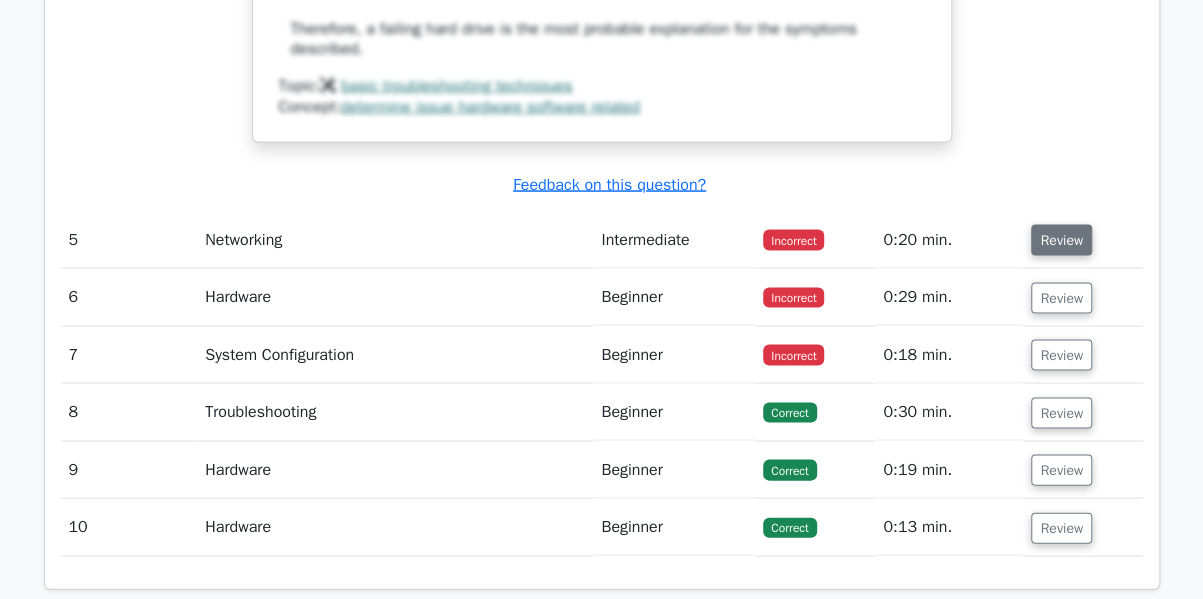 click on "Review" at bounding box center (1061, 239) 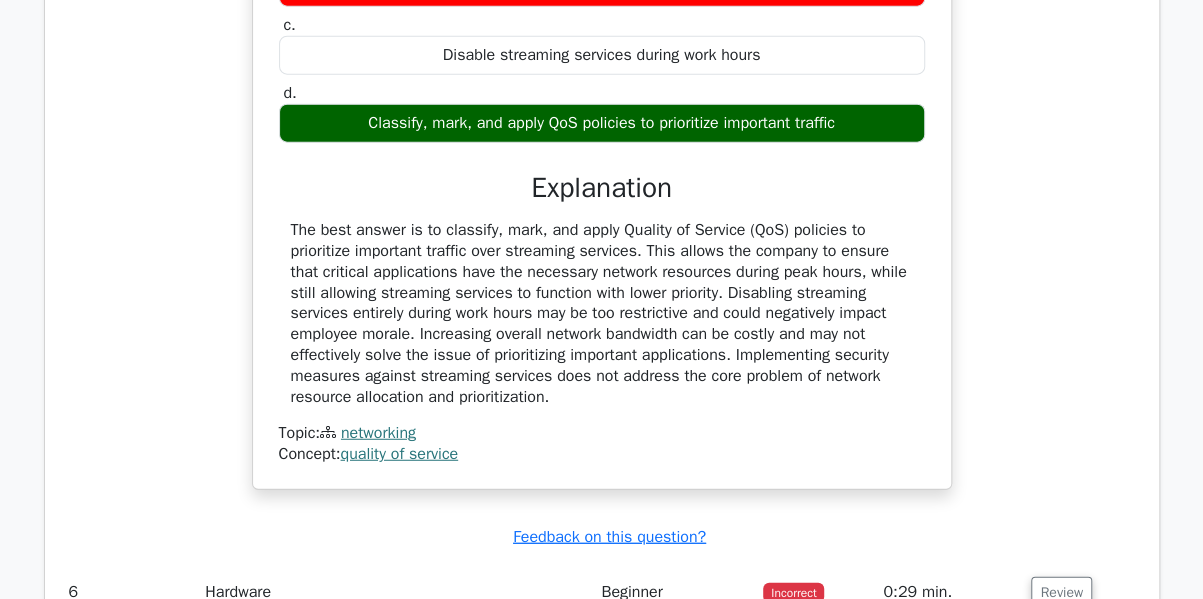 scroll, scrollTop: 6300, scrollLeft: 0, axis: vertical 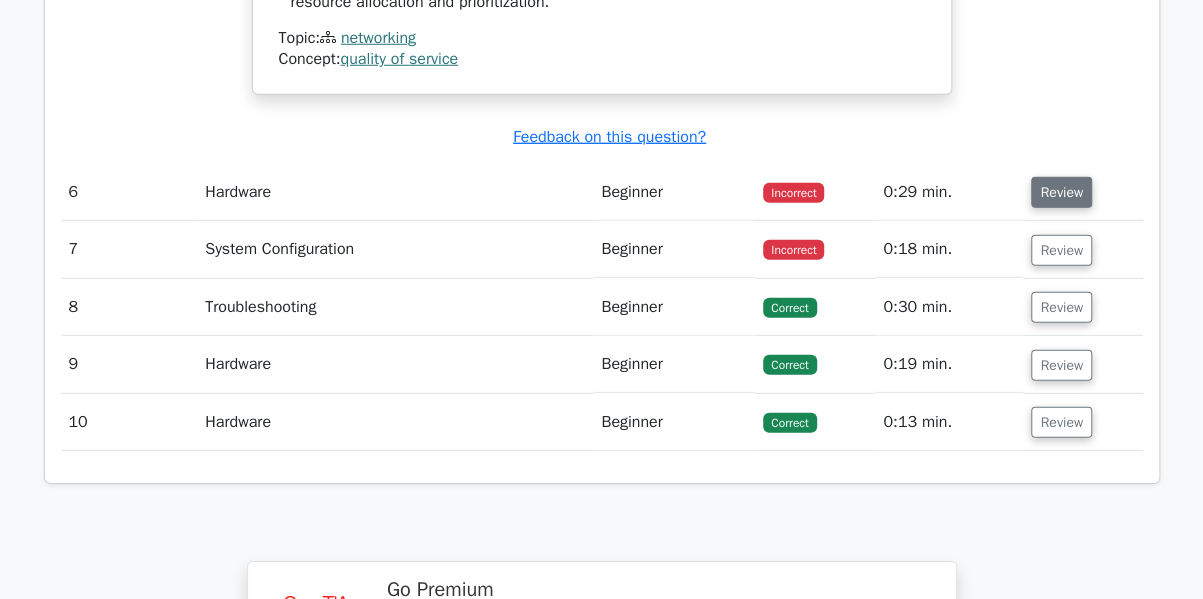 click on "Review" at bounding box center [1061, 192] 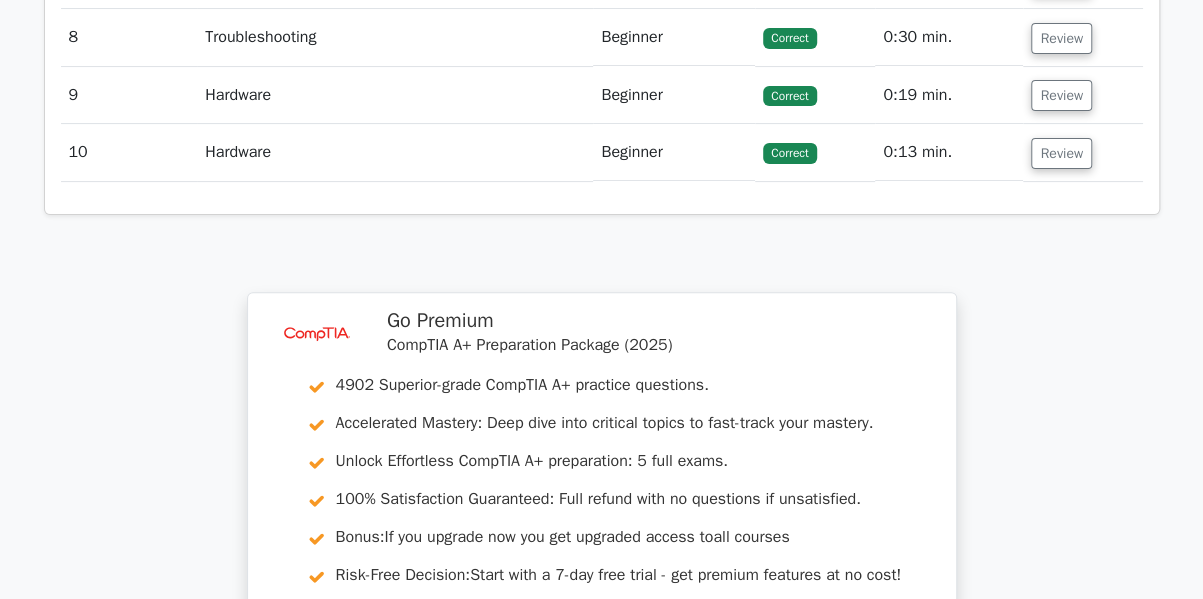 scroll, scrollTop: 7200, scrollLeft: 0, axis: vertical 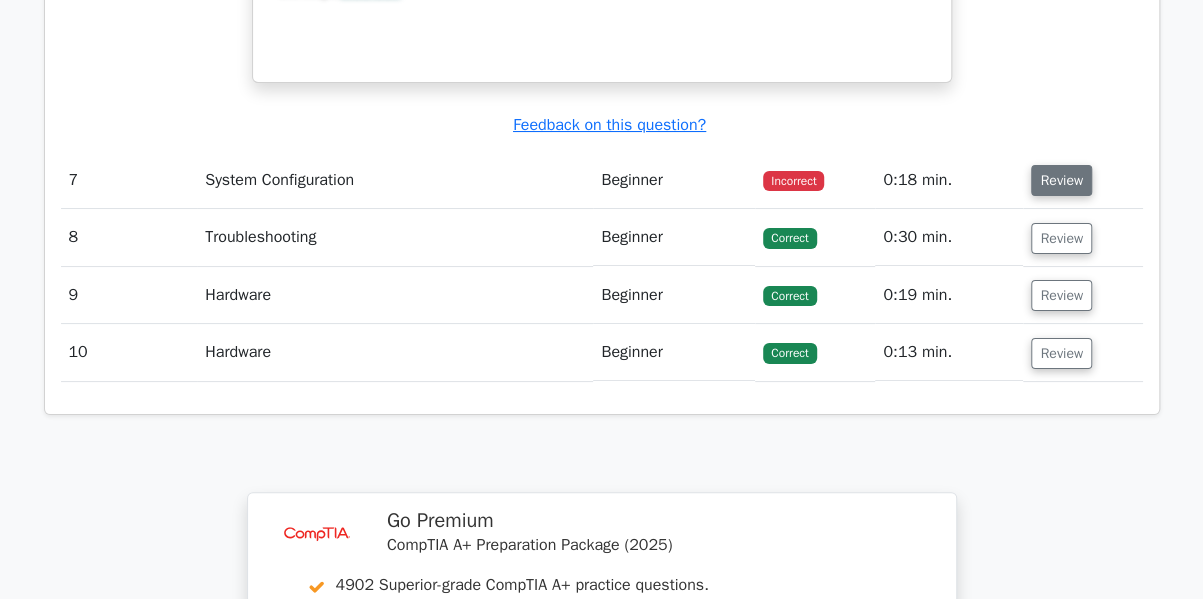 click on "Review" at bounding box center (1061, 180) 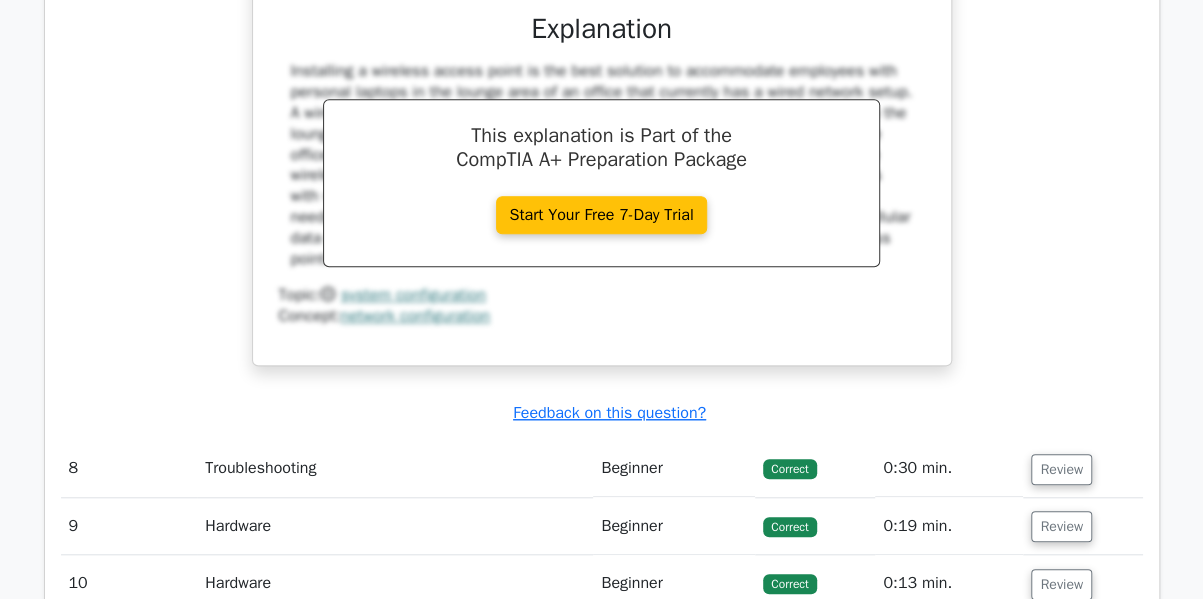 scroll, scrollTop: 8100, scrollLeft: 0, axis: vertical 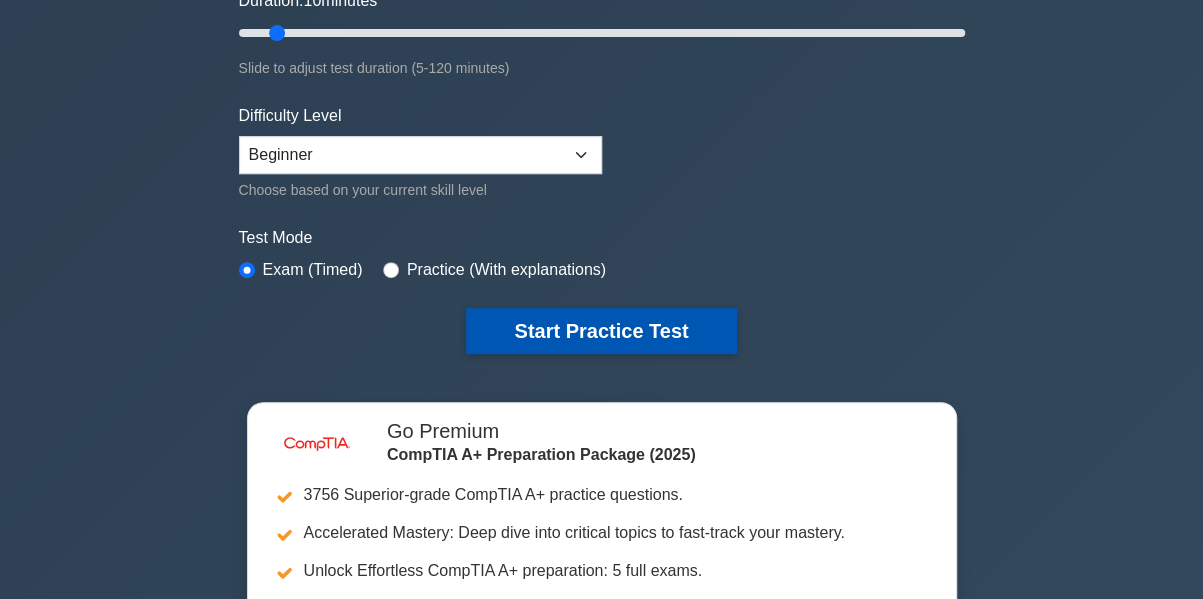 click on "Start Practice Test" at bounding box center [601, 331] 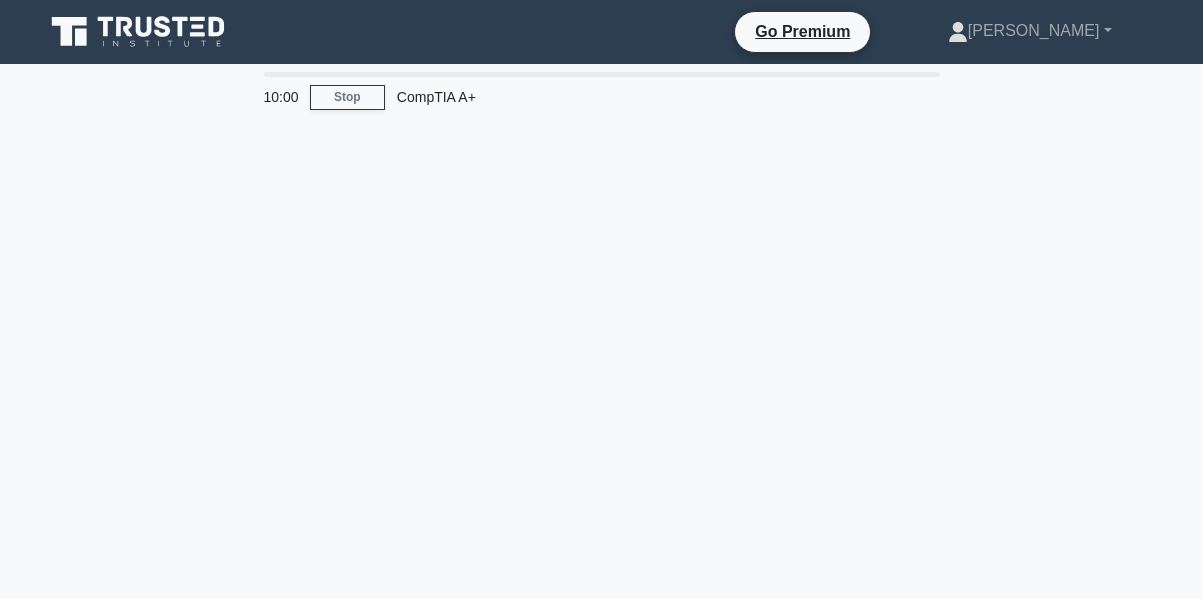 scroll, scrollTop: 0, scrollLeft: 0, axis: both 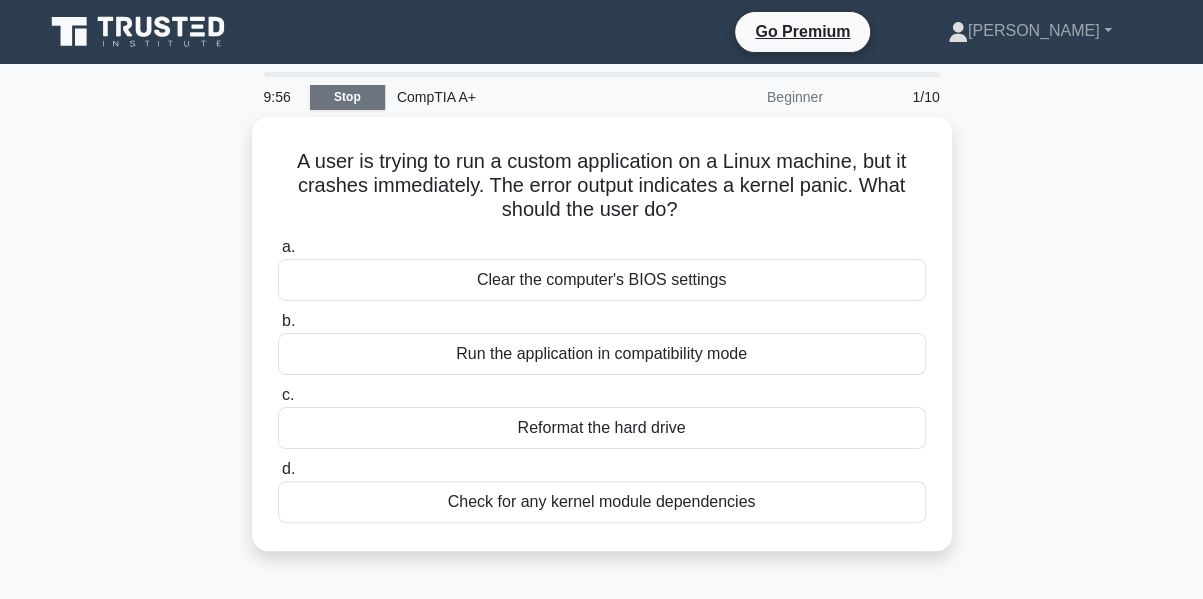 click on "Stop" at bounding box center [347, 97] 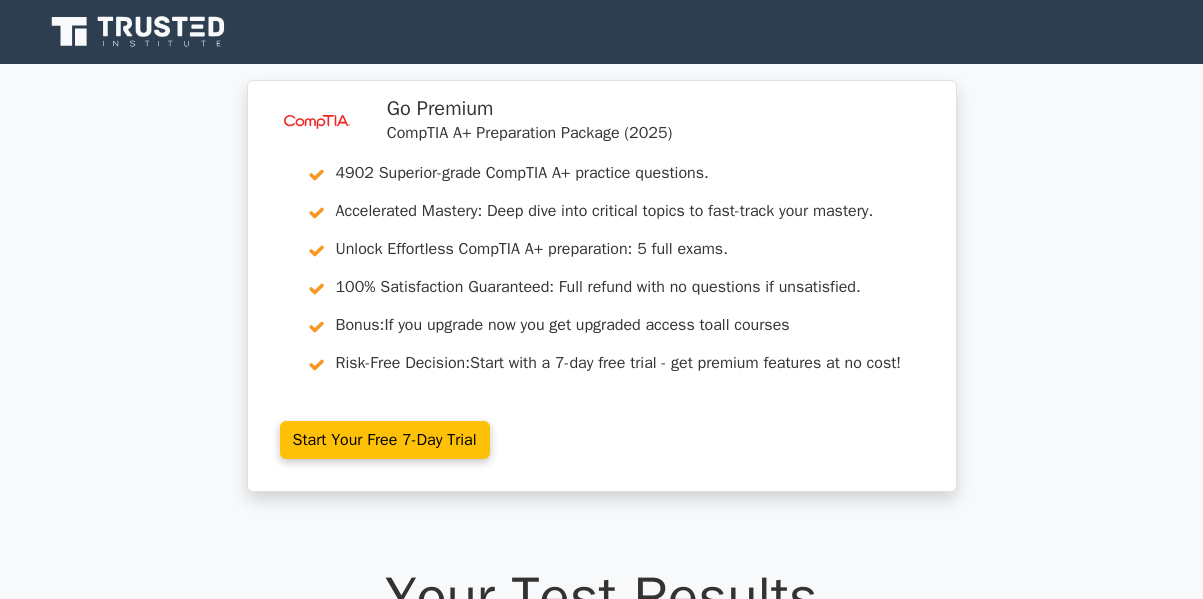 scroll, scrollTop: 0, scrollLeft: 0, axis: both 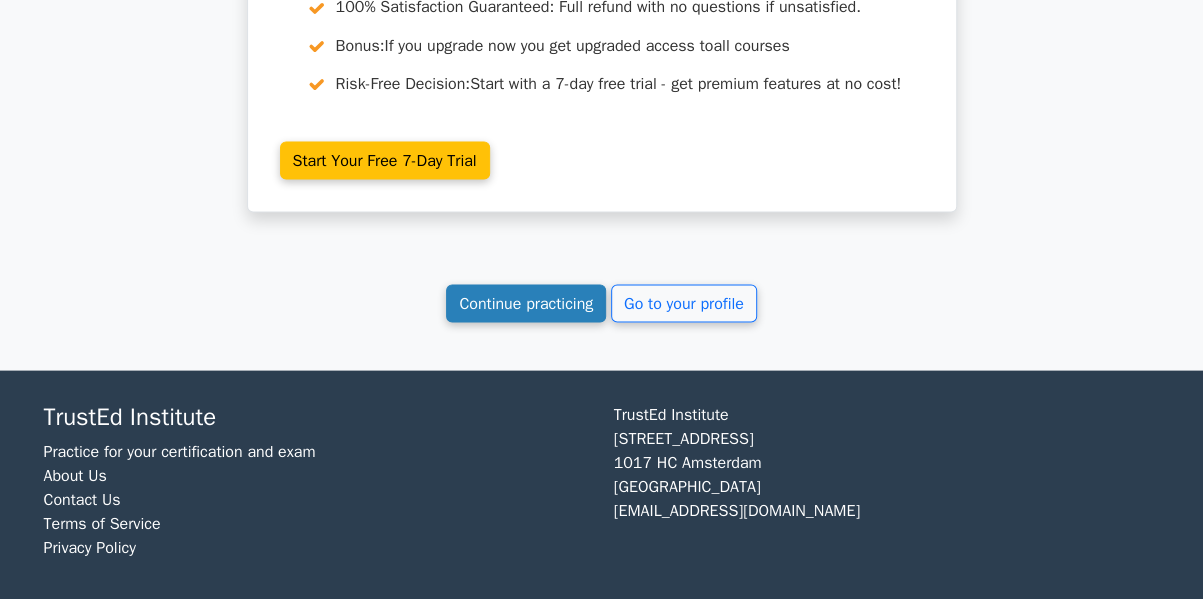 click on "Continue practicing" at bounding box center (526, 303) 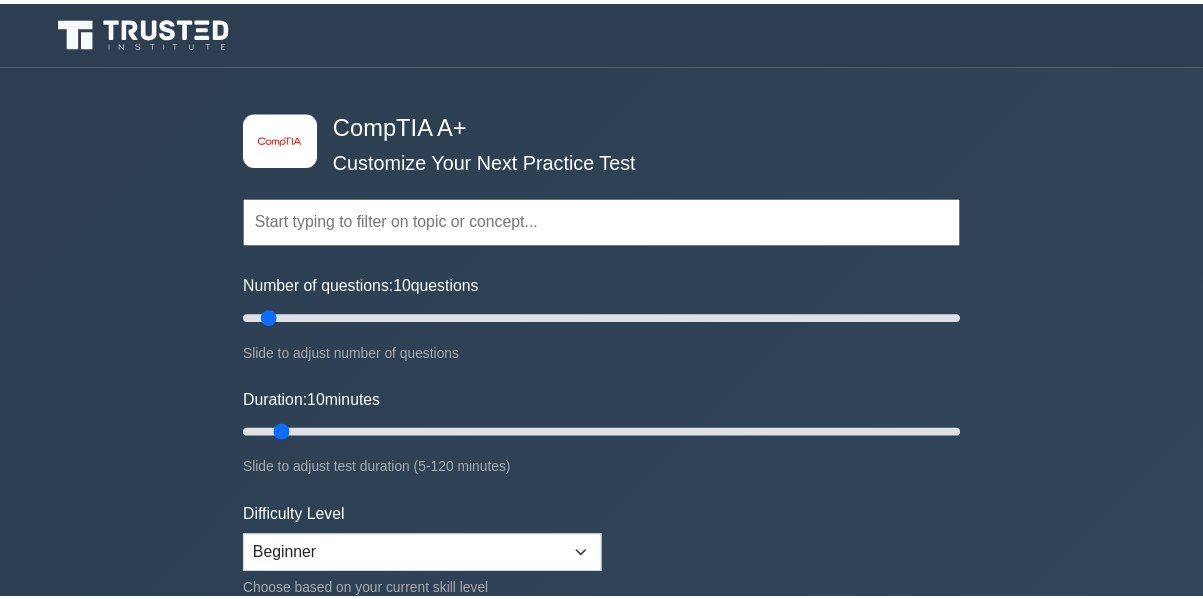 scroll, scrollTop: 0, scrollLeft: 0, axis: both 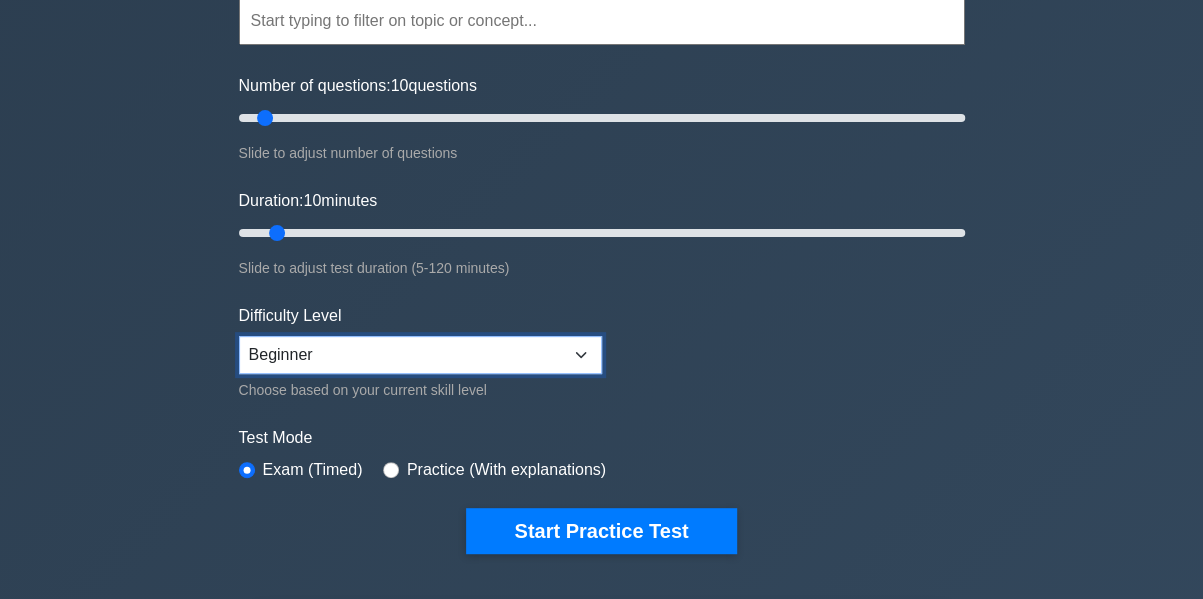 click on "Beginner
Intermediate
Expert" at bounding box center [420, 355] 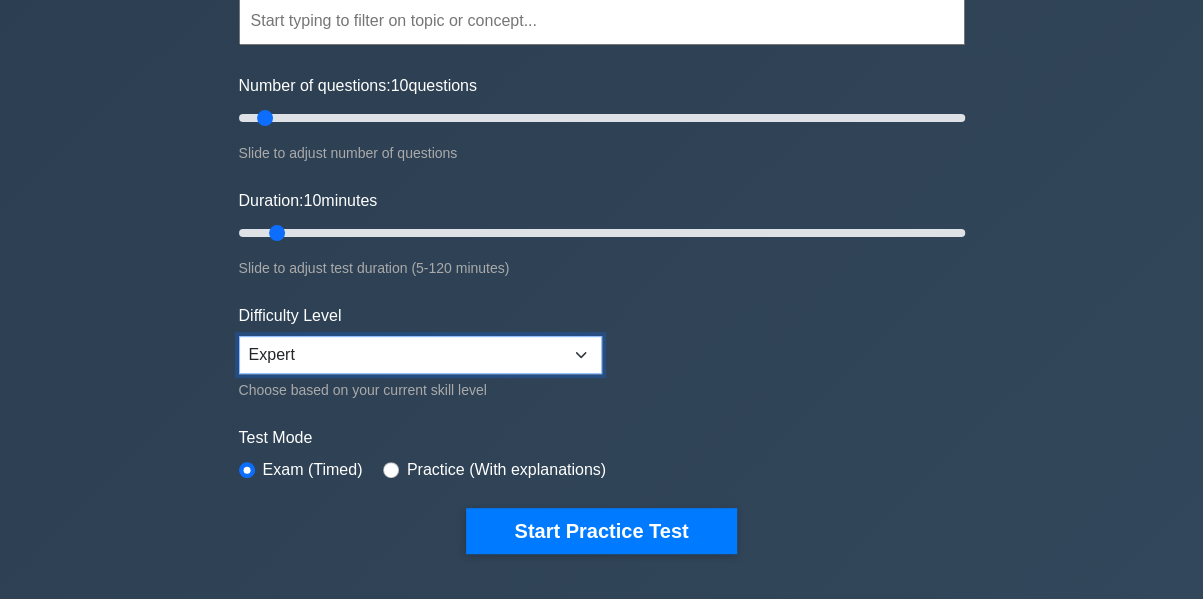 click on "Beginner
Intermediate
Expert" at bounding box center (420, 355) 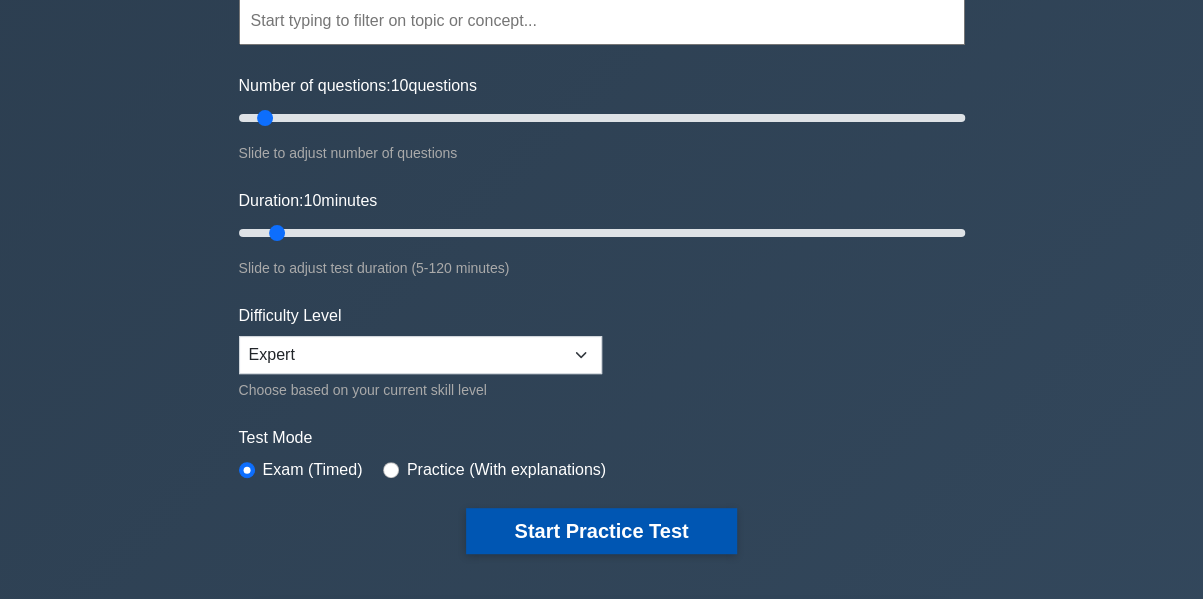 click on "Start Practice Test" at bounding box center [601, 531] 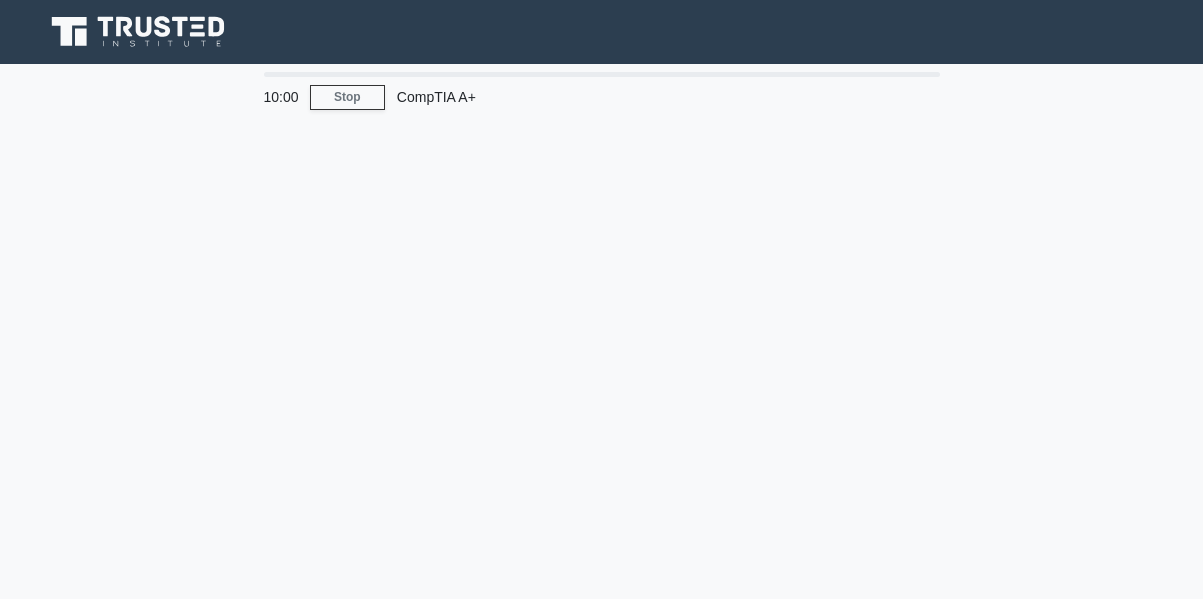scroll, scrollTop: 0, scrollLeft: 0, axis: both 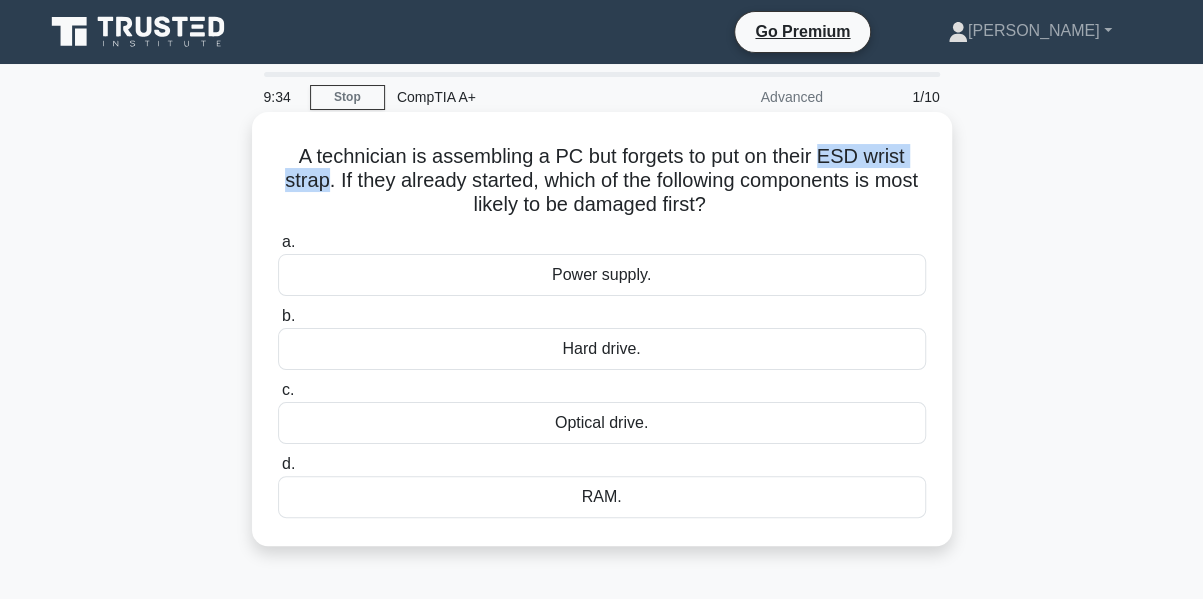 drag, startPoint x: 824, startPoint y: 159, endPoint x: 344, endPoint y: 189, distance: 480.93658 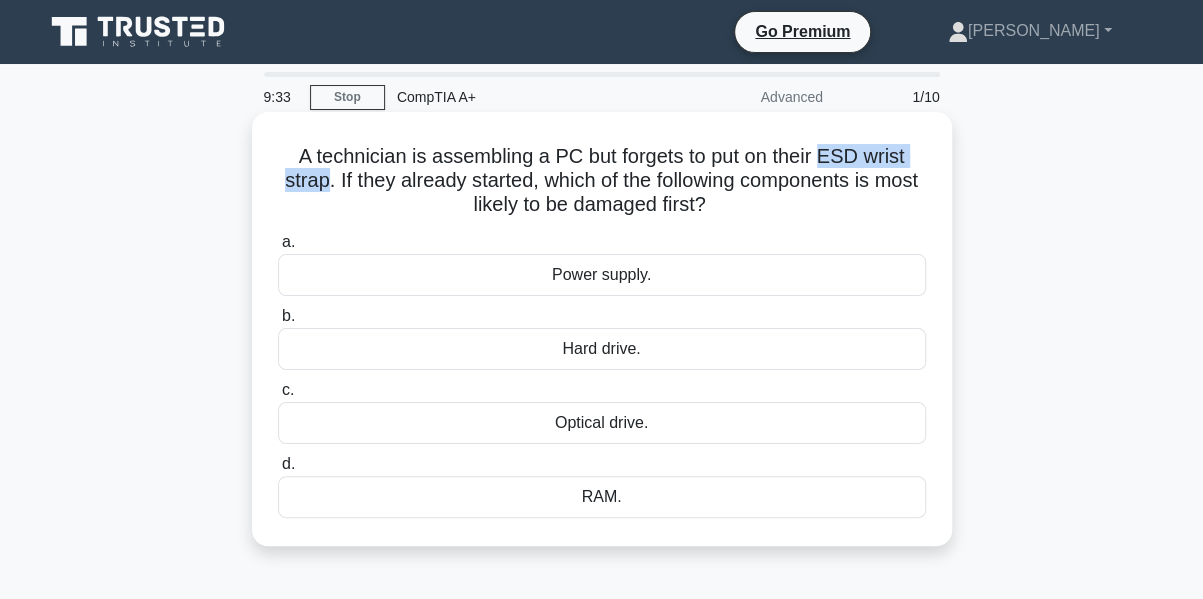 copy on "ESD wrist strap" 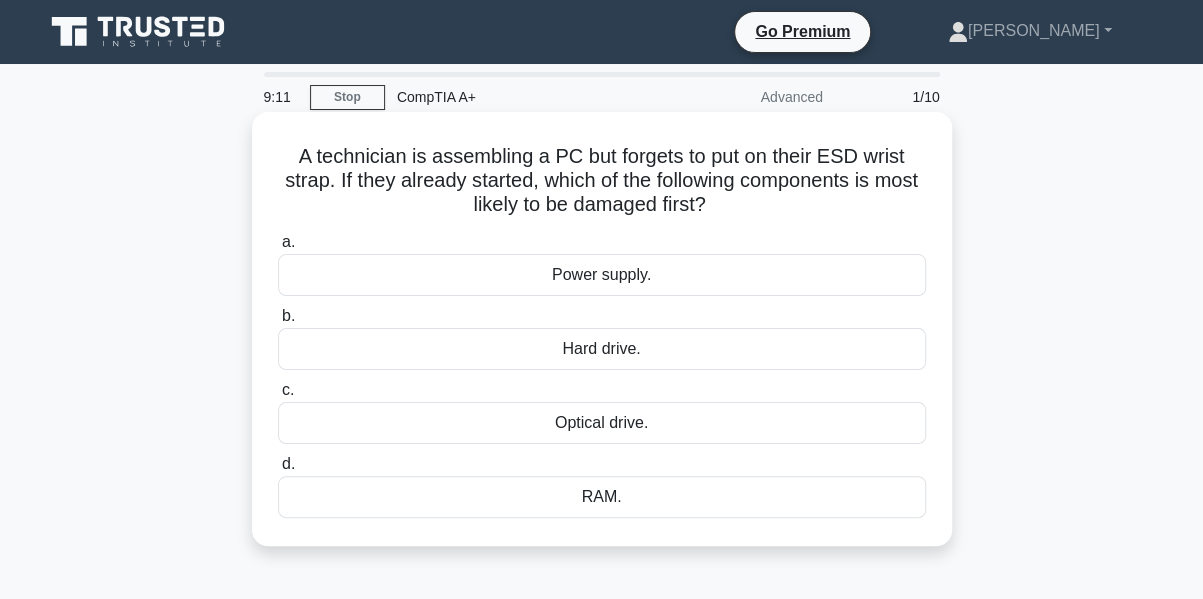 click on "Power supply." at bounding box center (602, 275) 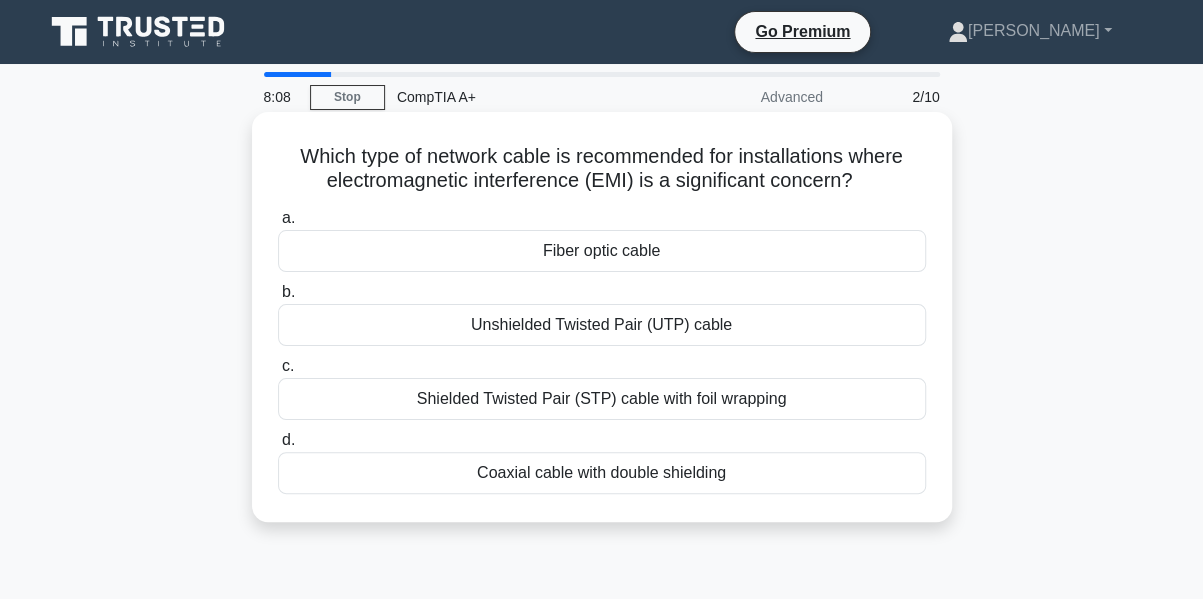 click on "Fiber optic cable" at bounding box center [602, 251] 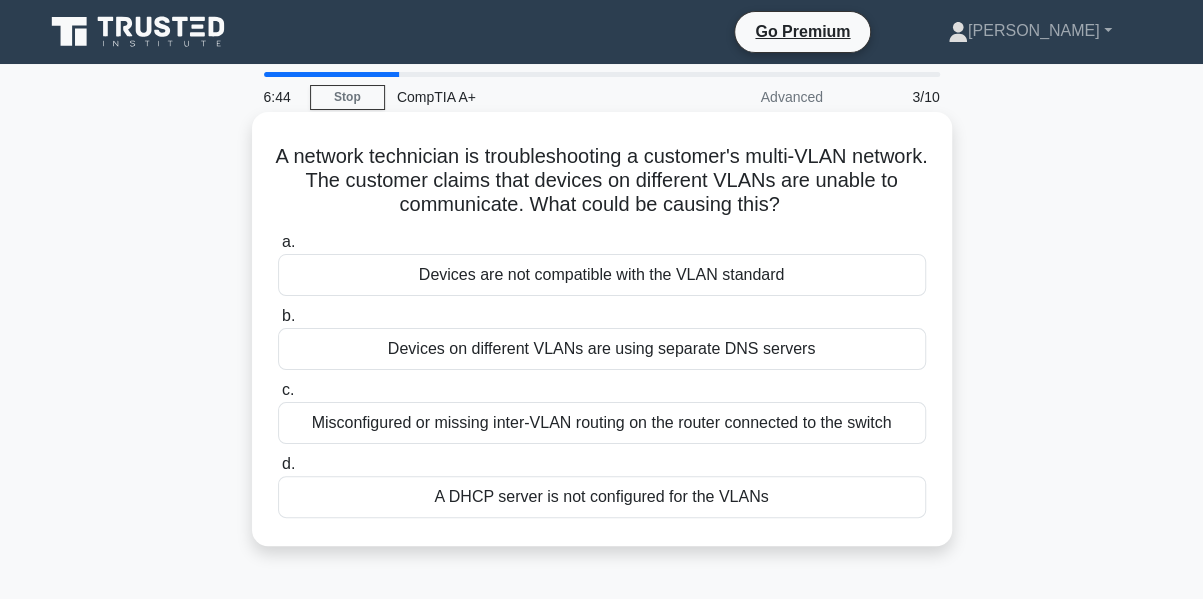 click on "Misconfigured or missing inter-VLAN routing on the router connected to the switch" at bounding box center (602, 423) 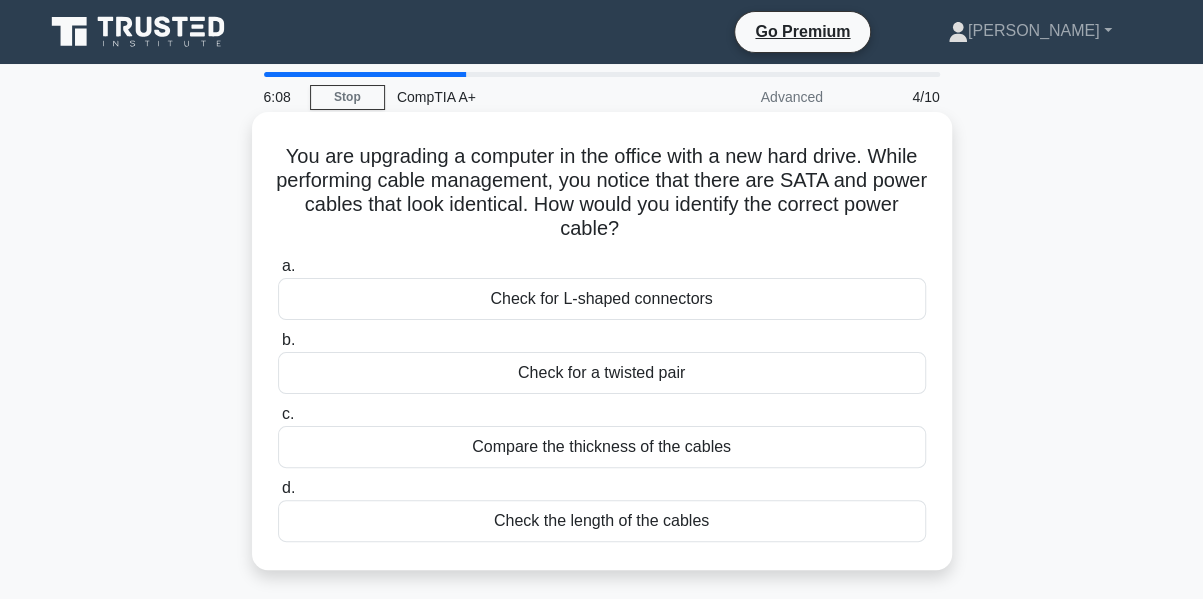 click on "Check for L-shaped connectors" at bounding box center [602, 299] 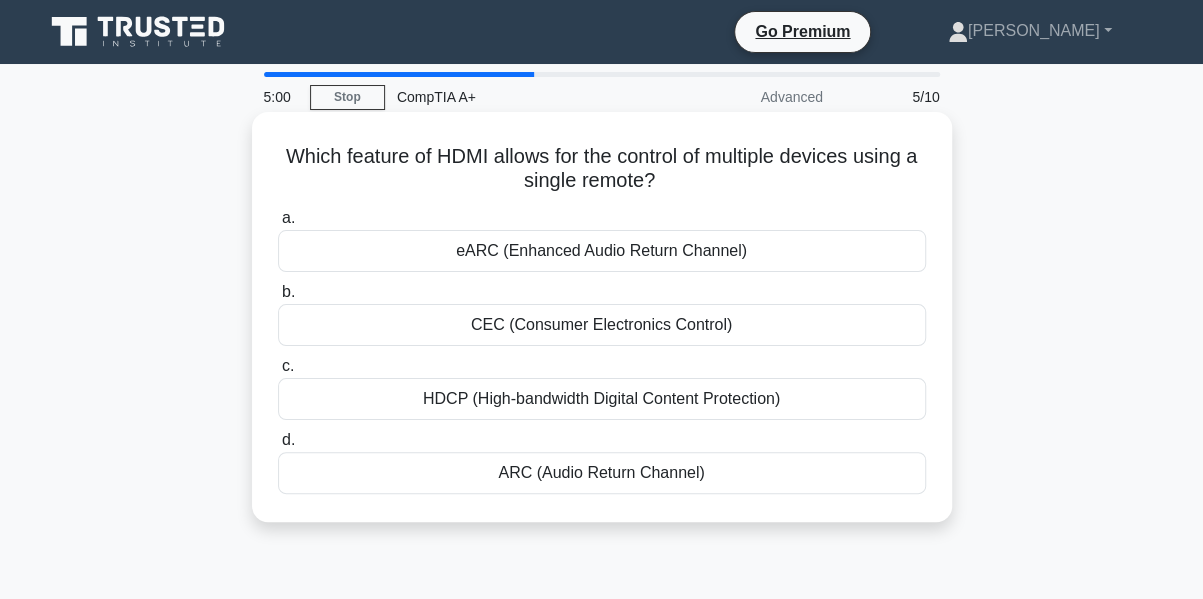 click on "HDCP (High-bandwidth Digital Content Protection)" at bounding box center [602, 399] 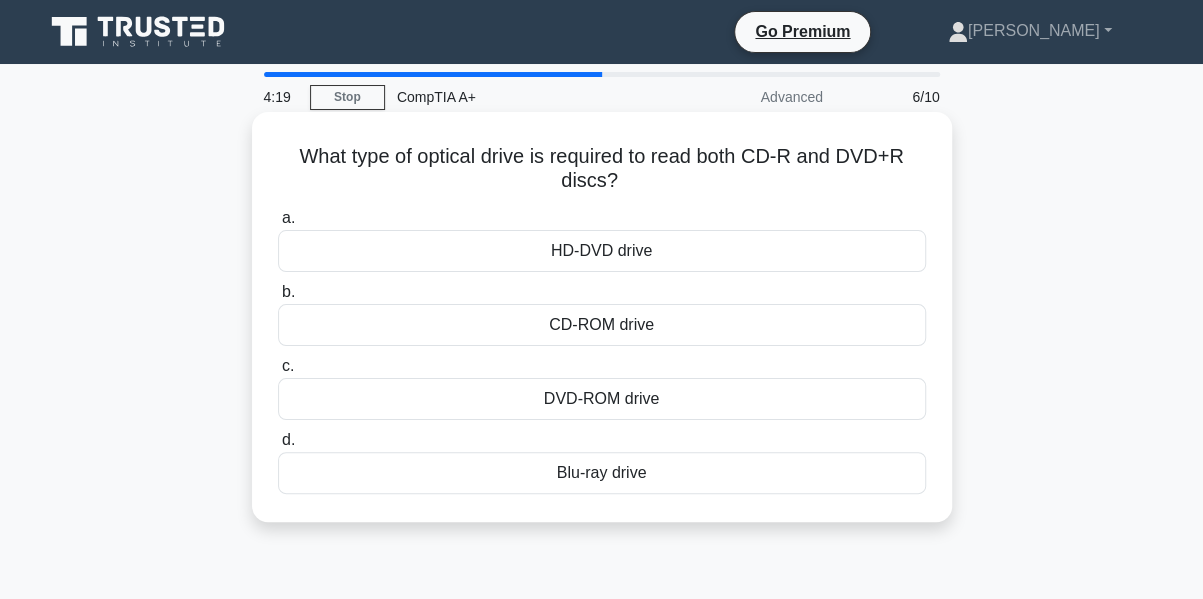 click on "CD-ROM drive" at bounding box center (602, 325) 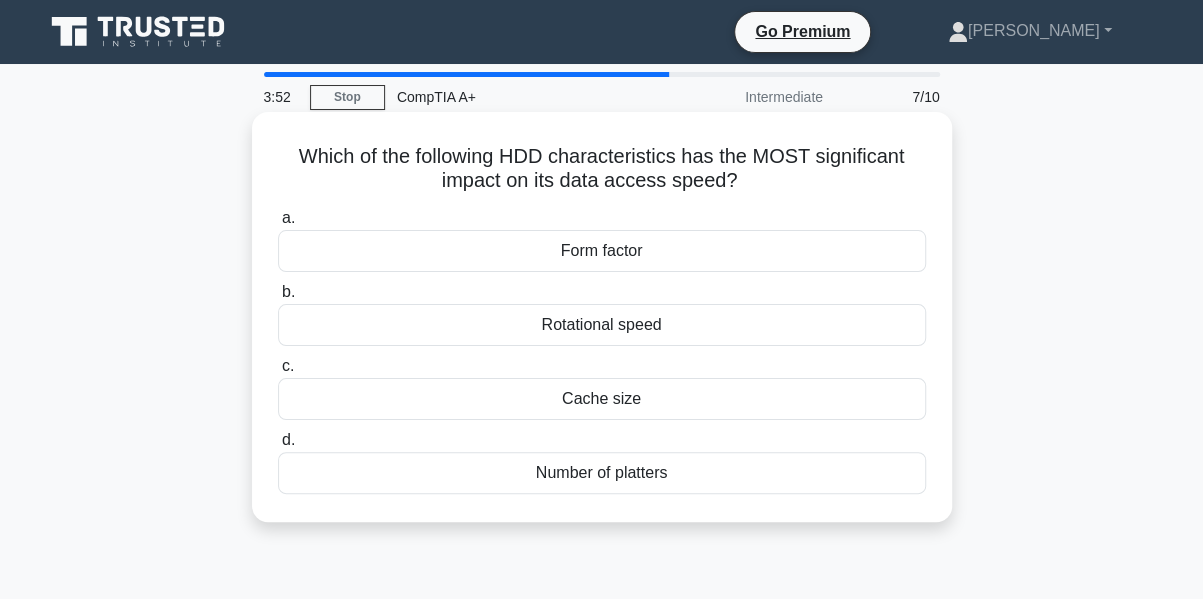 click on "Rotational speed" at bounding box center (602, 325) 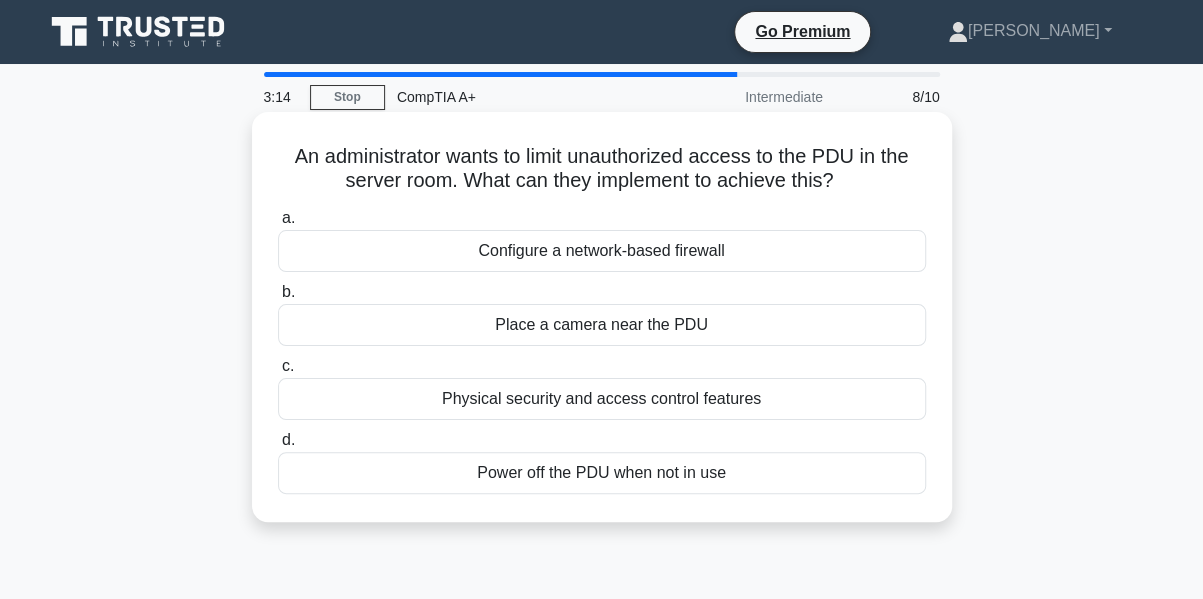 click on "Configure a network-based firewall" at bounding box center [602, 251] 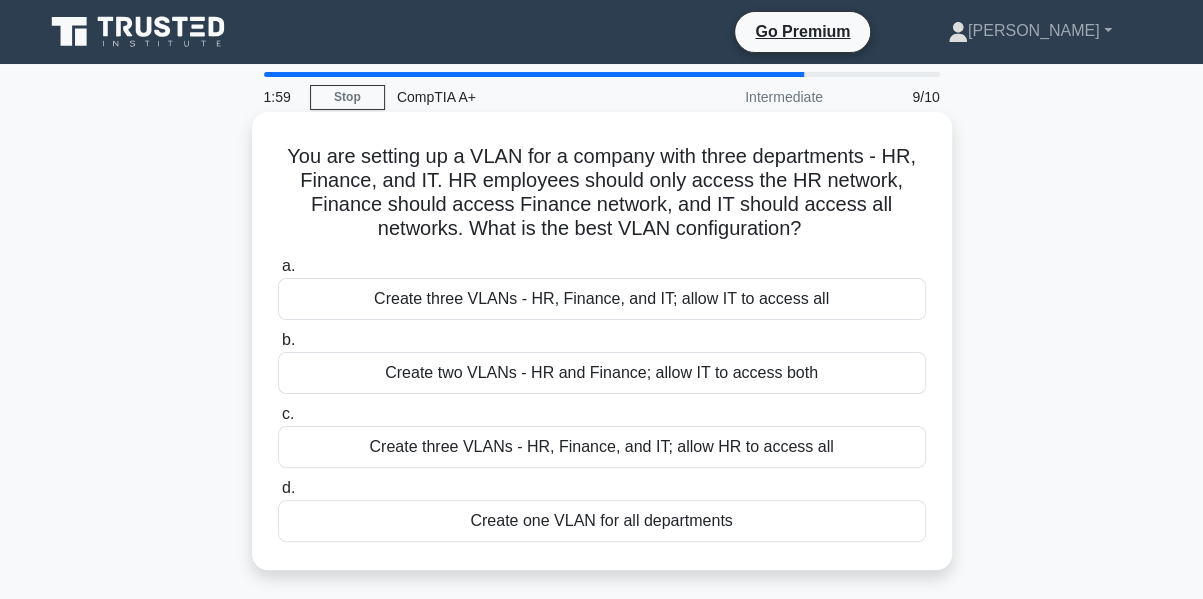 click on "Create three VLANs - HR, Finance, and IT; allow IT to access all" at bounding box center (602, 299) 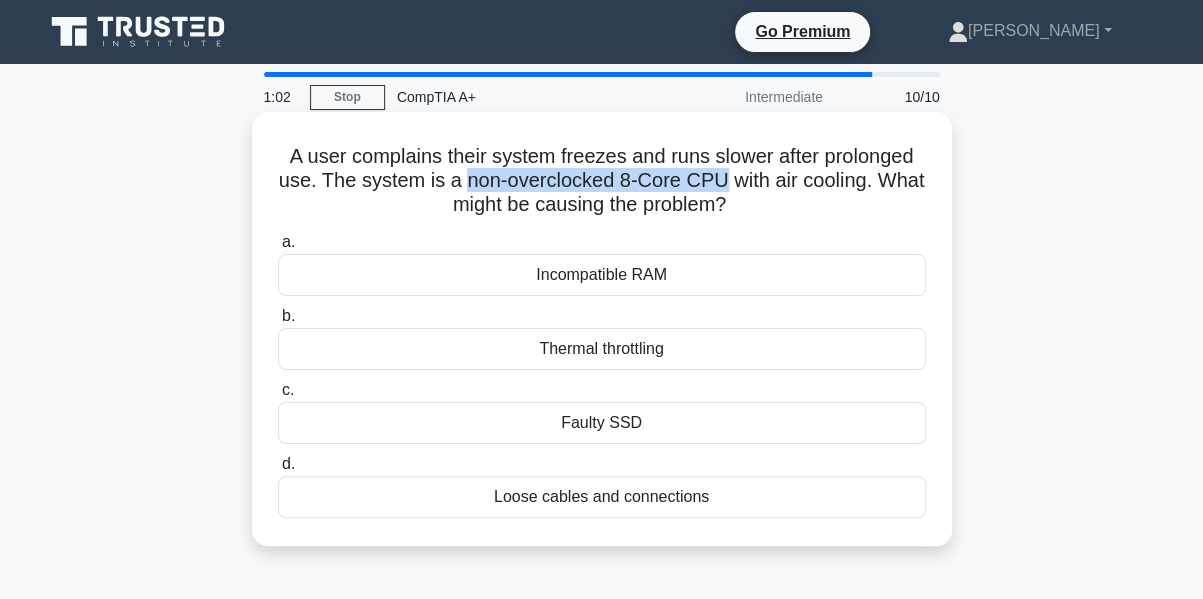 drag, startPoint x: 458, startPoint y: 186, endPoint x: 717, endPoint y: 177, distance: 259.1563 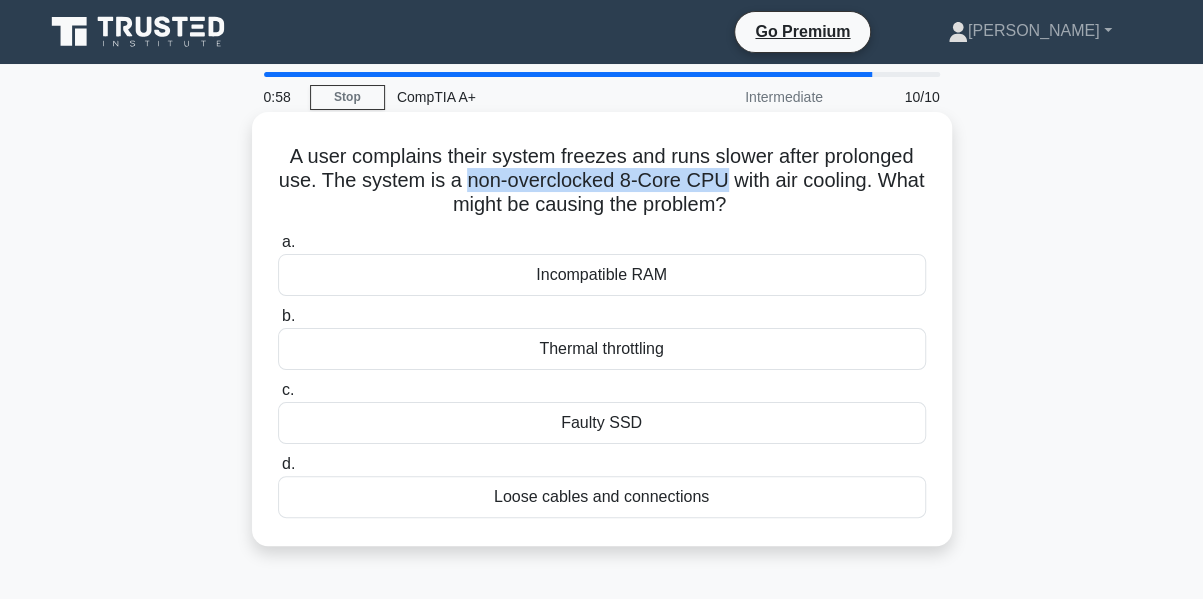 copy on "non-overclocked 8-Core CPU" 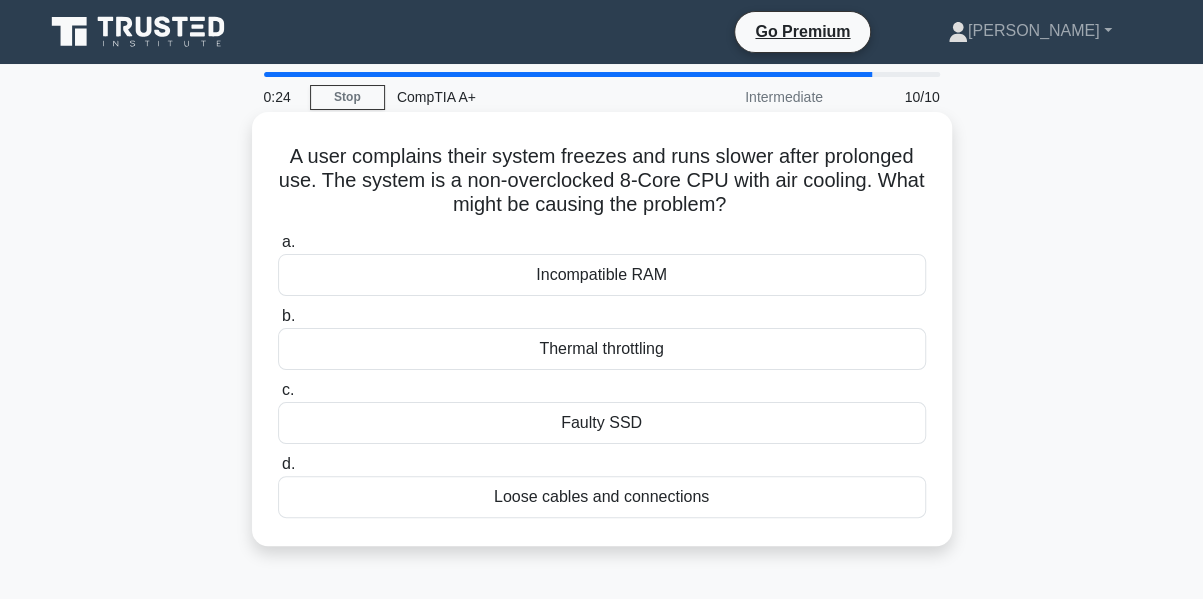 click on "A user complains their system freezes and runs slower after prolonged use. The system is a non-overclocked 8-Core CPU with air cooling. What might be causing the problem?
.spinner_0XTQ{transform-origin:center;animation:spinner_y6GP .75s linear infinite}@keyframes spinner_y6GP{100%{transform:rotate(360deg)}}" at bounding box center (602, 181) 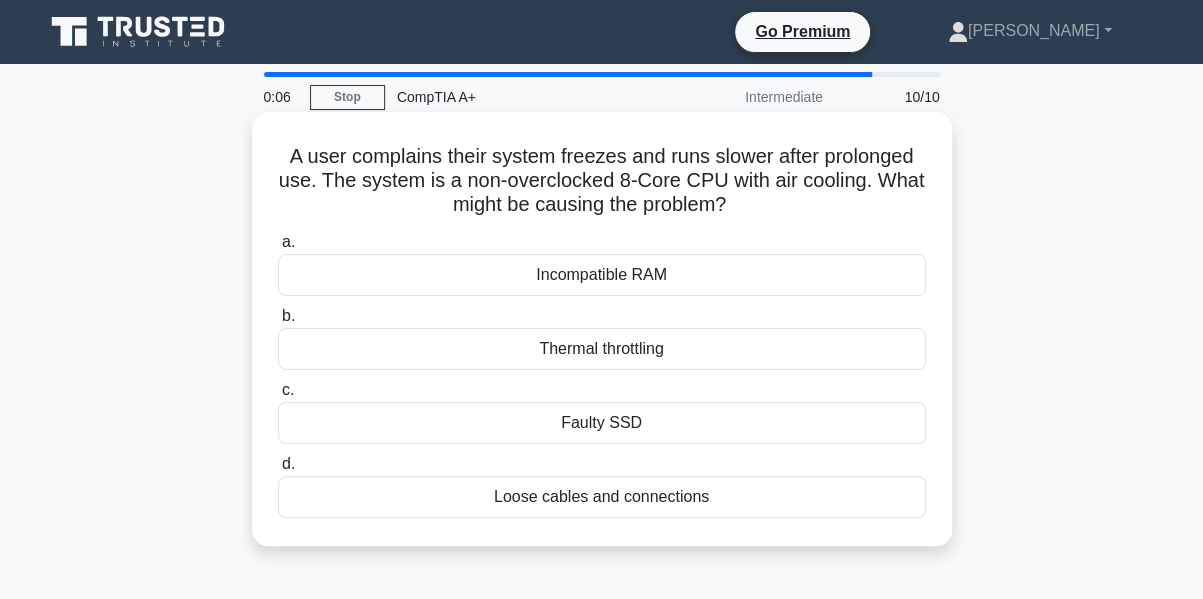 click on "Incompatible RAM" at bounding box center [602, 275] 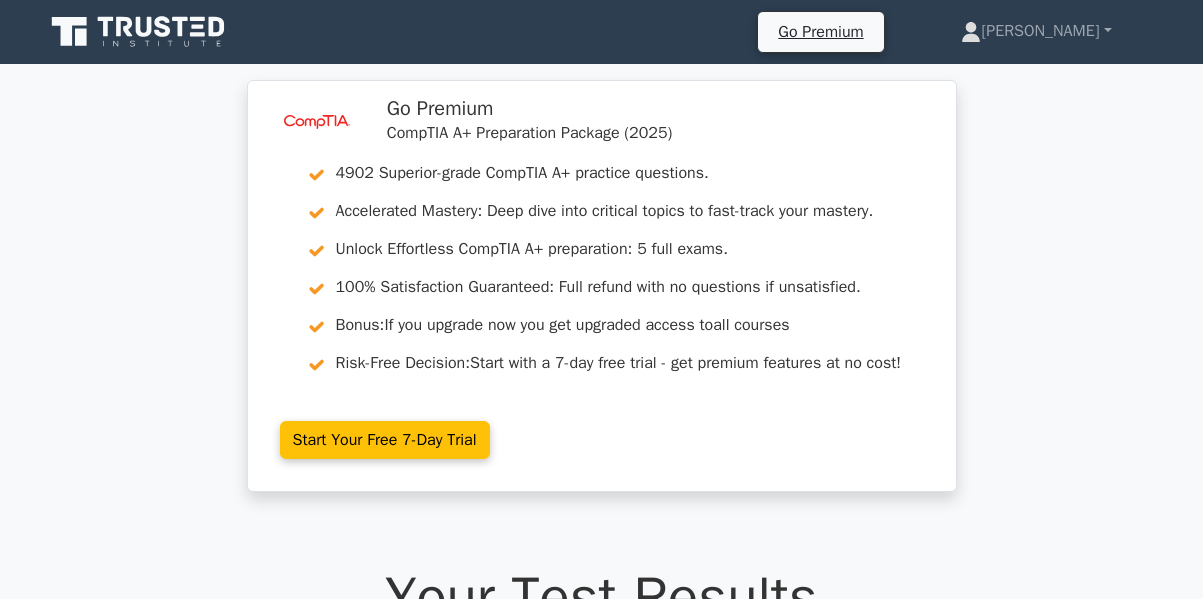 scroll, scrollTop: 0, scrollLeft: 0, axis: both 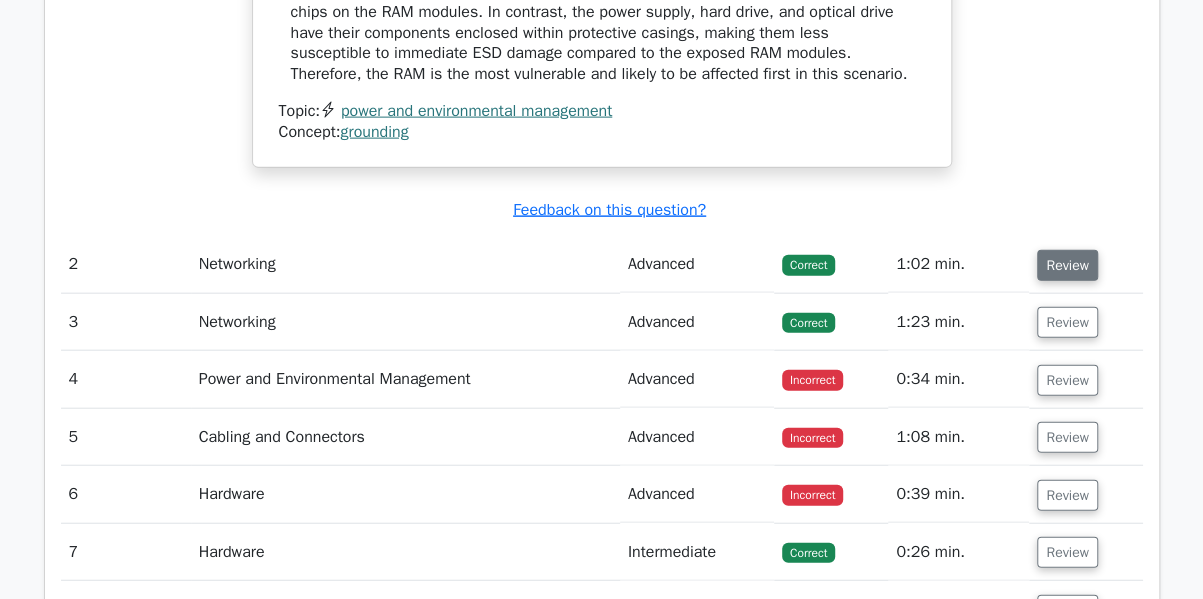 click on "Review" at bounding box center [1067, 265] 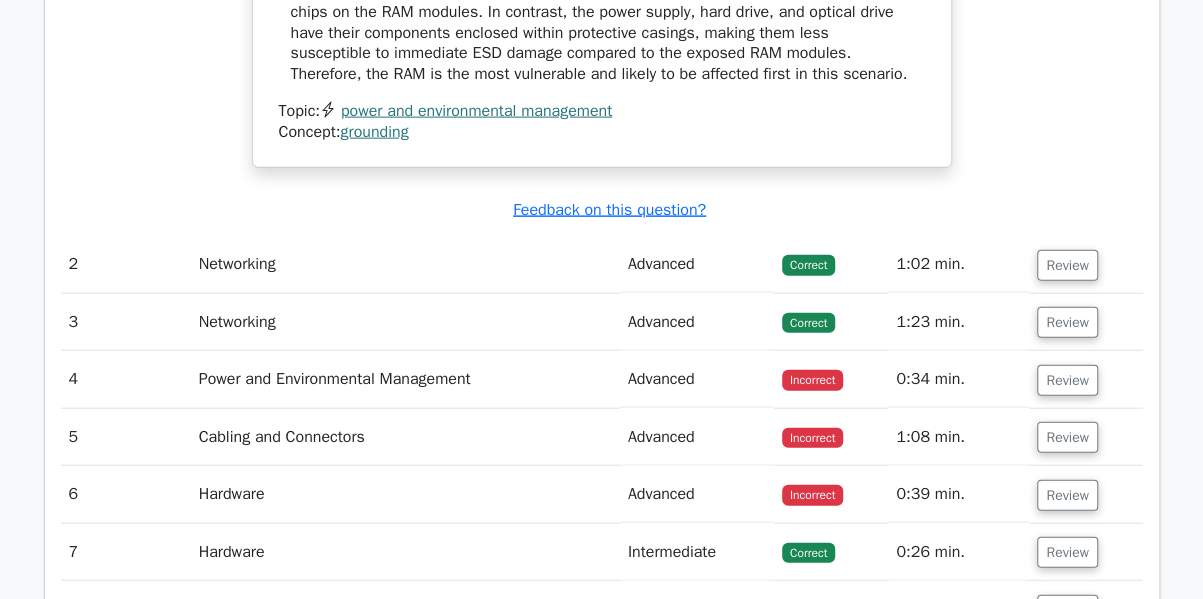 click on "Submit feedback
Feedback on this question?" at bounding box center [610, 210] 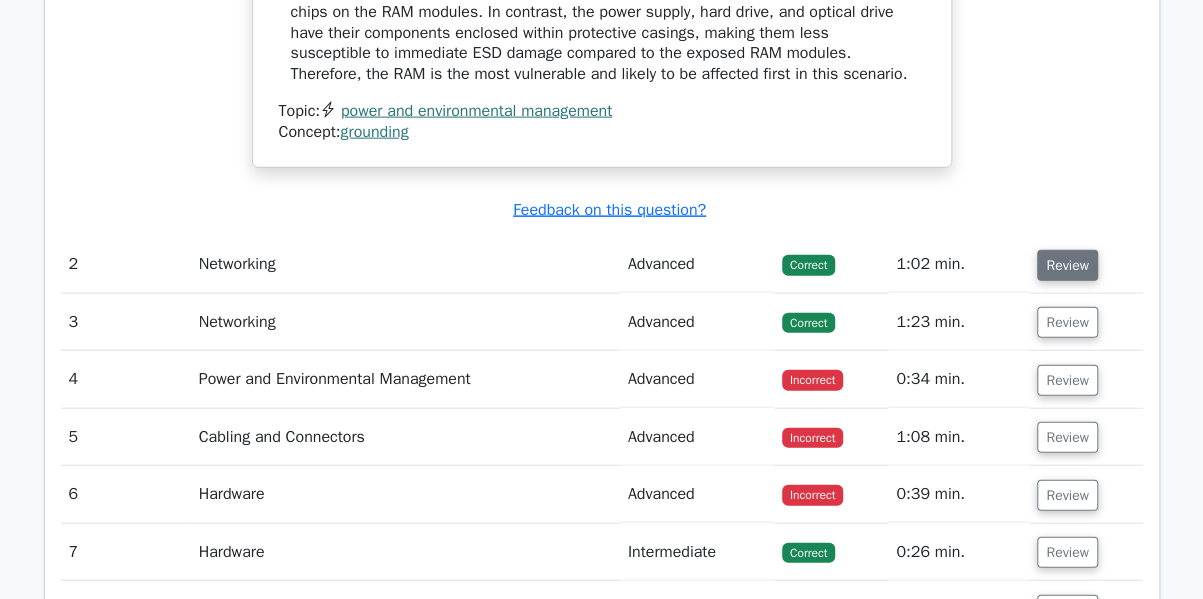 click on "Review" at bounding box center [1067, 265] 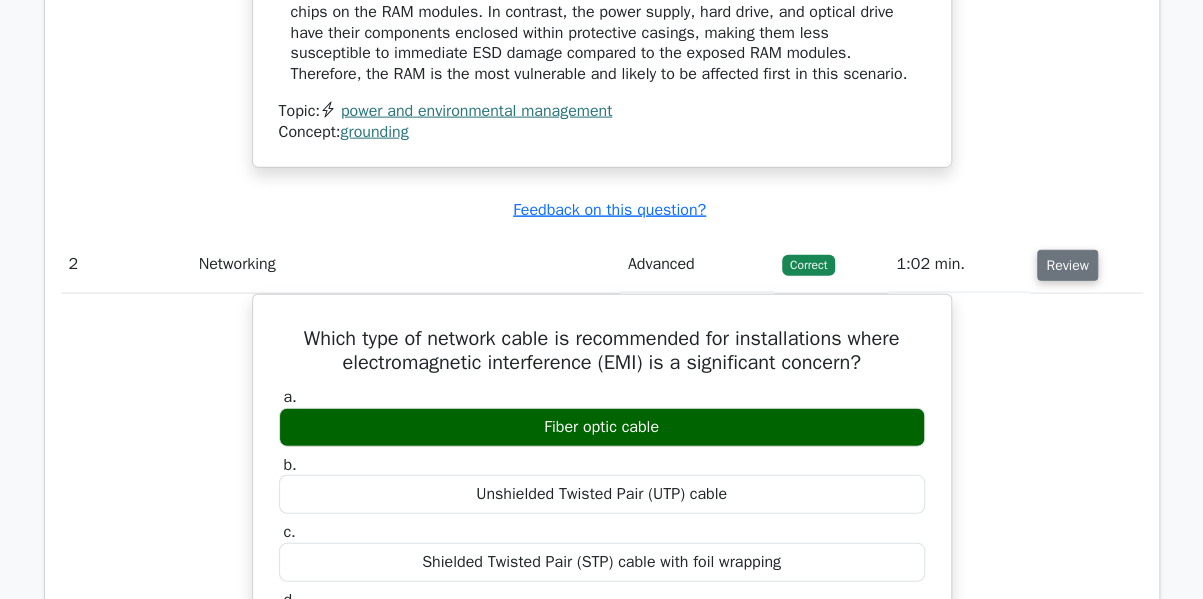click on "Review" at bounding box center [1067, 265] 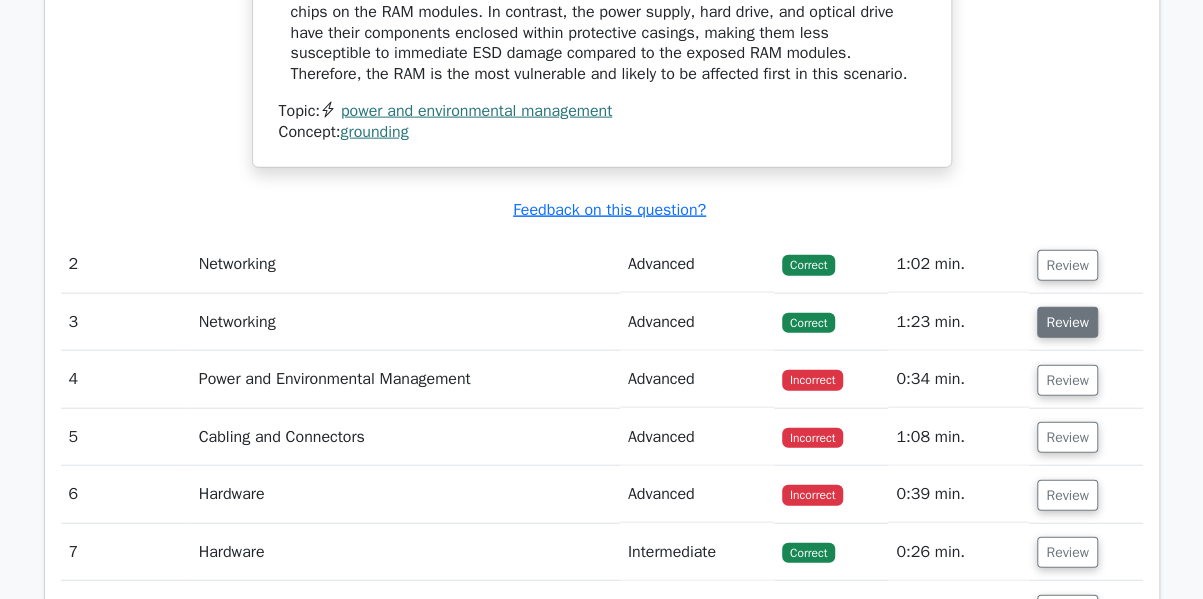 click on "Review" at bounding box center (1067, 322) 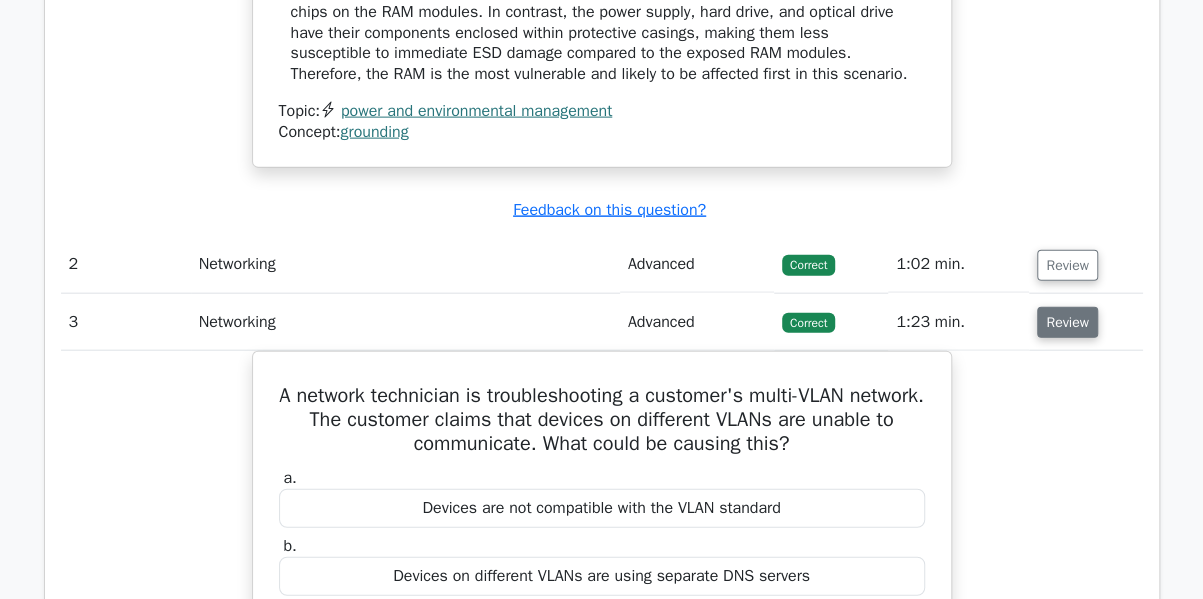 click on "Review" at bounding box center [1067, 322] 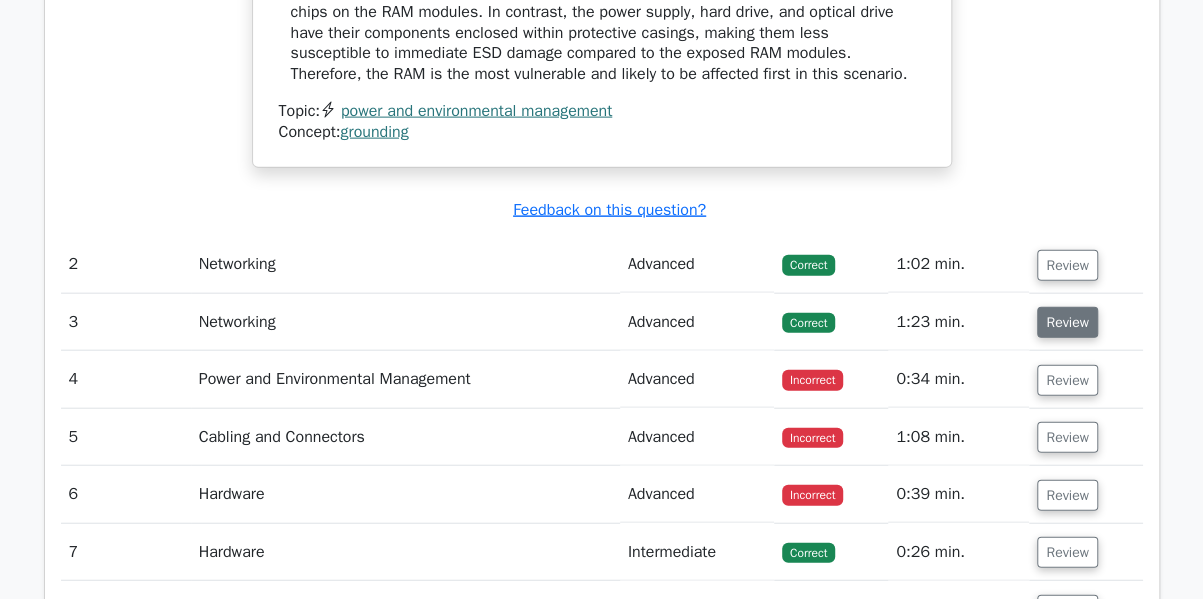 click on "Review" at bounding box center [1067, 322] 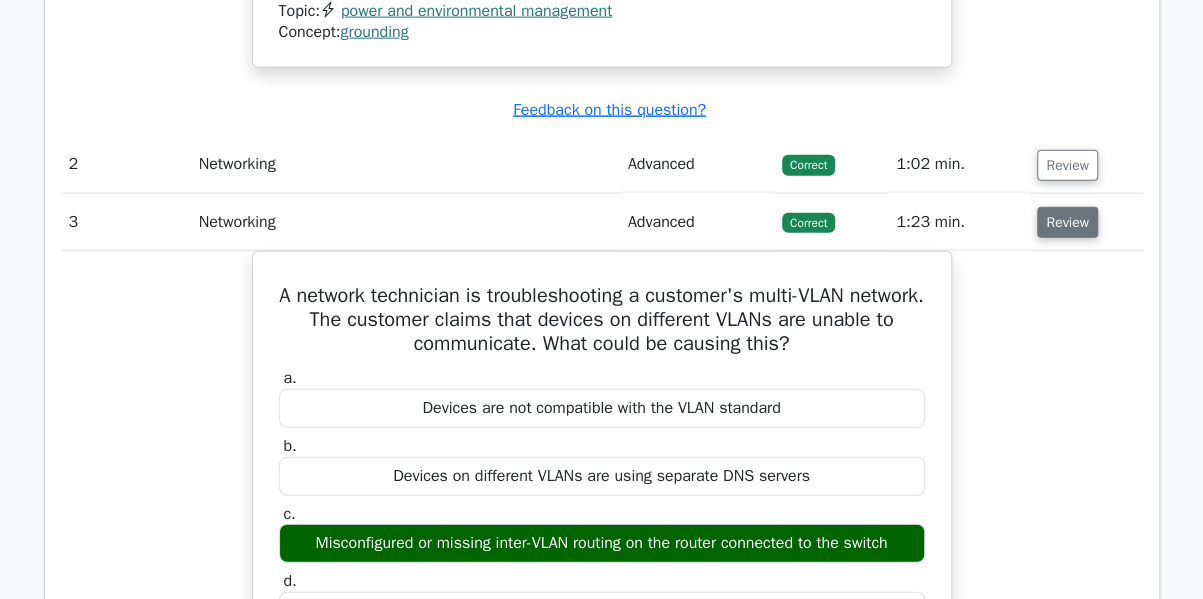 scroll, scrollTop: 2300, scrollLeft: 0, axis: vertical 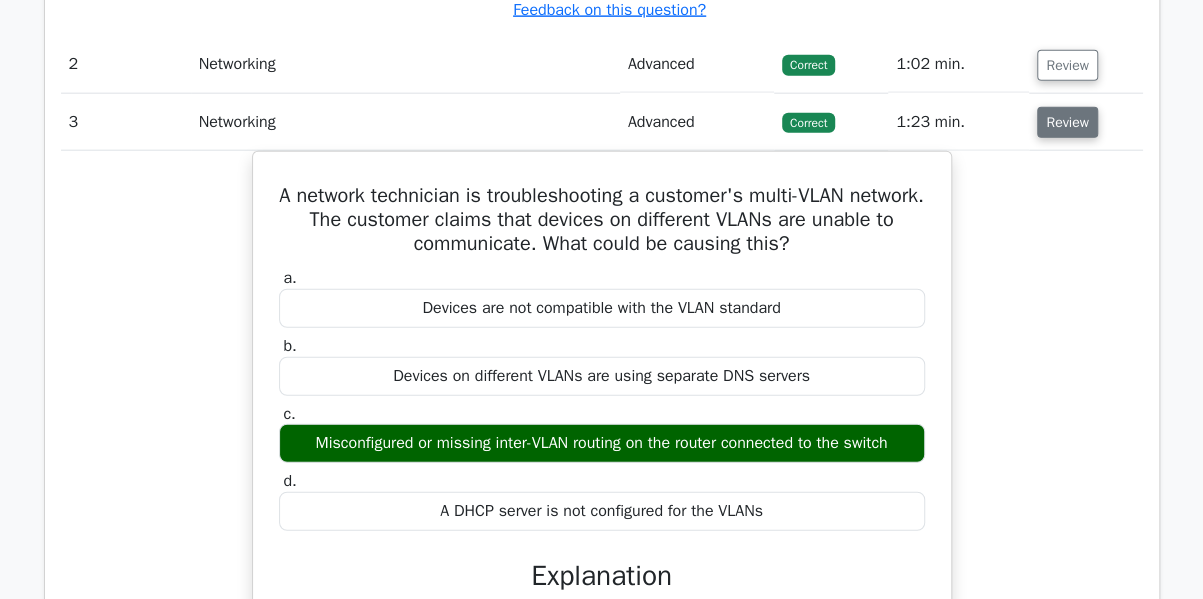click on "Review" at bounding box center [1067, 122] 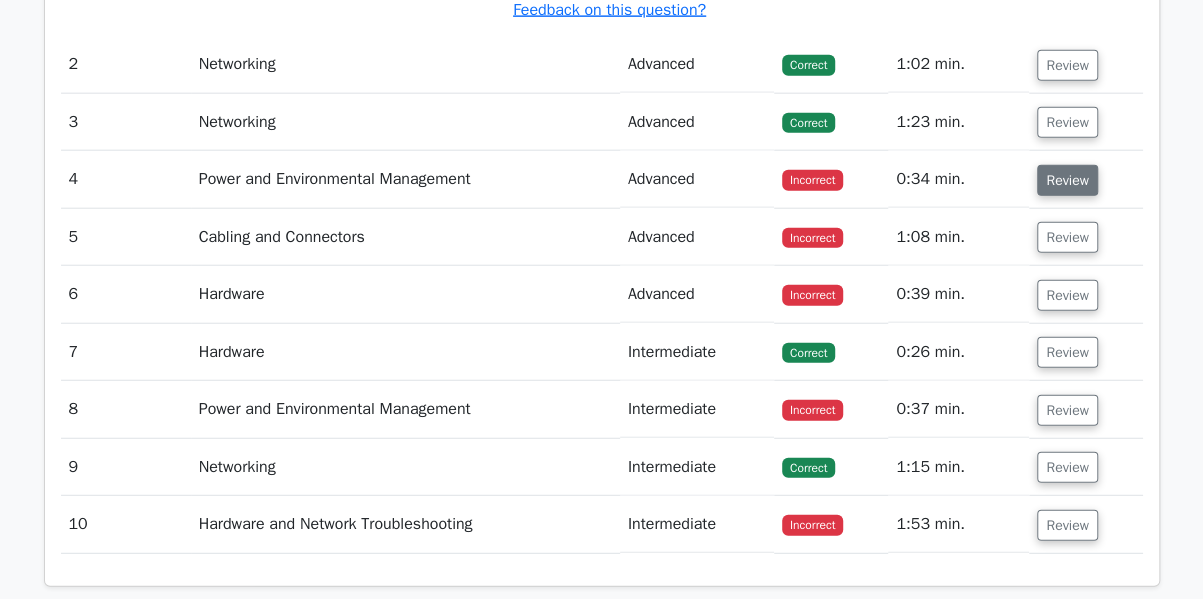 click on "Review" at bounding box center (1067, 180) 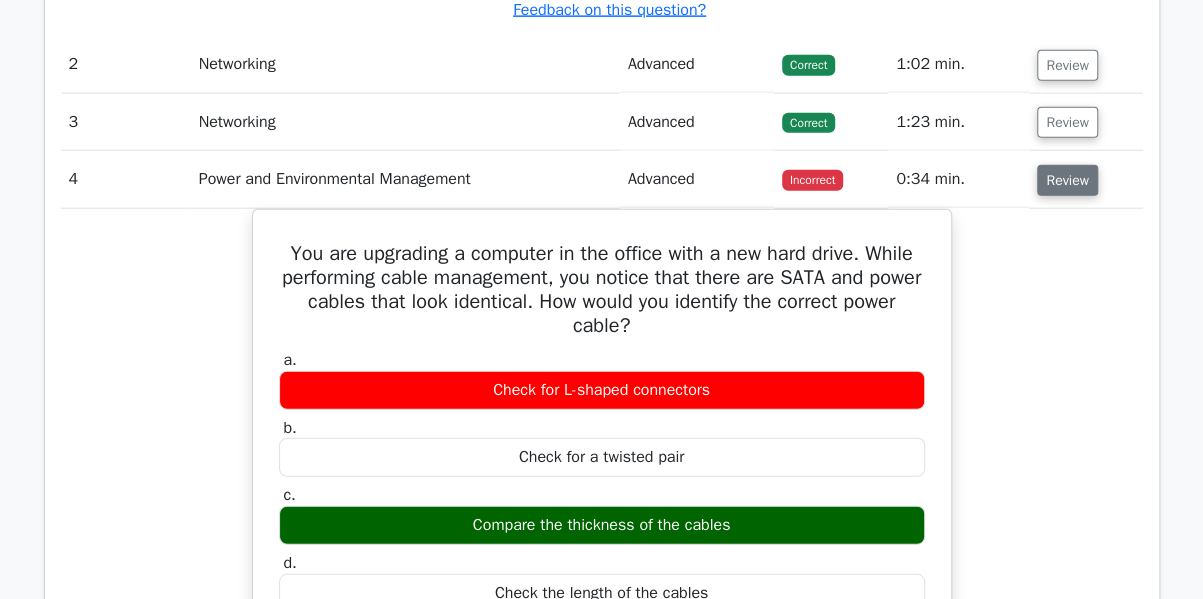 click on "Review" at bounding box center [1067, 180] 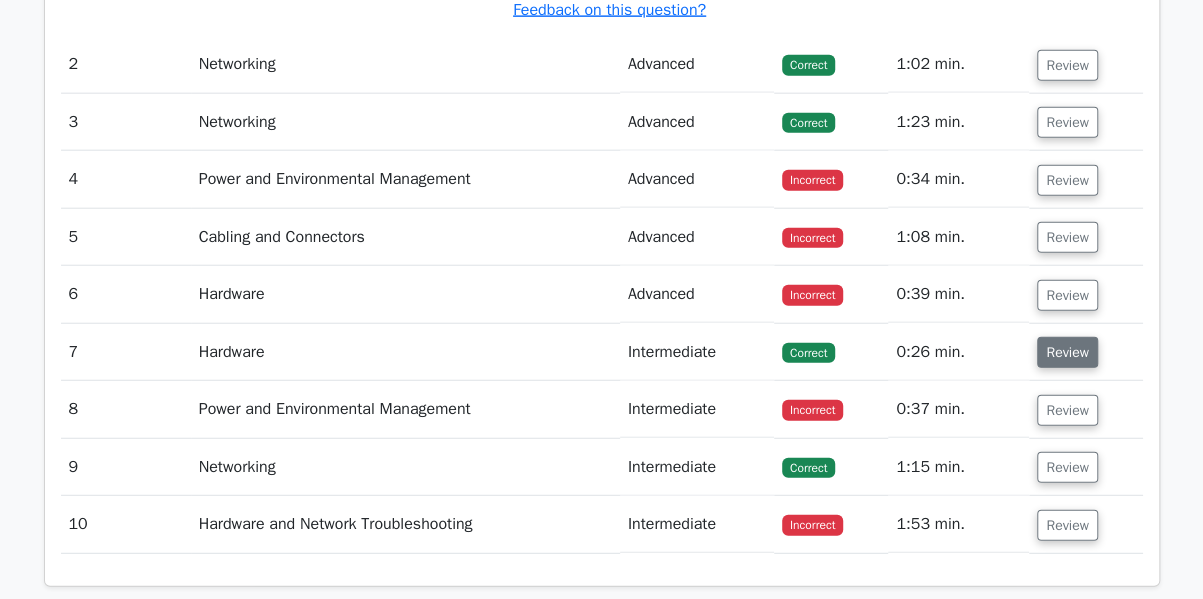 click on "Review" at bounding box center [1067, 352] 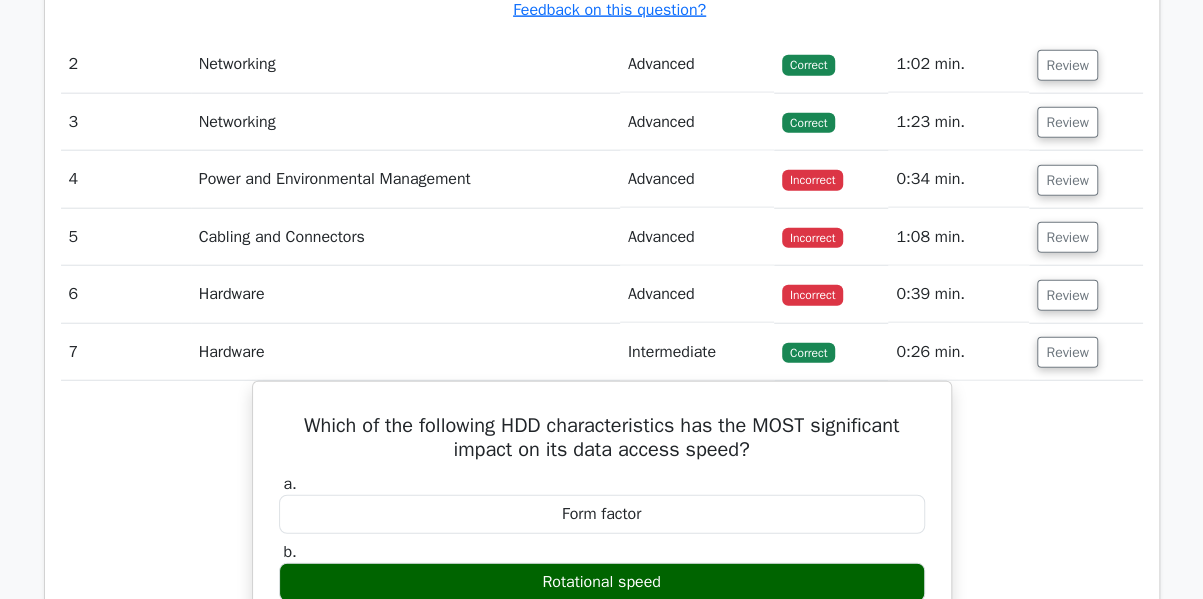 scroll, scrollTop: 2400, scrollLeft: 0, axis: vertical 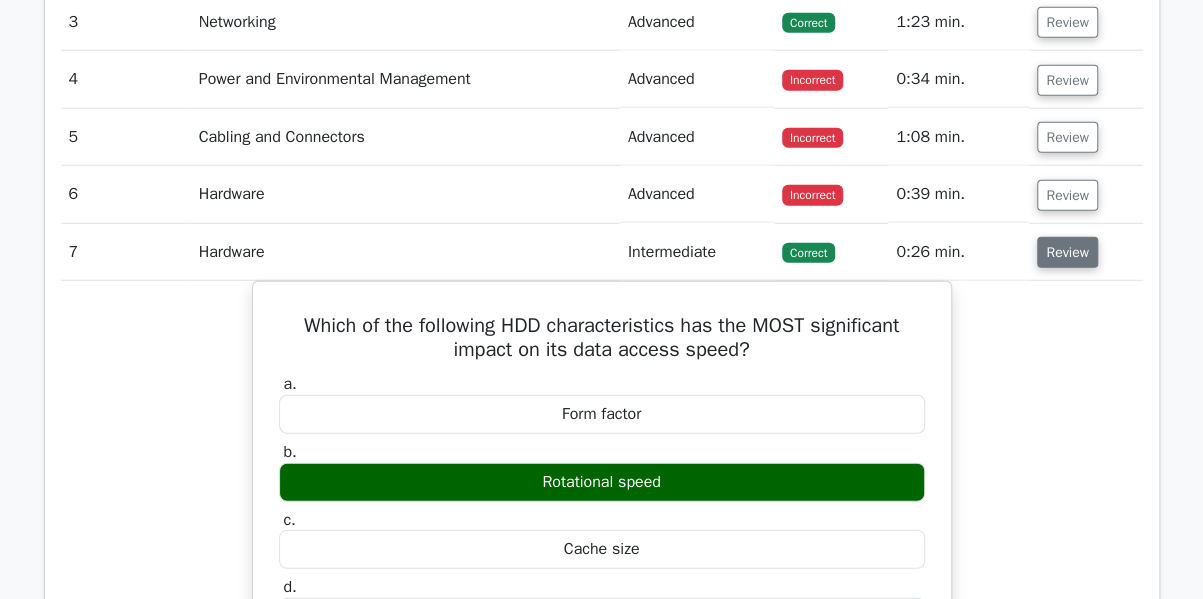 click on "Review" at bounding box center [1067, 252] 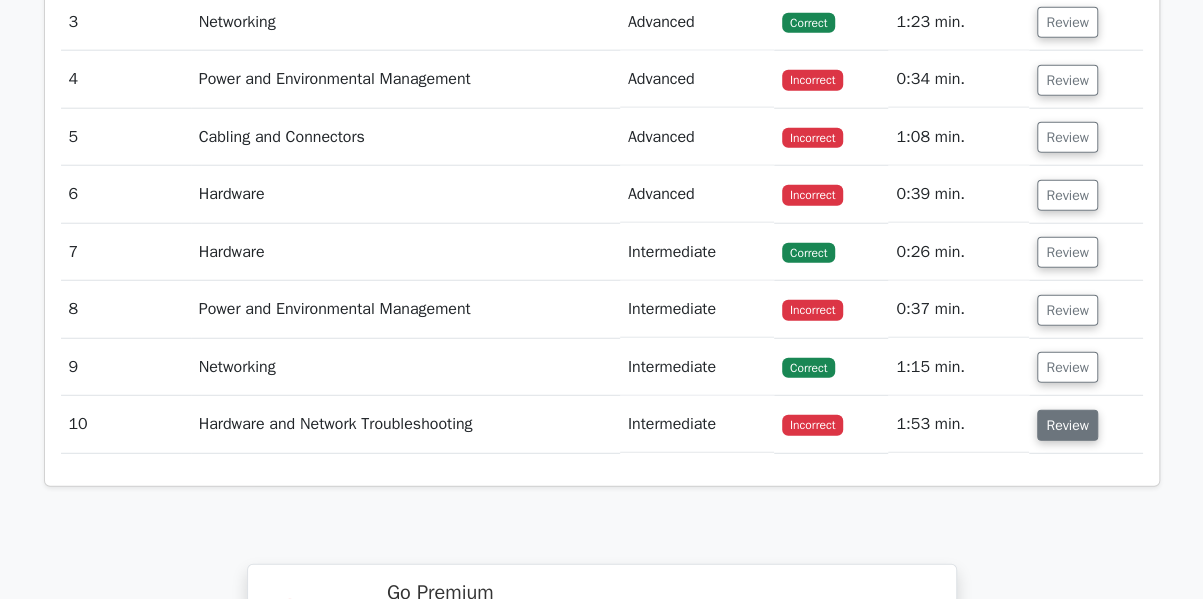 click on "Review" at bounding box center [1067, 425] 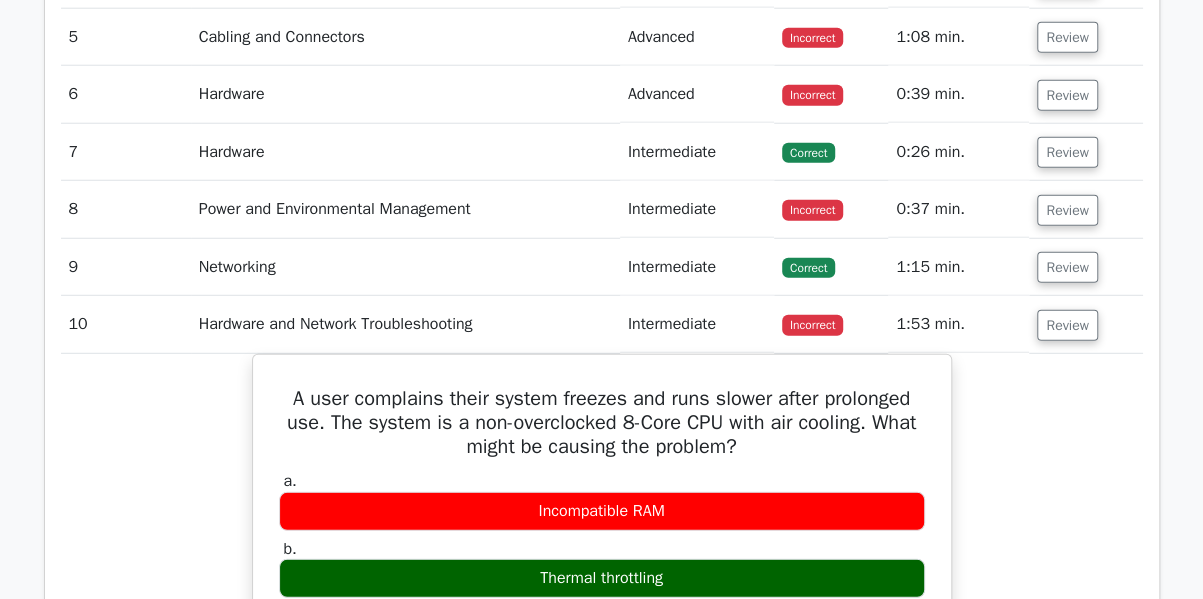 scroll, scrollTop: 2600, scrollLeft: 0, axis: vertical 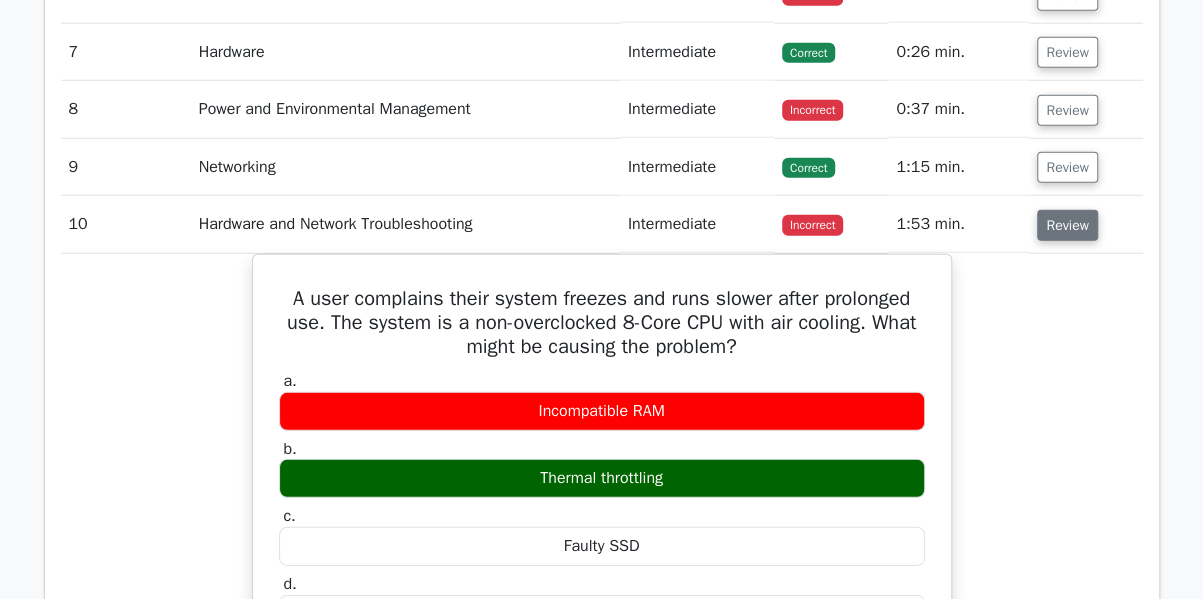 click on "Review" at bounding box center [1067, 225] 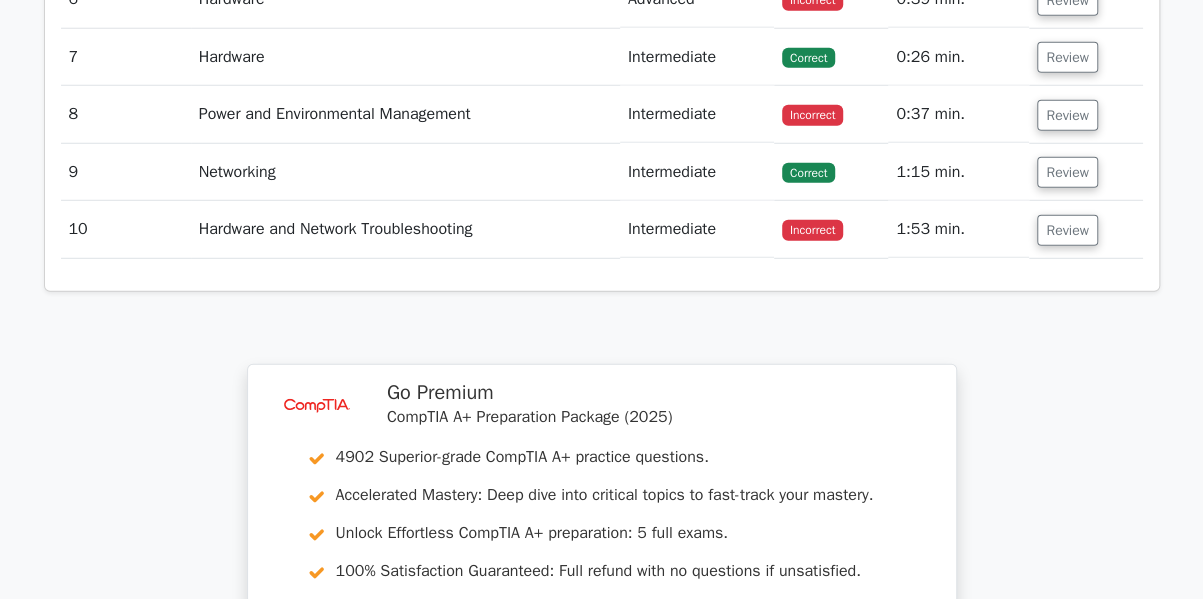 scroll, scrollTop: 3172, scrollLeft: 0, axis: vertical 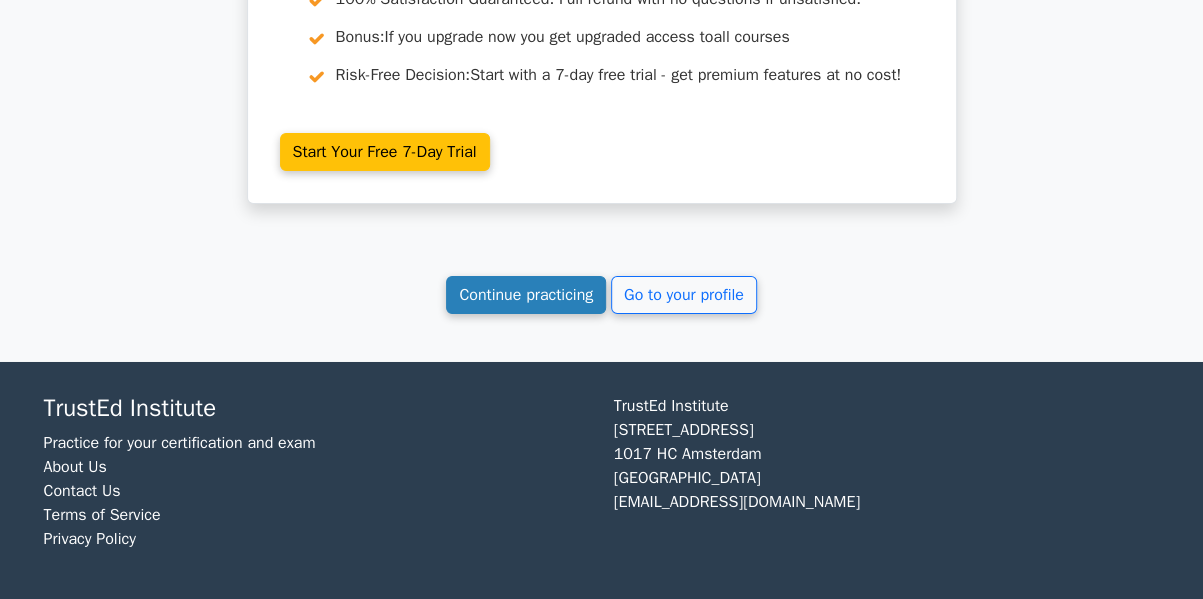 click on "Continue practicing" at bounding box center (526, 295) 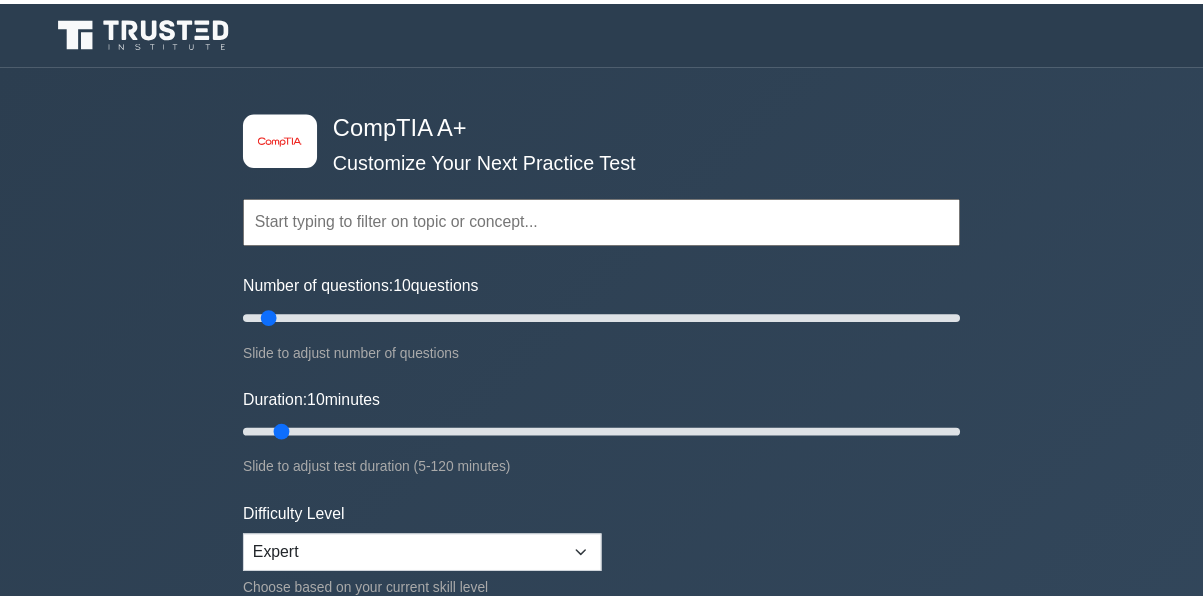 scroll, scrollTop: 0, scrollLeft: 0, axis: both 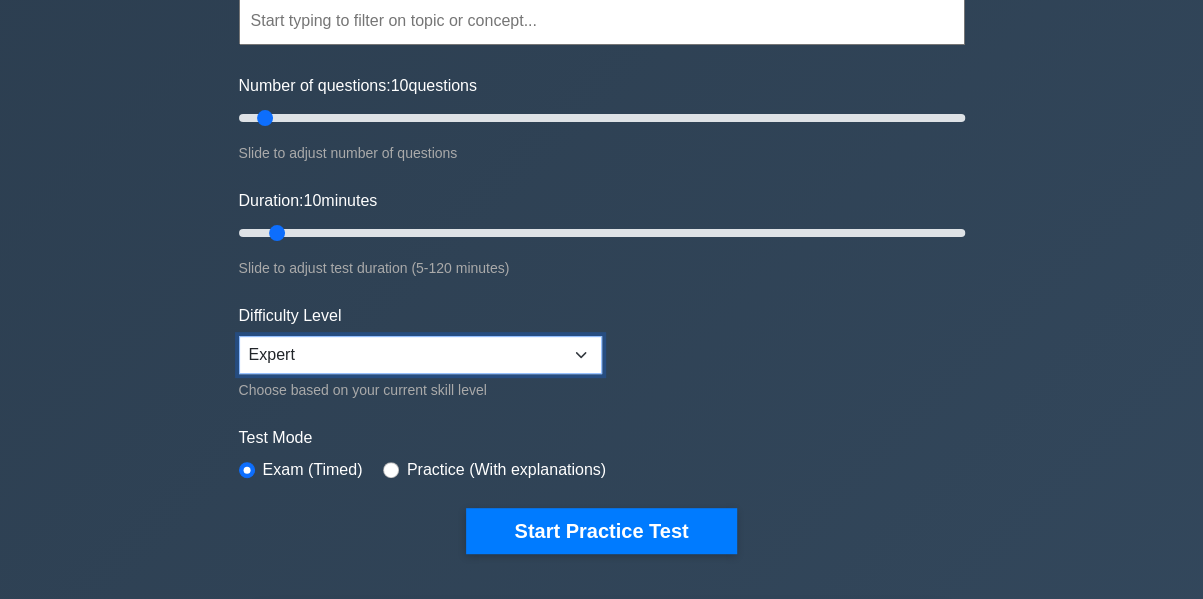 click on "Beginner
Intermediate
Expert" at bounding box center (420, 355) 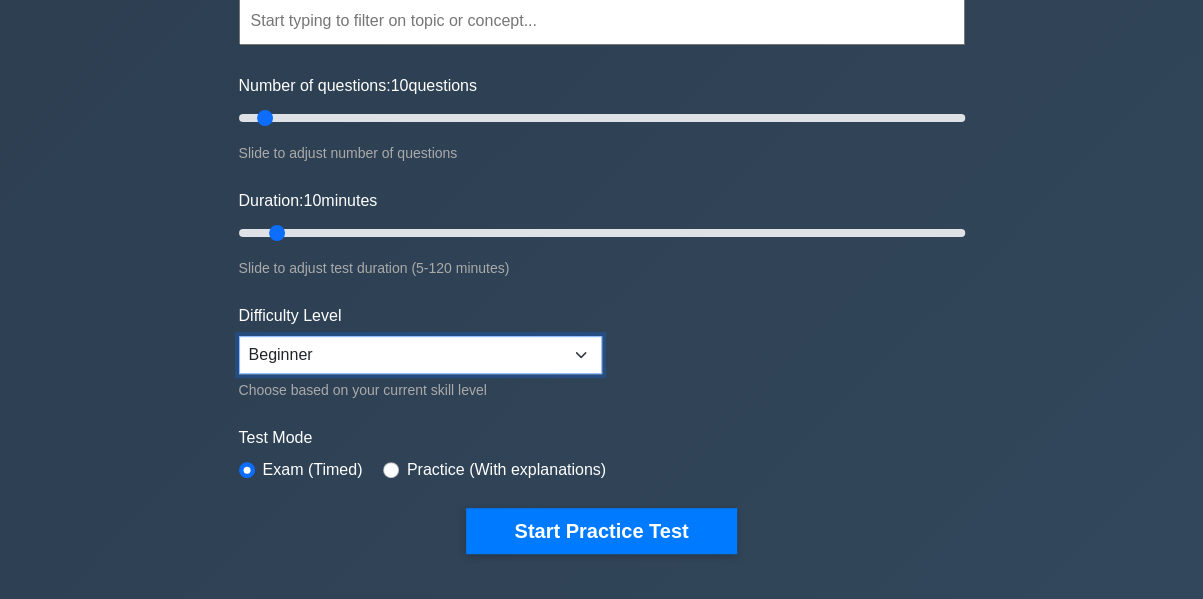 click on "Beginner
Intermediate
Expert" at bounding box center (420, 355) 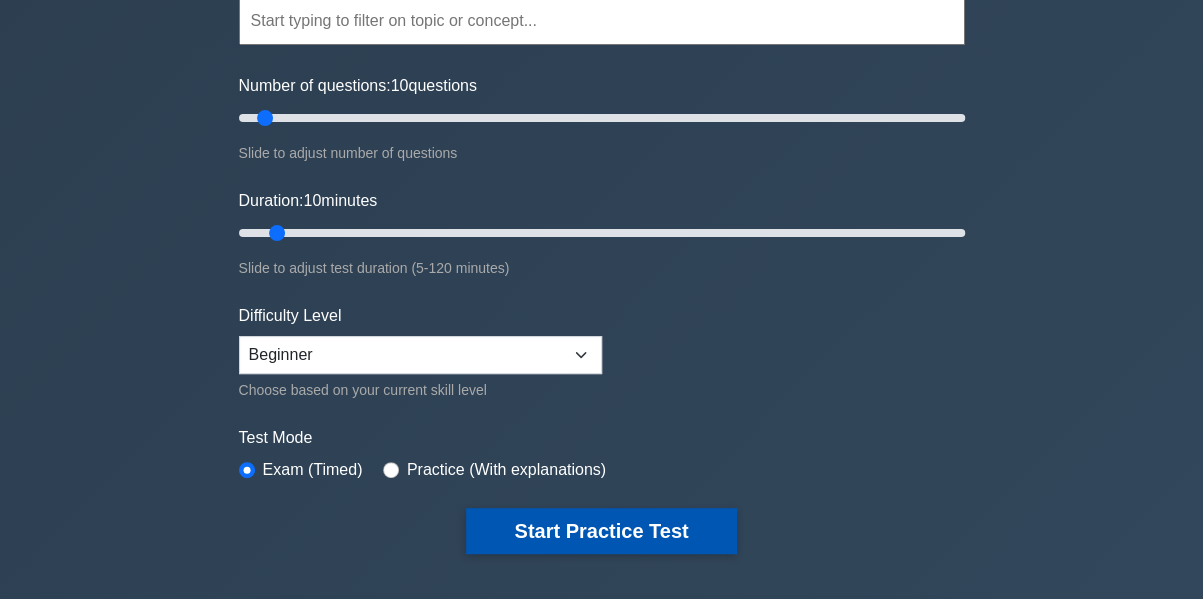 click on "Start Practice Test" at bounding box center (601, 531) 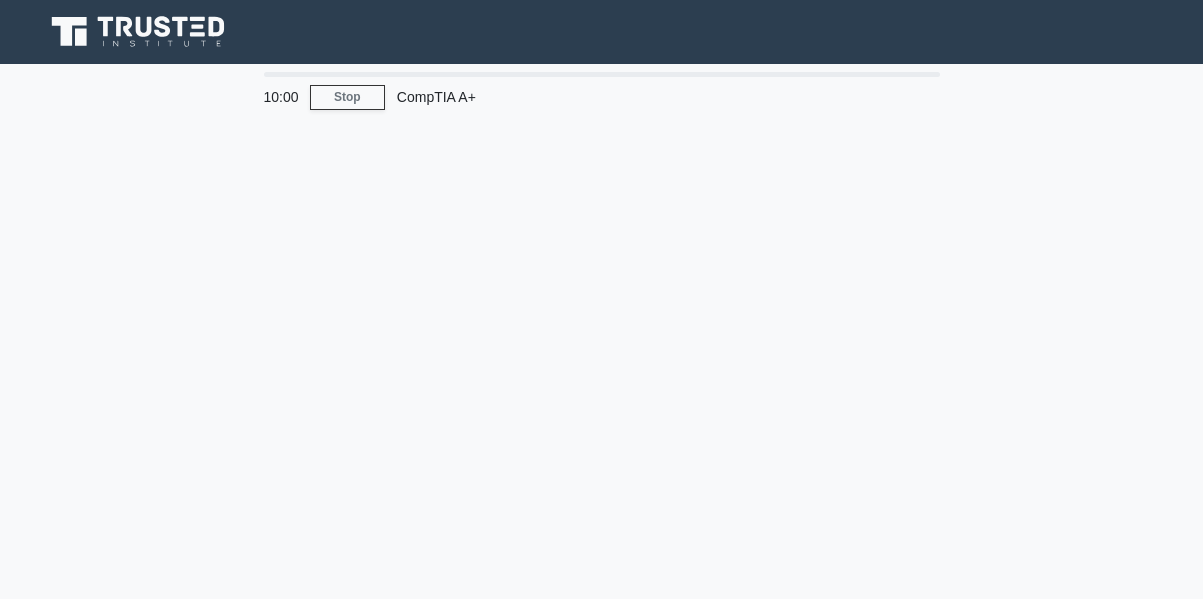 scroll, scrollTop: 0, scrollLeft: 0, axis: both 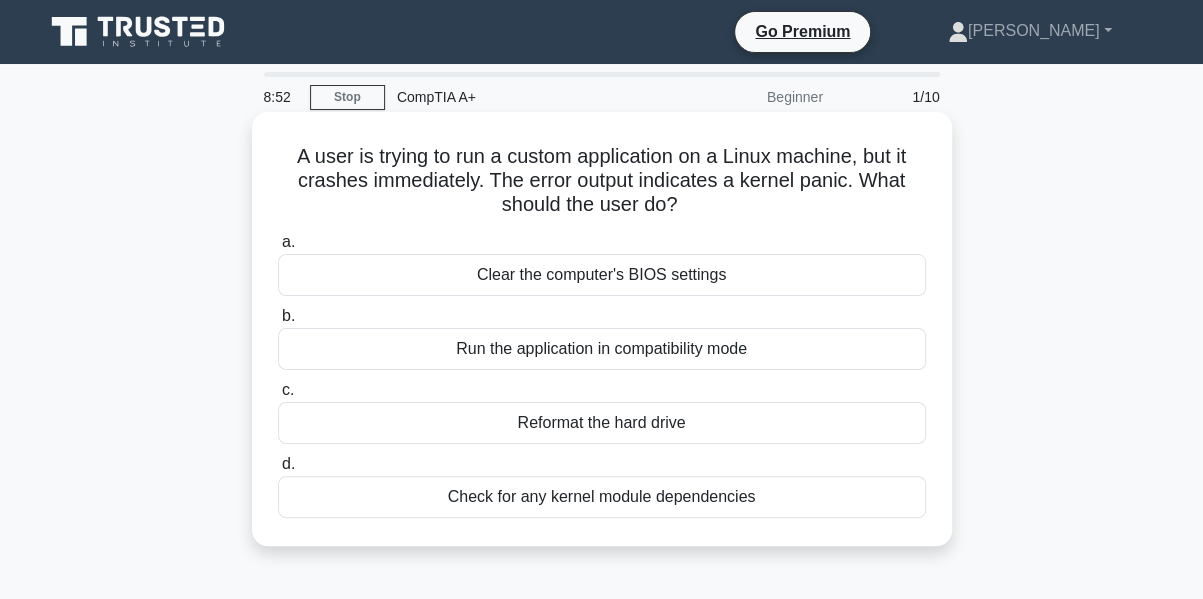 click on "Check for any kernel module dependencies" at bounding box center (602, 497) 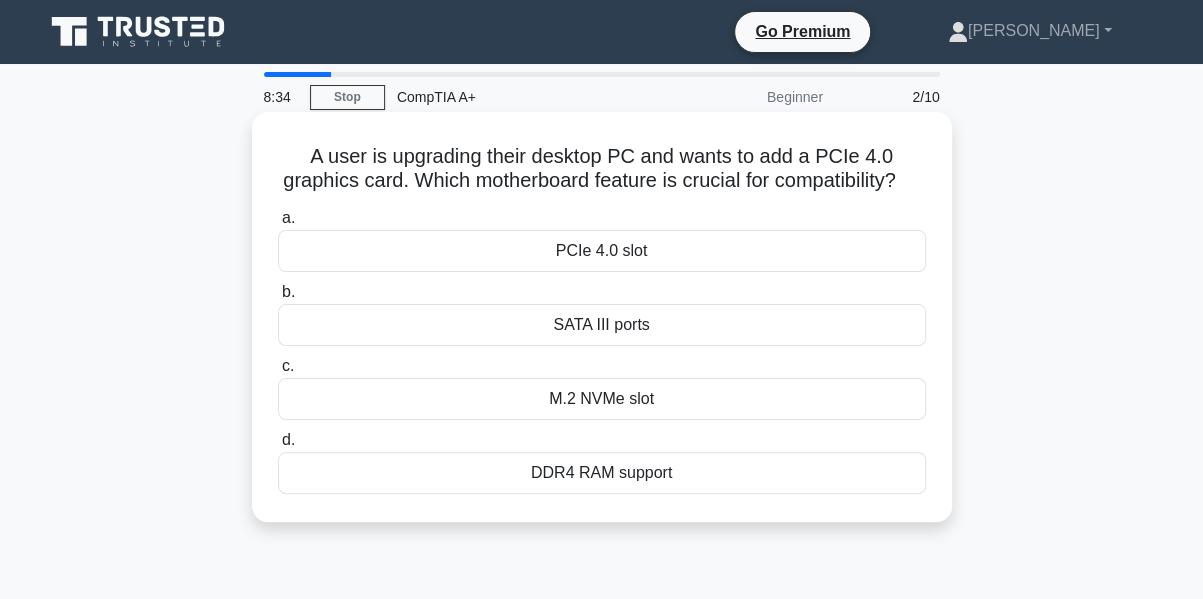click on "PCIe 4.0 slot" at bounding box center (602, 251) 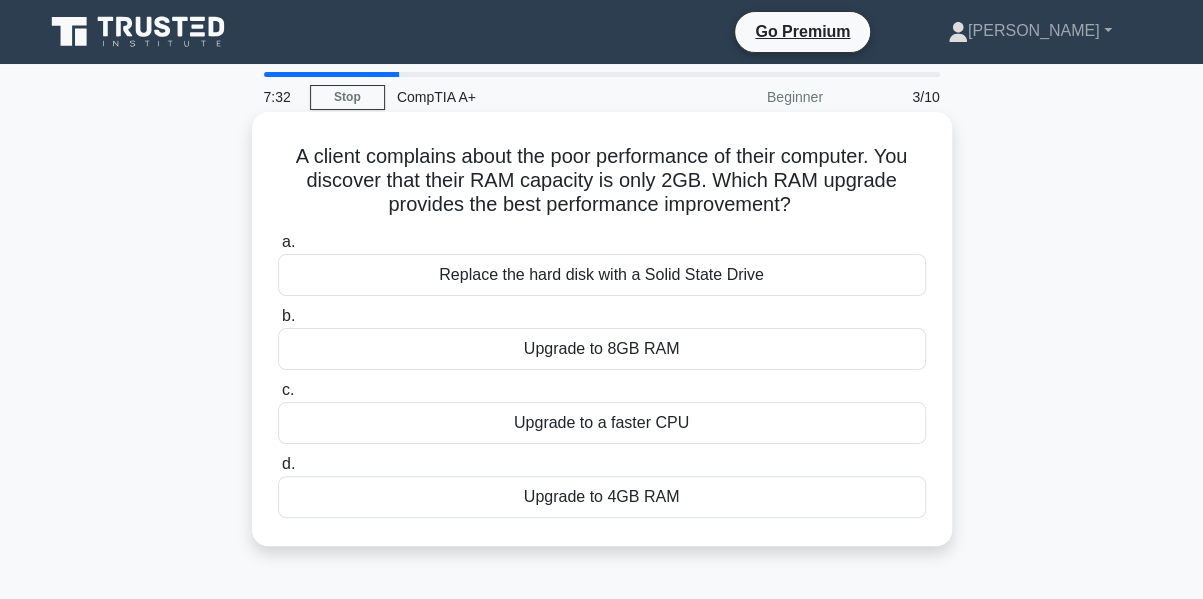 click on "Upgrade to 8GB RAM" at bounding box center [602, 349] 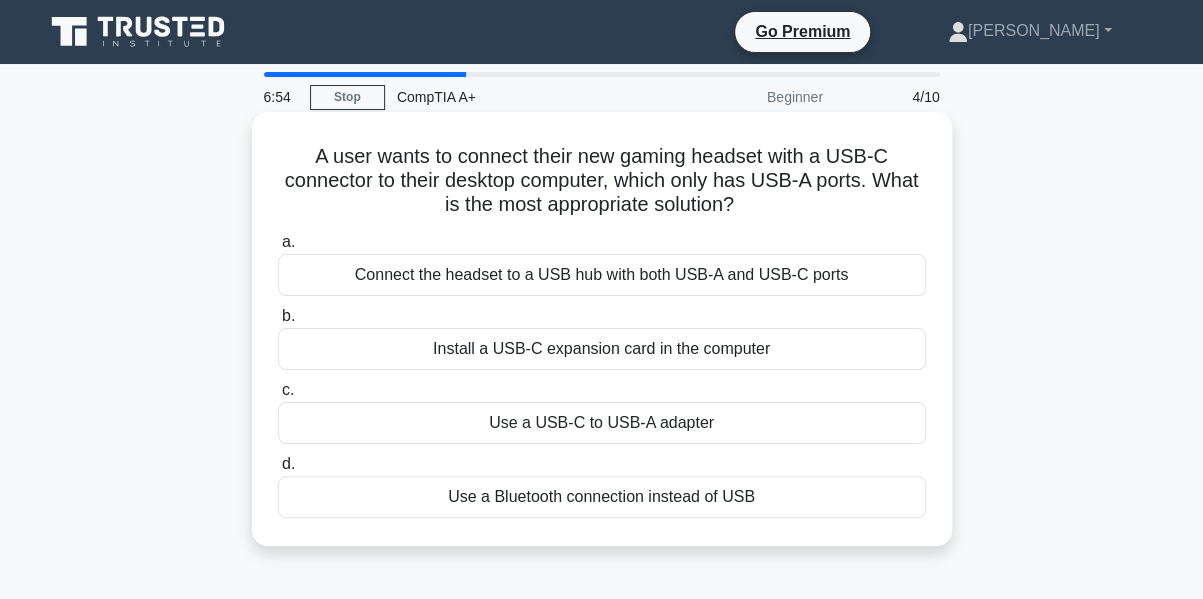 click on "Use a USB-C to USB-A adapter" at bounding box center [602, 423] 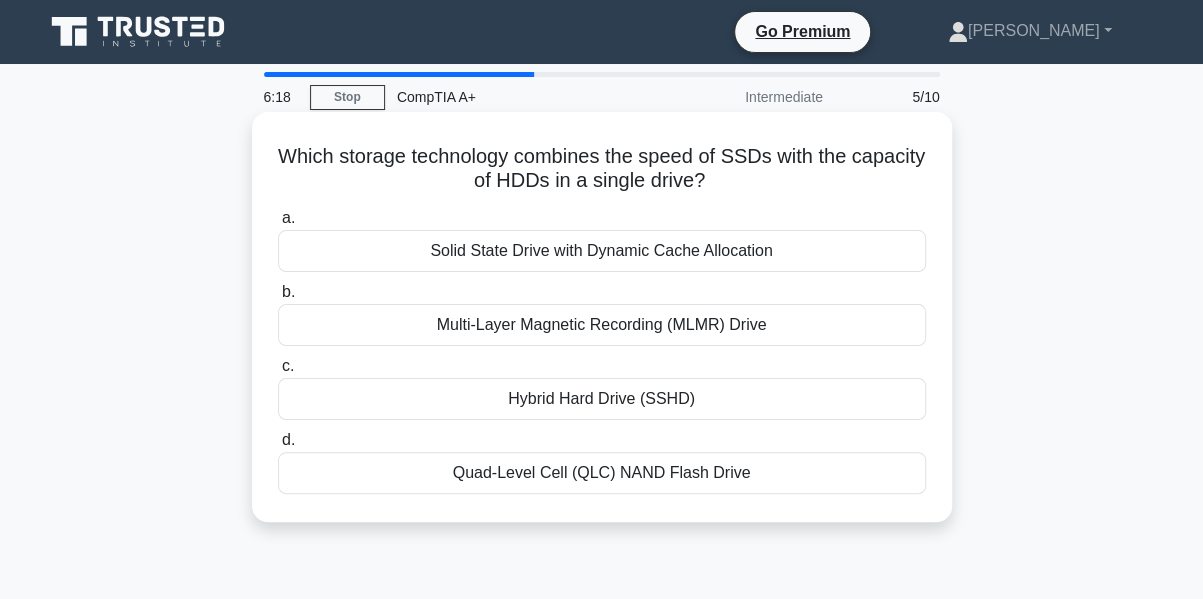 click on "Hybrid Hard Drive (SSHD)" at bounding box center [602, 399] 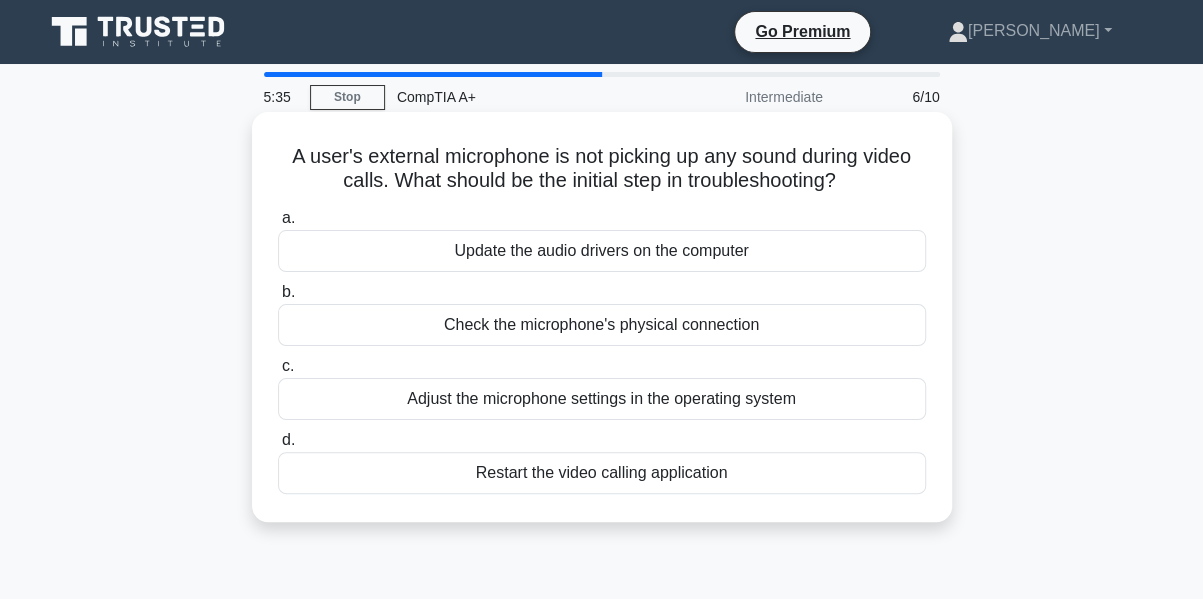 click on "Check the microphone's physical connection" at bounding box center (602, 325) 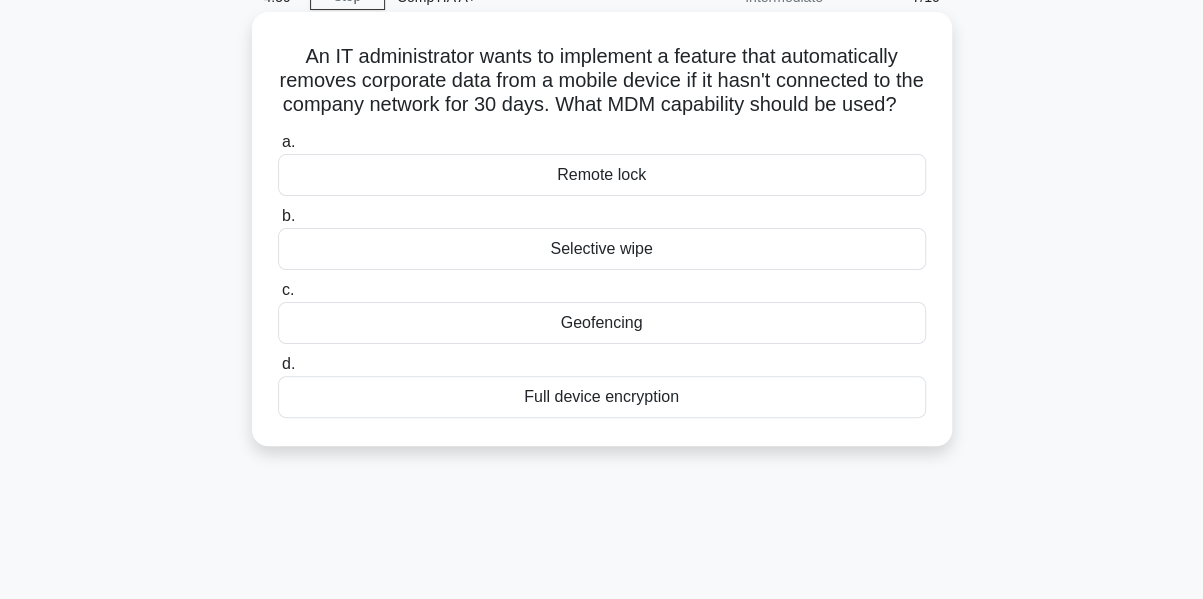 scroll, scrollTop: 0, scrollLeft: 0, axis: both 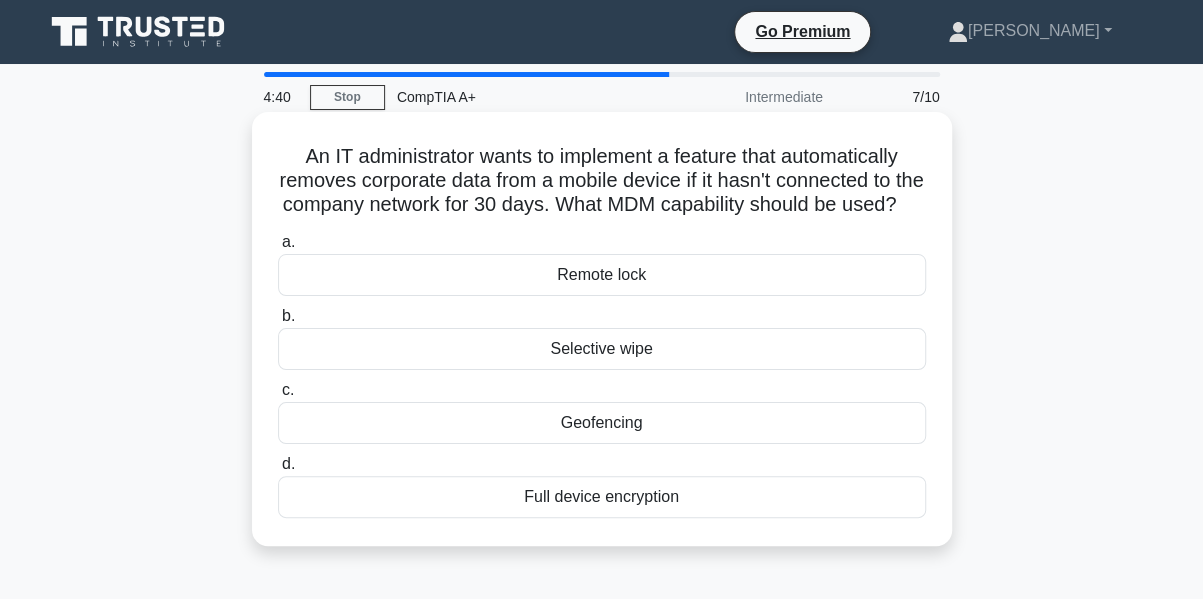 click on "Full device encryption" at bounding box center [602, 497] 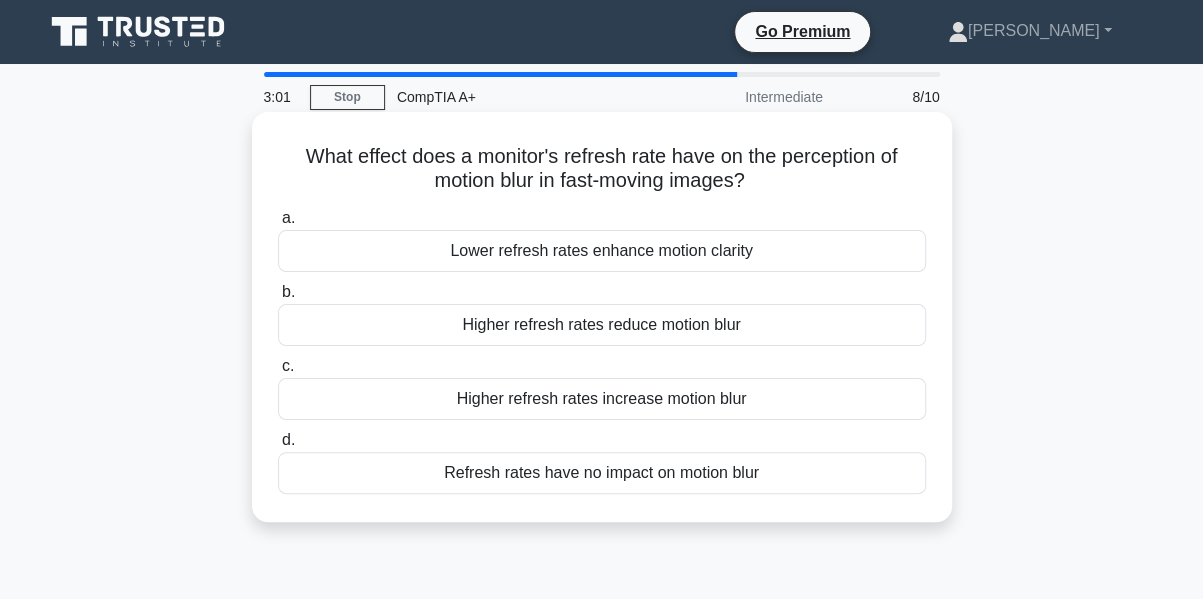 click on "Higher refresh rates reduce motion blur" at bounding box center [602, 325] 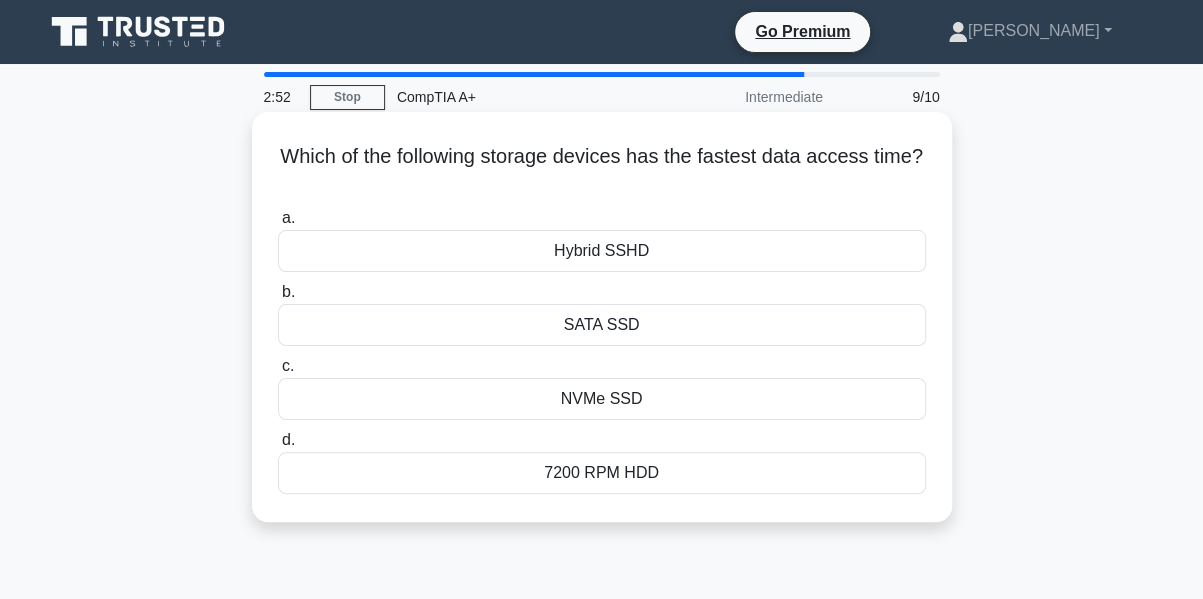click on "NVMe SSD" at bounding box center [602, 399] 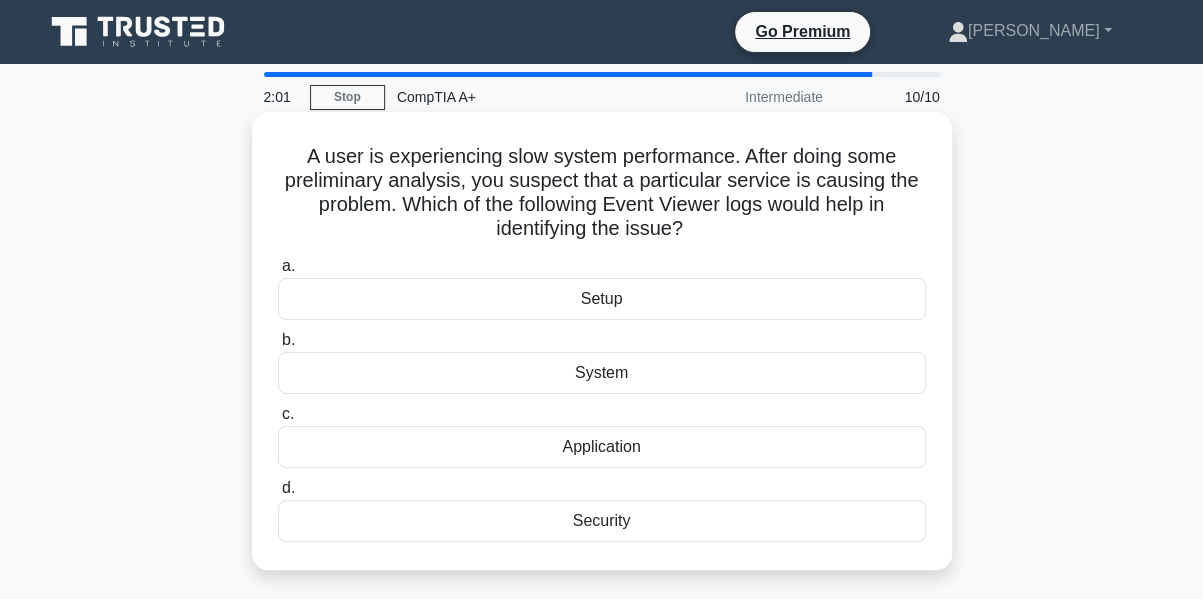 click on "System" at bounding box center (602, 373) 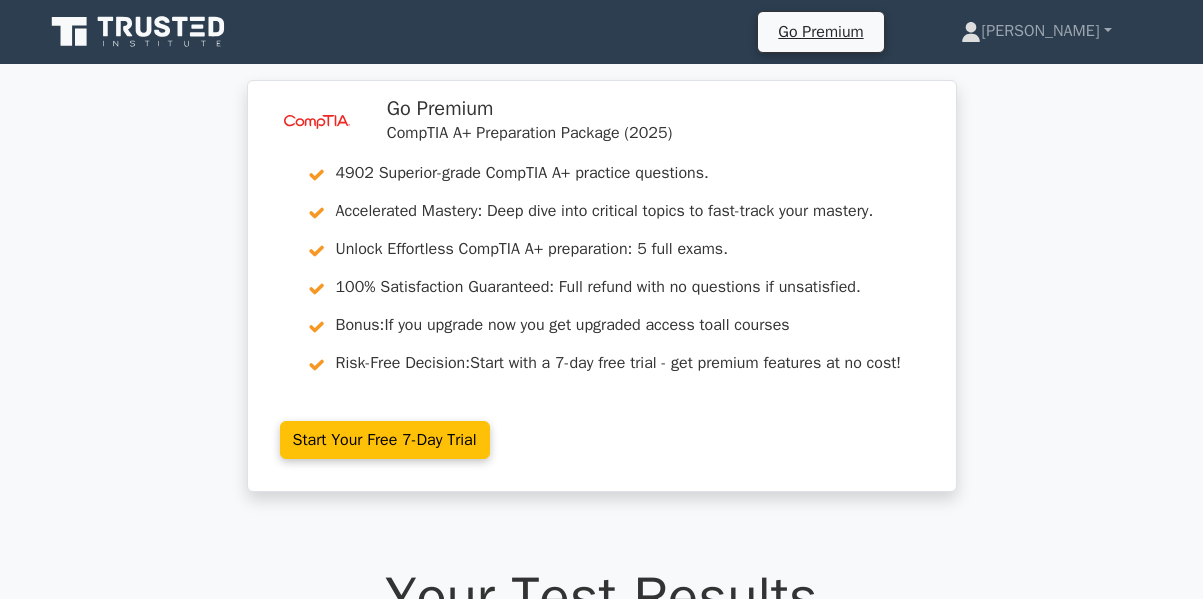 scroll, scrollTop: 0, scrollLeft: 0, axis: both 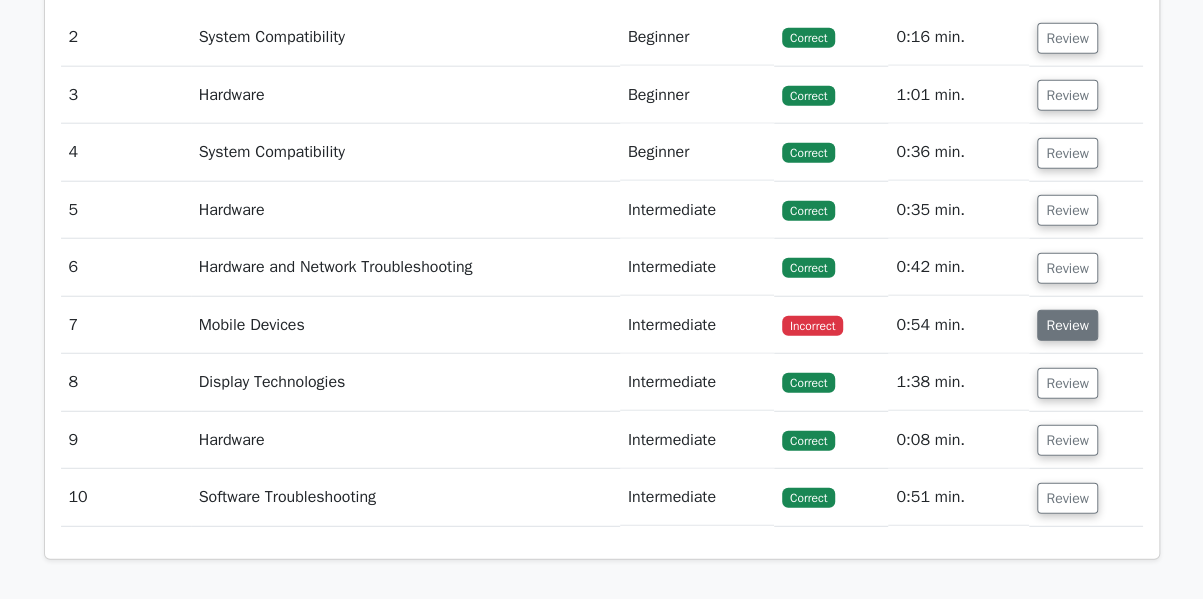 click on "Review" at bounding box center [1067, 325] 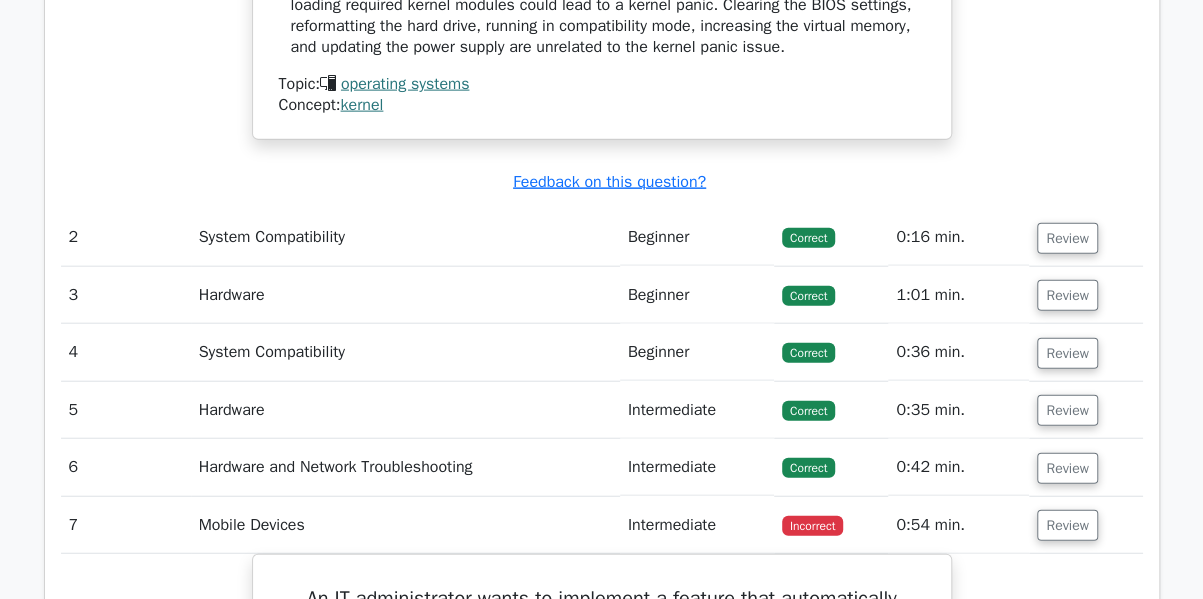 scroll, scrollTop: 1852, scrollLeft: 0, axis: vertical 